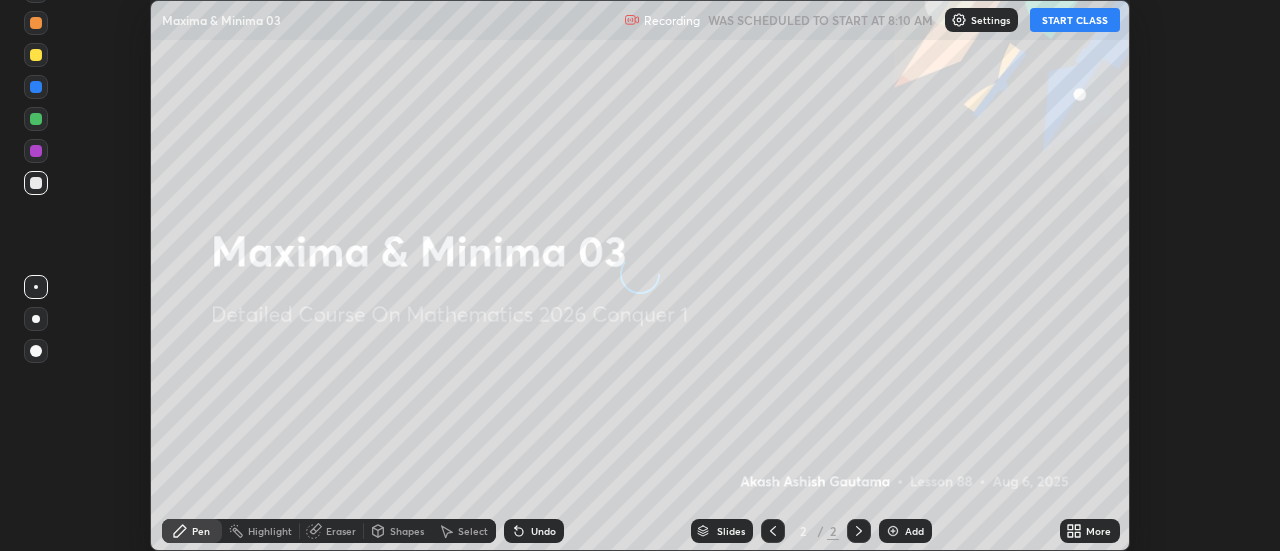 scroll, scrollTop: 0, scrollLeft: 0, axis: both 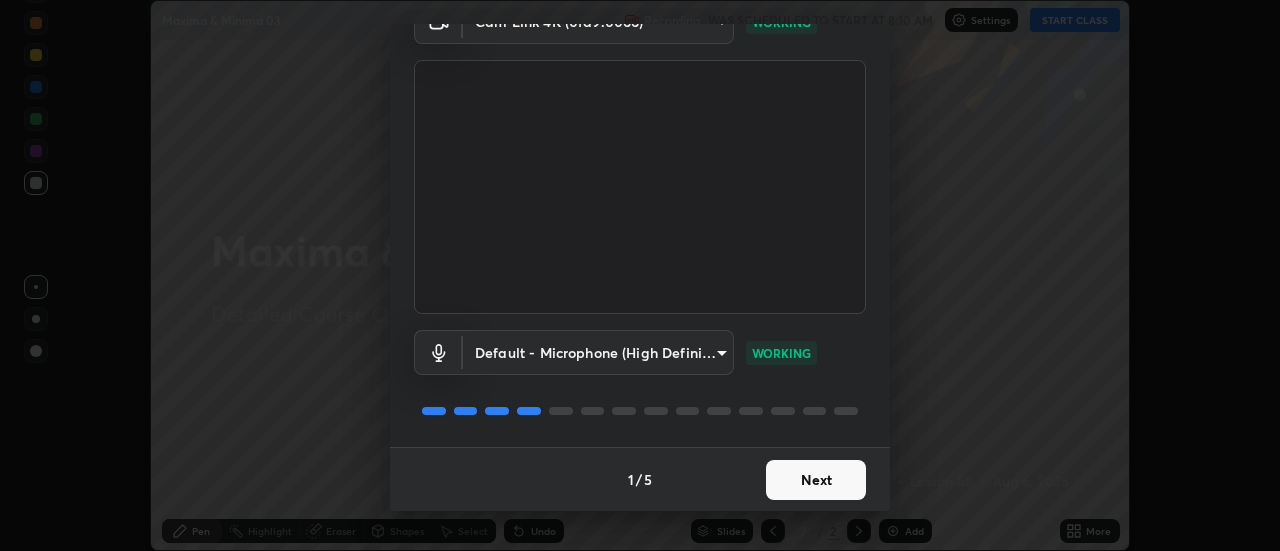 click on "Next" at bounding box center (816, 480) 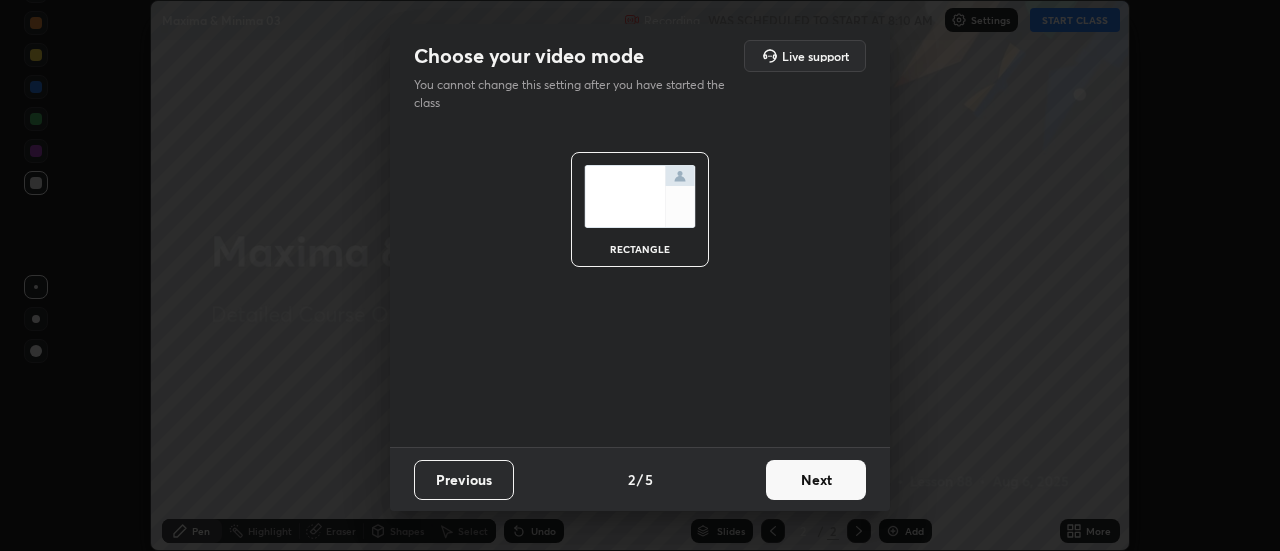 scroll, scrollTop: 0, scrollLeft: 0, axis: both 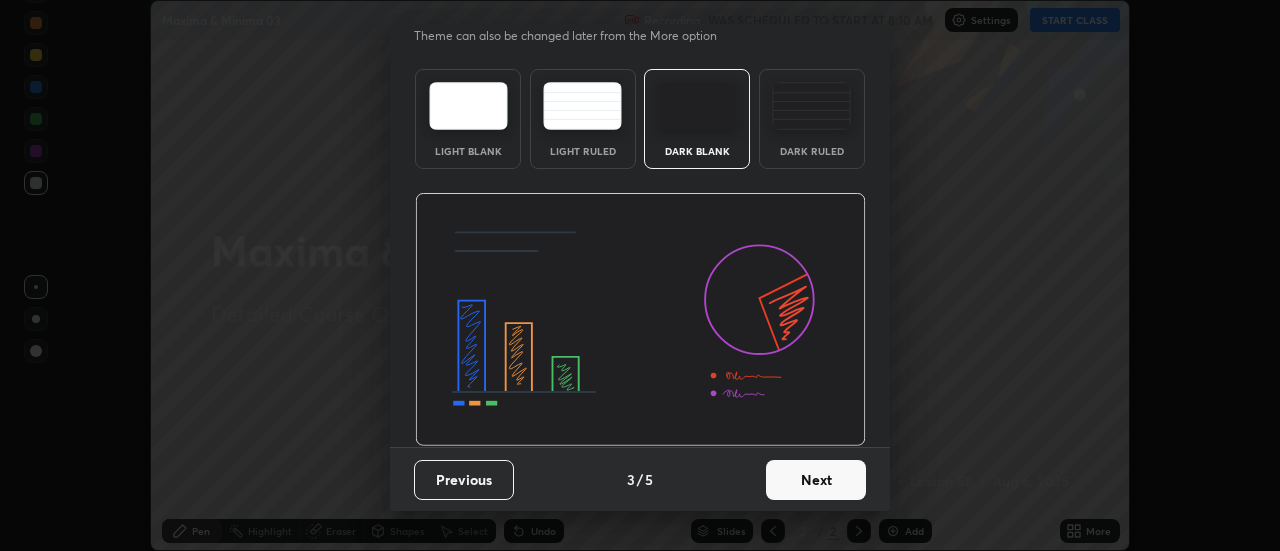 click on "Next" at bounding box center (816, 480) 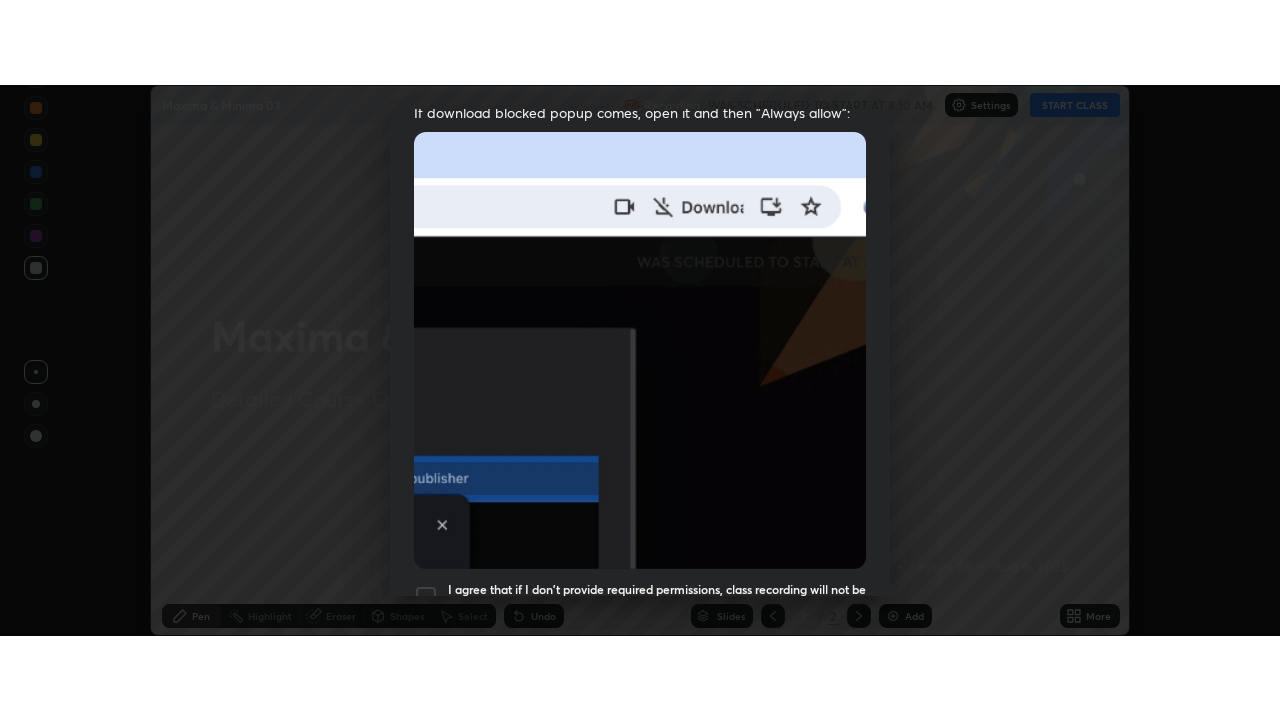 scroll, scrollTop: 513, scrollLeft: 0, axis: vertical 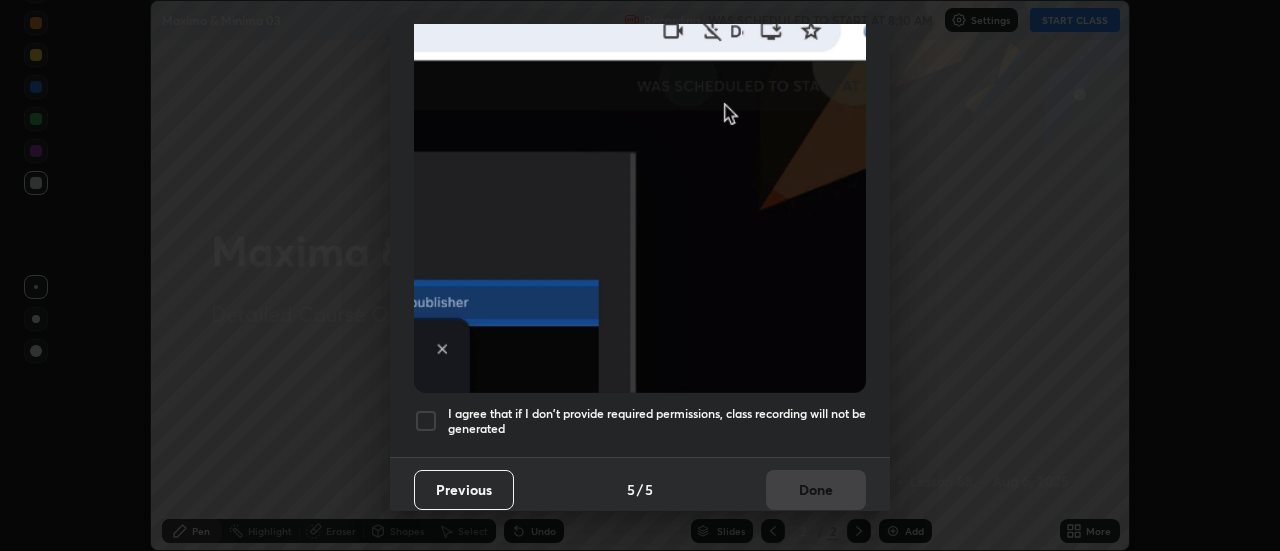 click at bounding box center [426, 421] 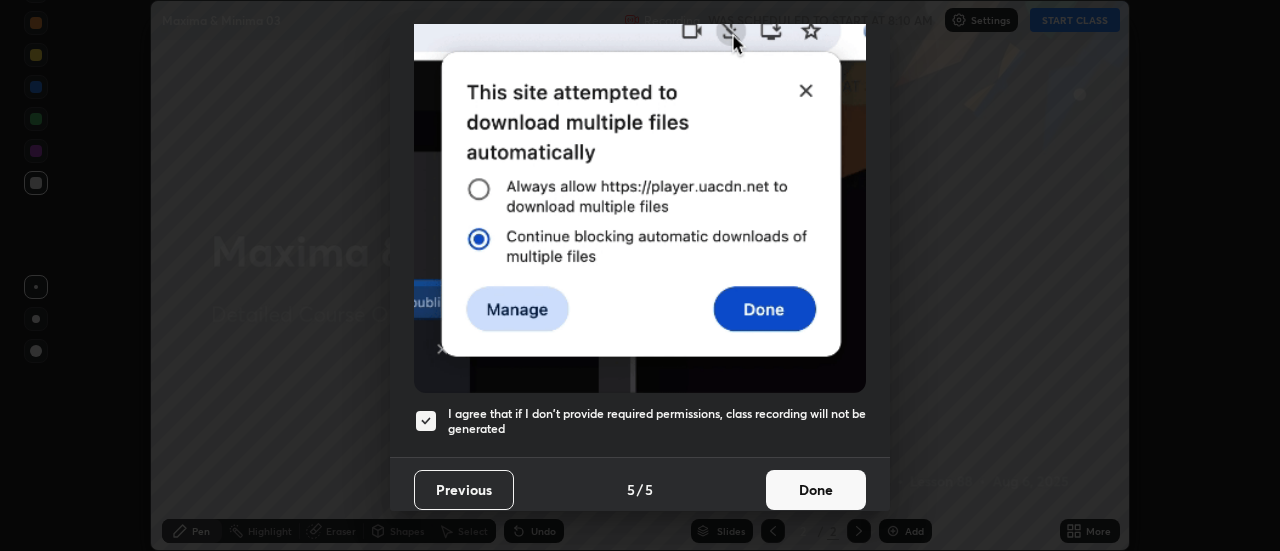 click on "Done" at bounding box center (816, 490) 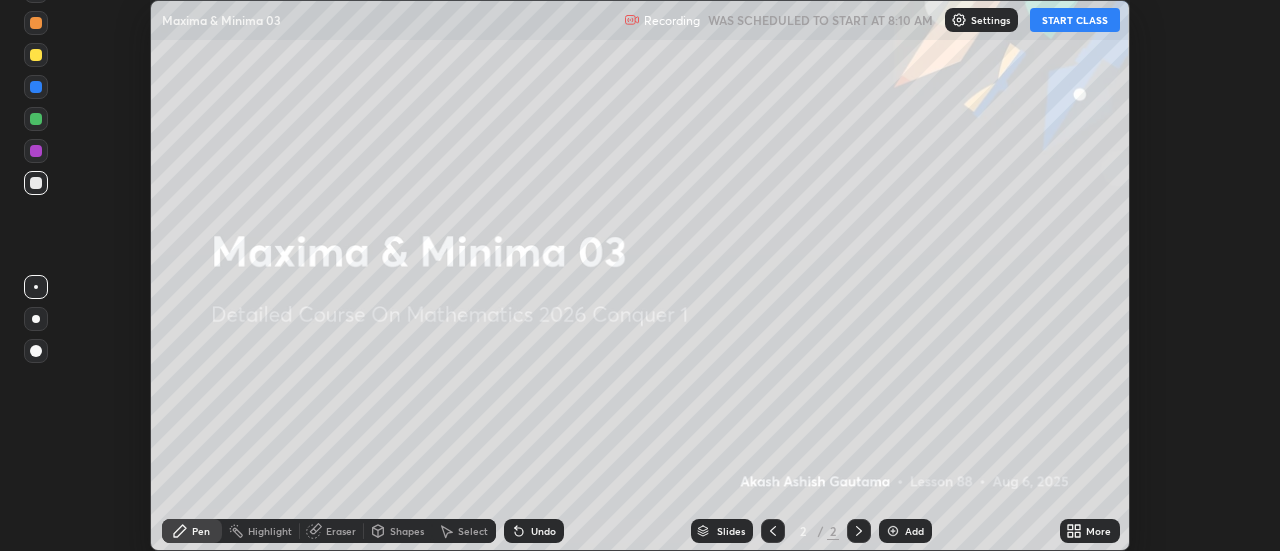 click on "START CLASS" at bounding box center [1075, 20] 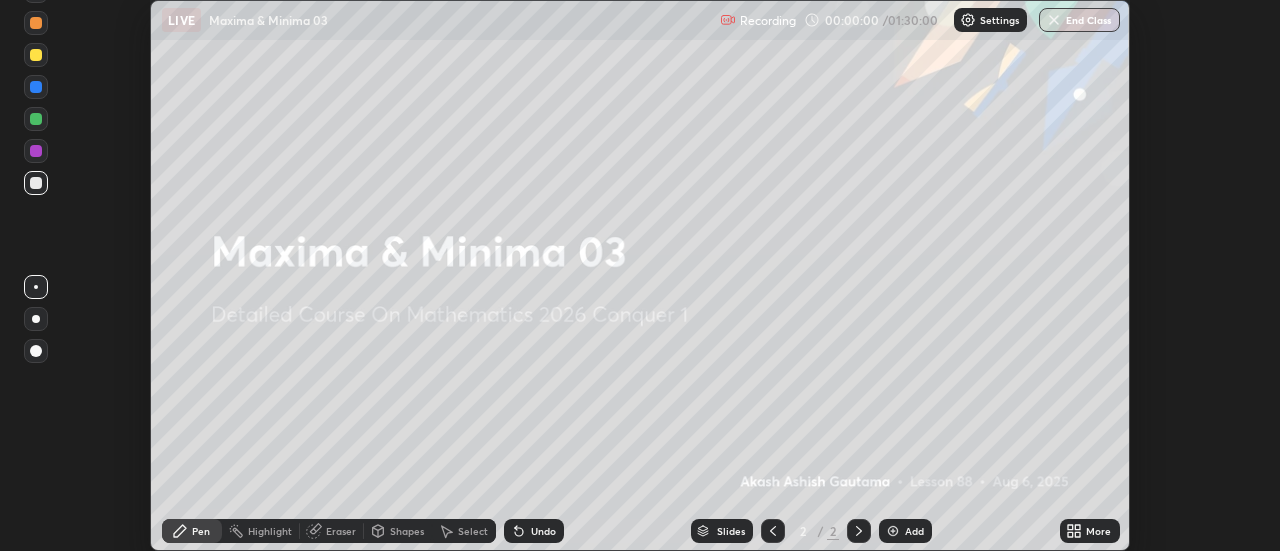click 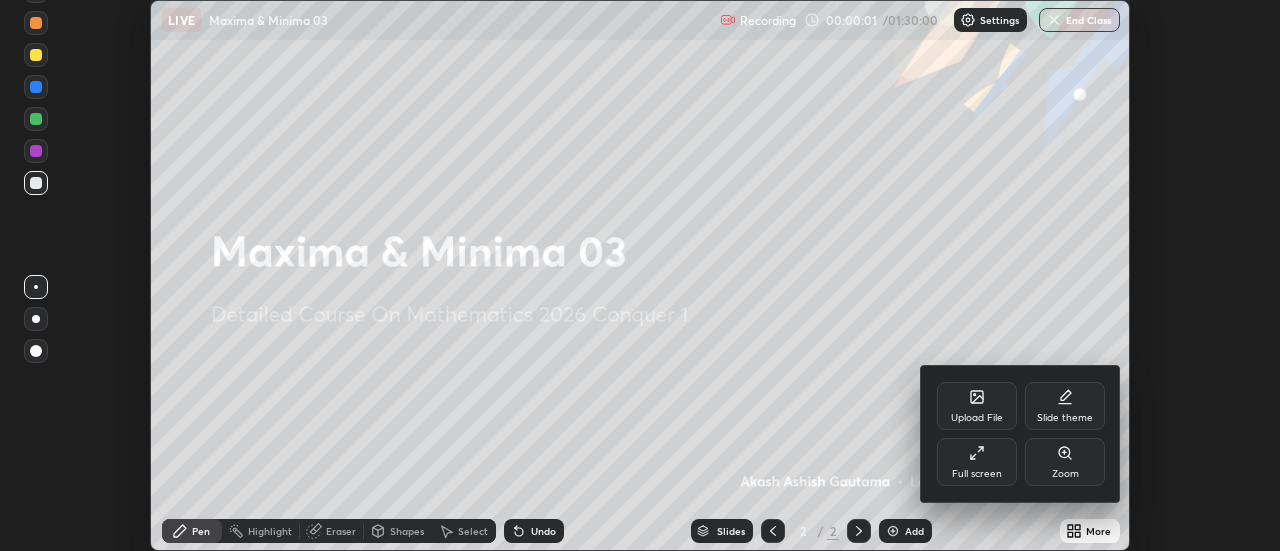 click on "Full screen" at bounding box center (977, 462) 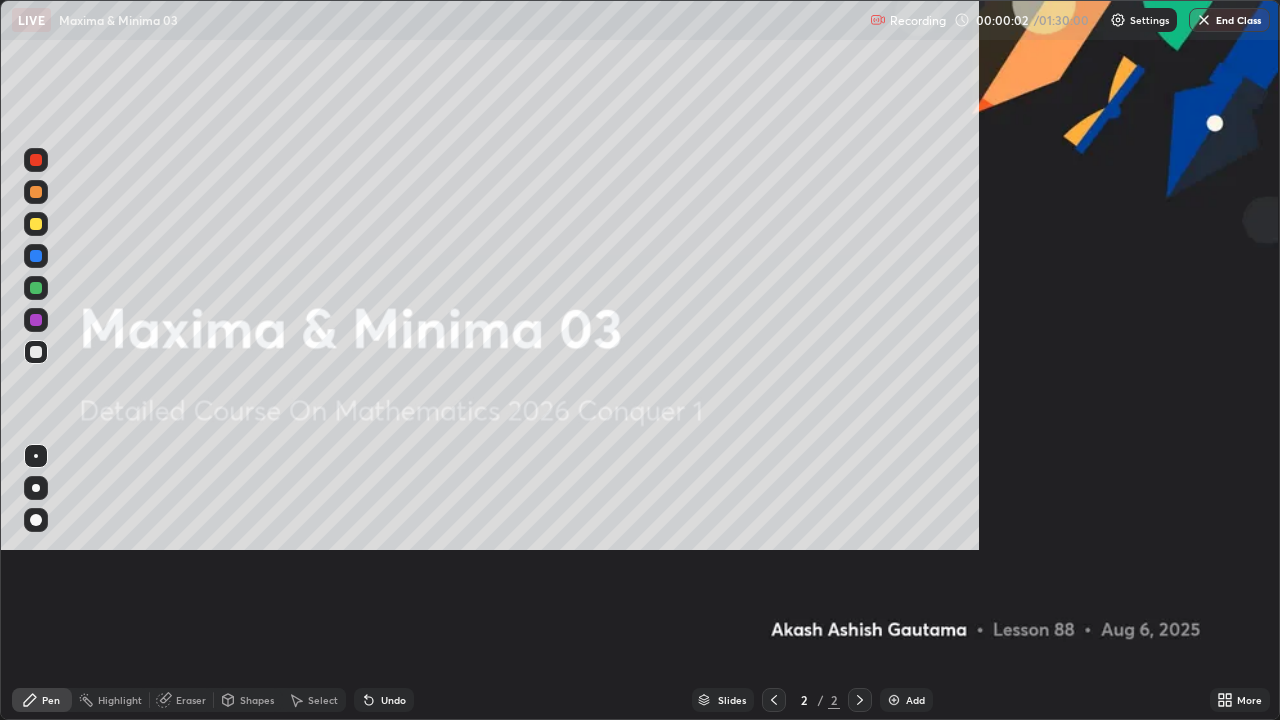 scroll, scrollTop: 99280, scrollLeft: 98720, axis: both 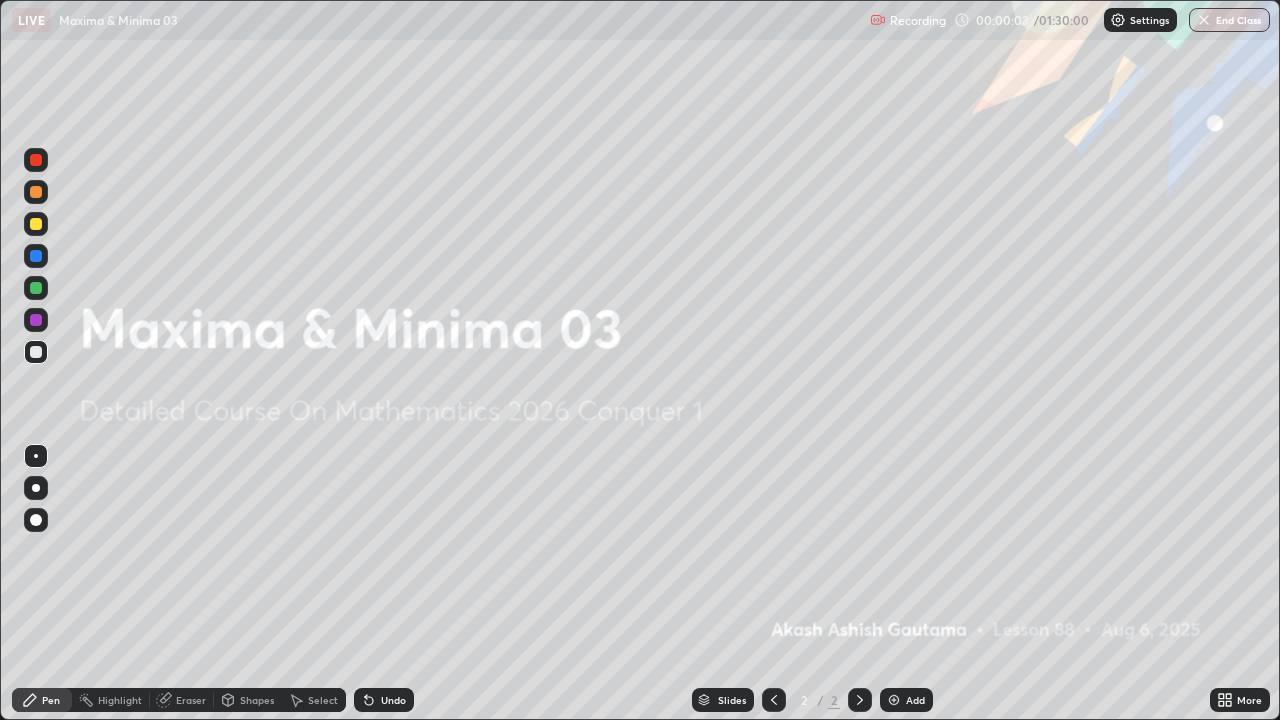 click on "Add" at bounding box center (915, 700) 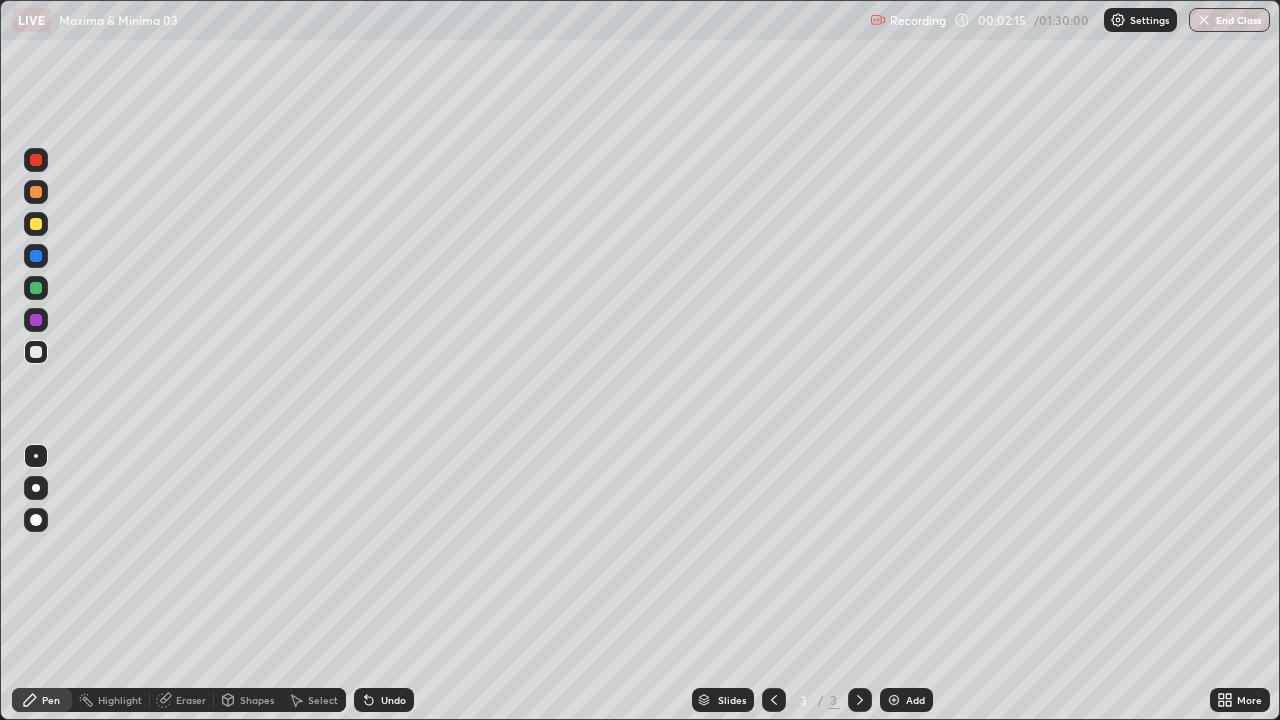 click at bounding box center (36, 488) 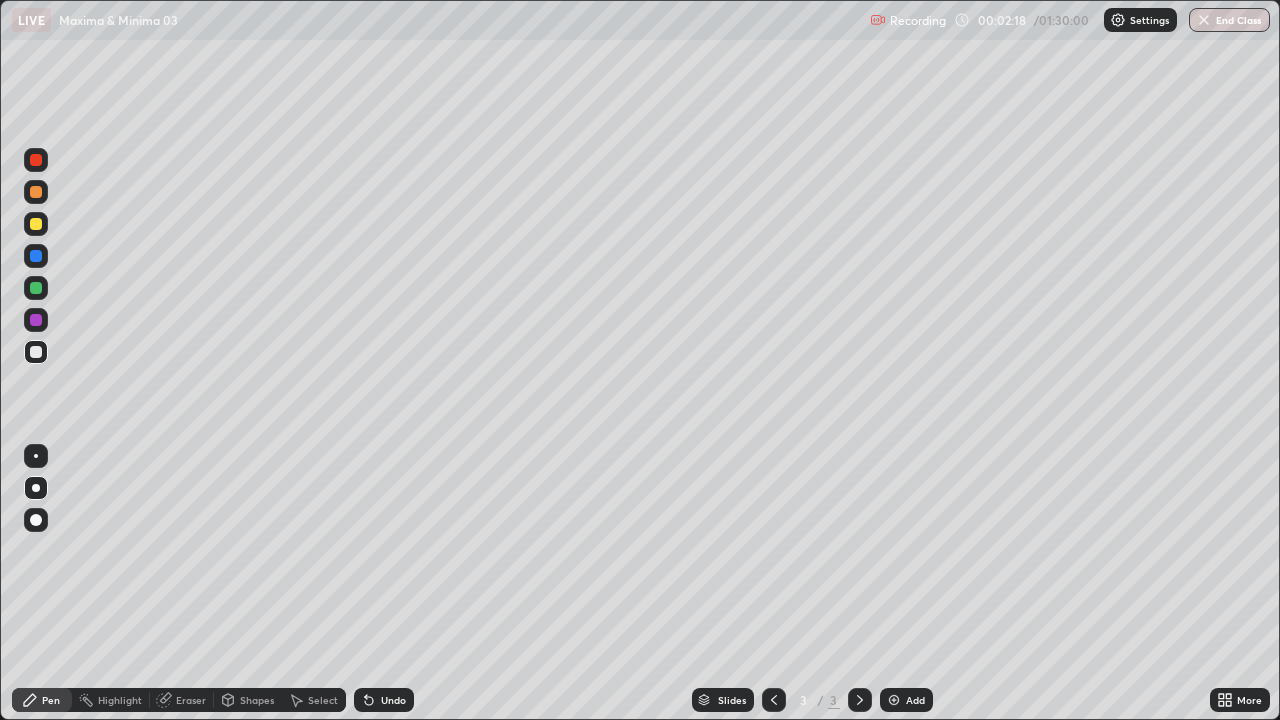 click on "Select" at bounding box center [323, 700] 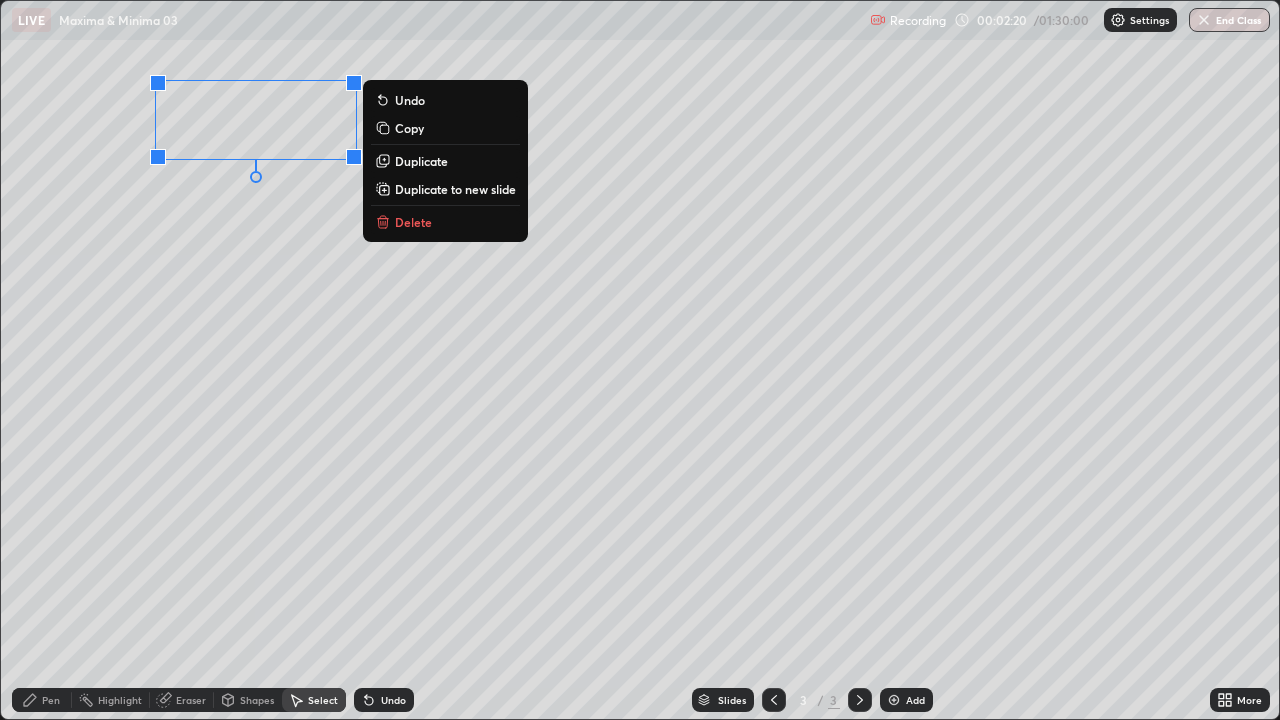 click on "Delete" at bounding box center [413, 222] 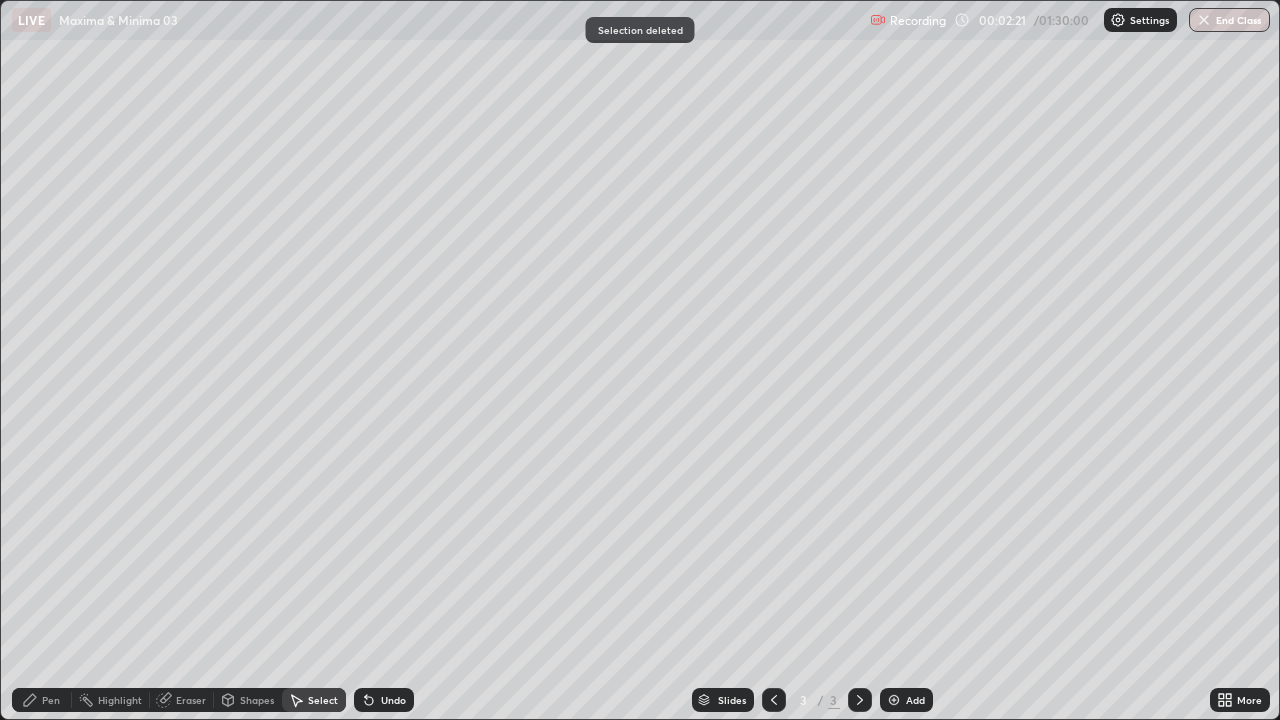 click on "Pen" at bounding box center [51, 700] 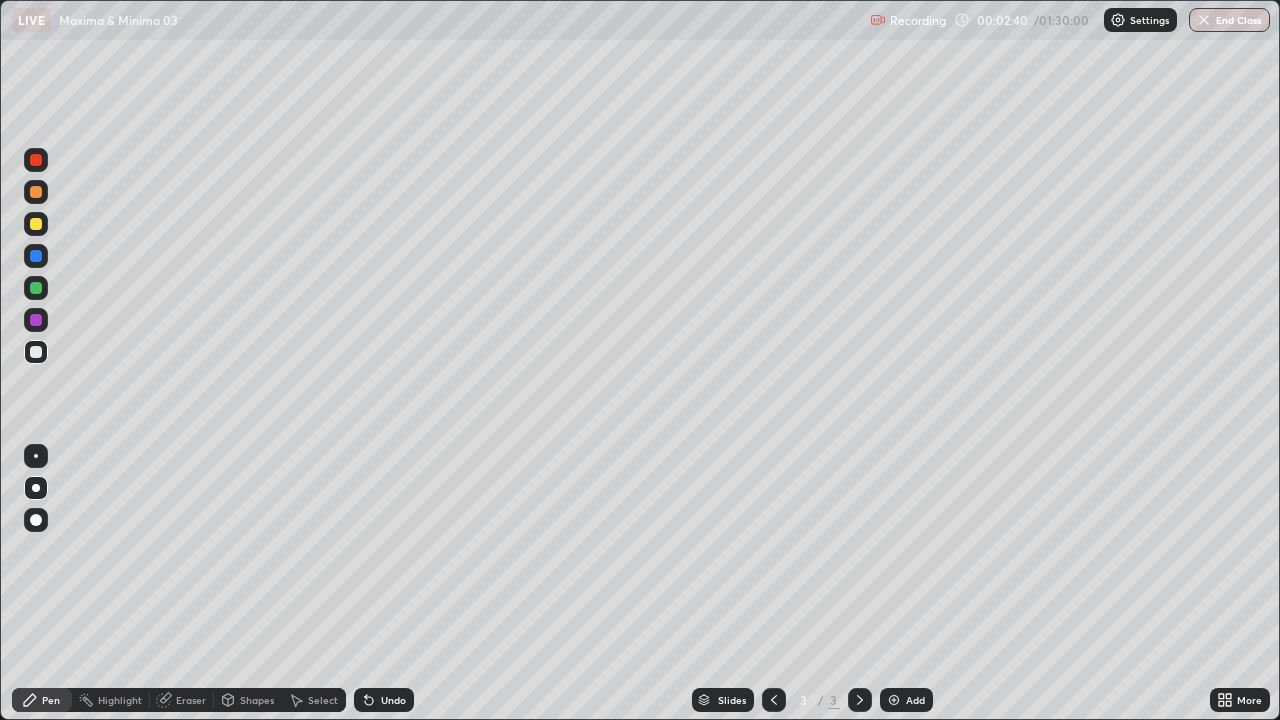 click 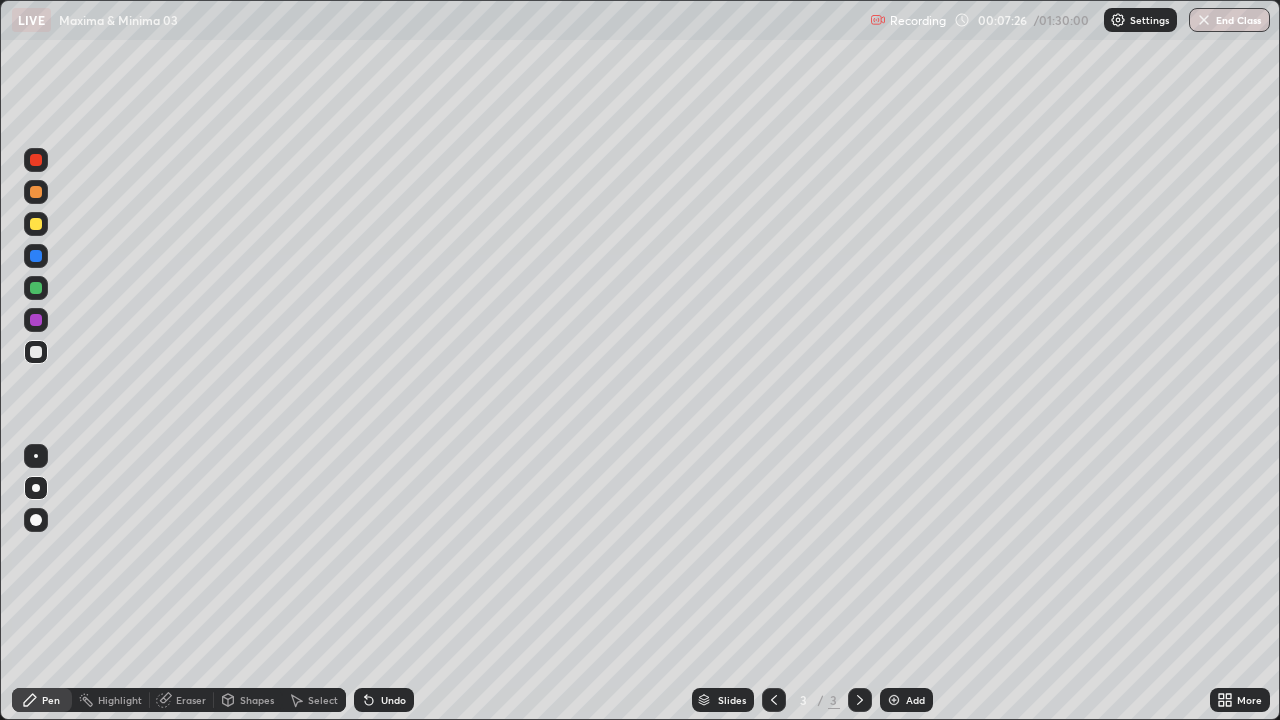 click on "Undo" at bounding box center [384, 700] 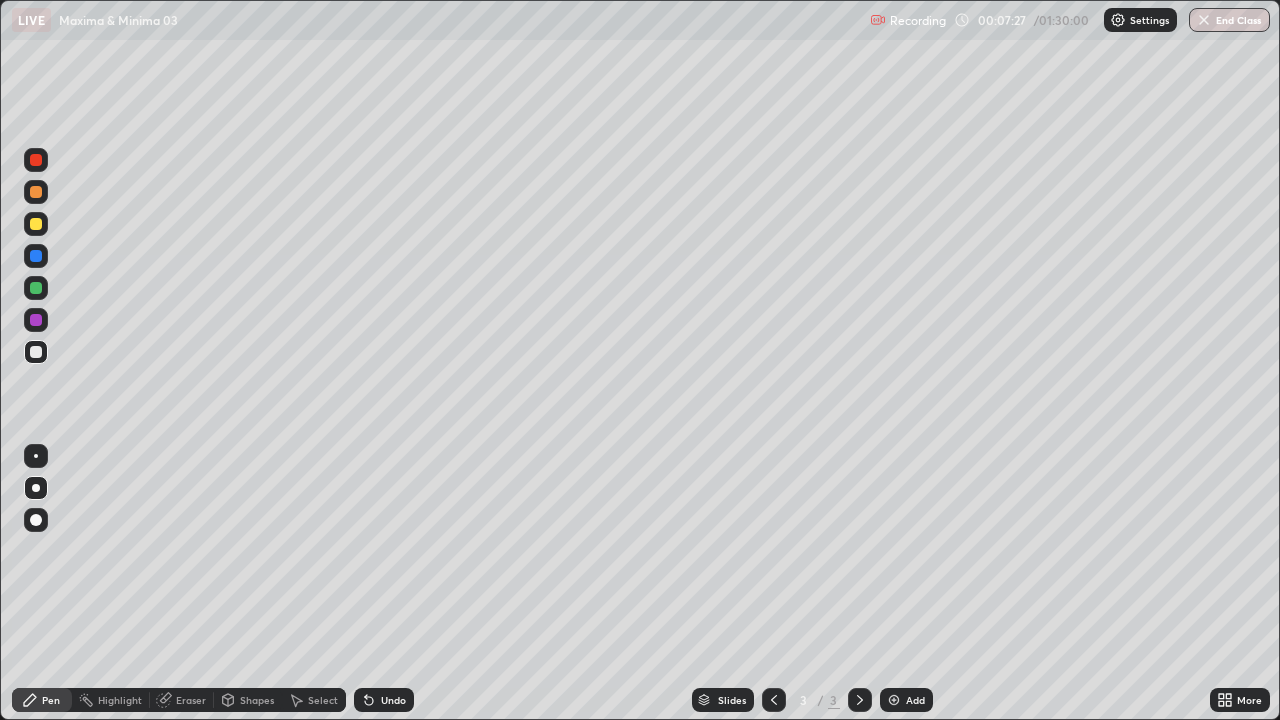 click on "Undo" at bounding box center [384, 700] 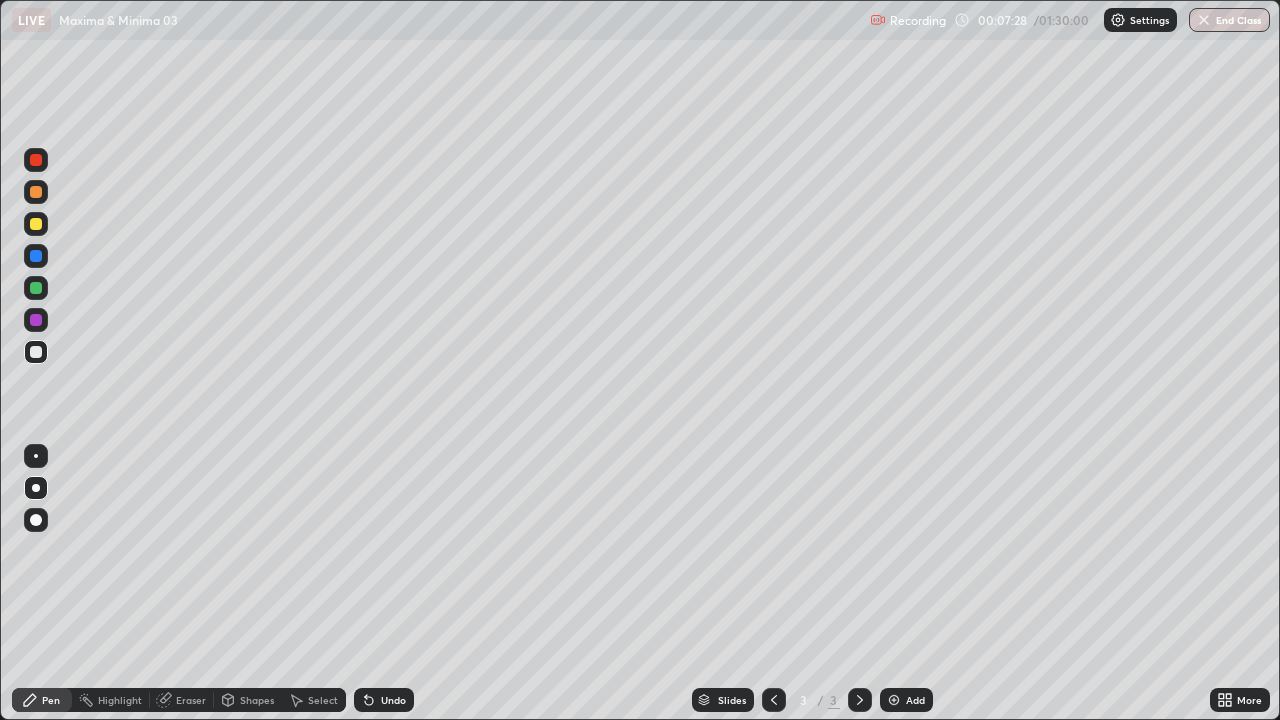 click at bounding box center (36, 224) 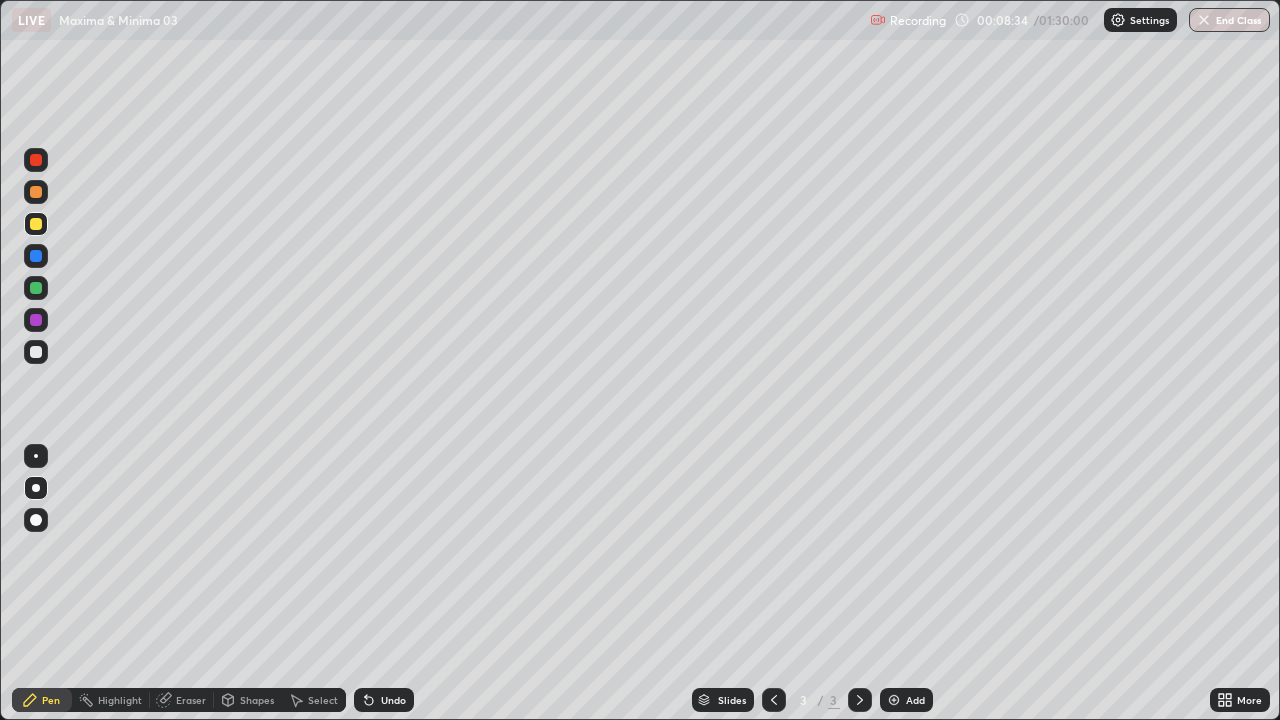 click 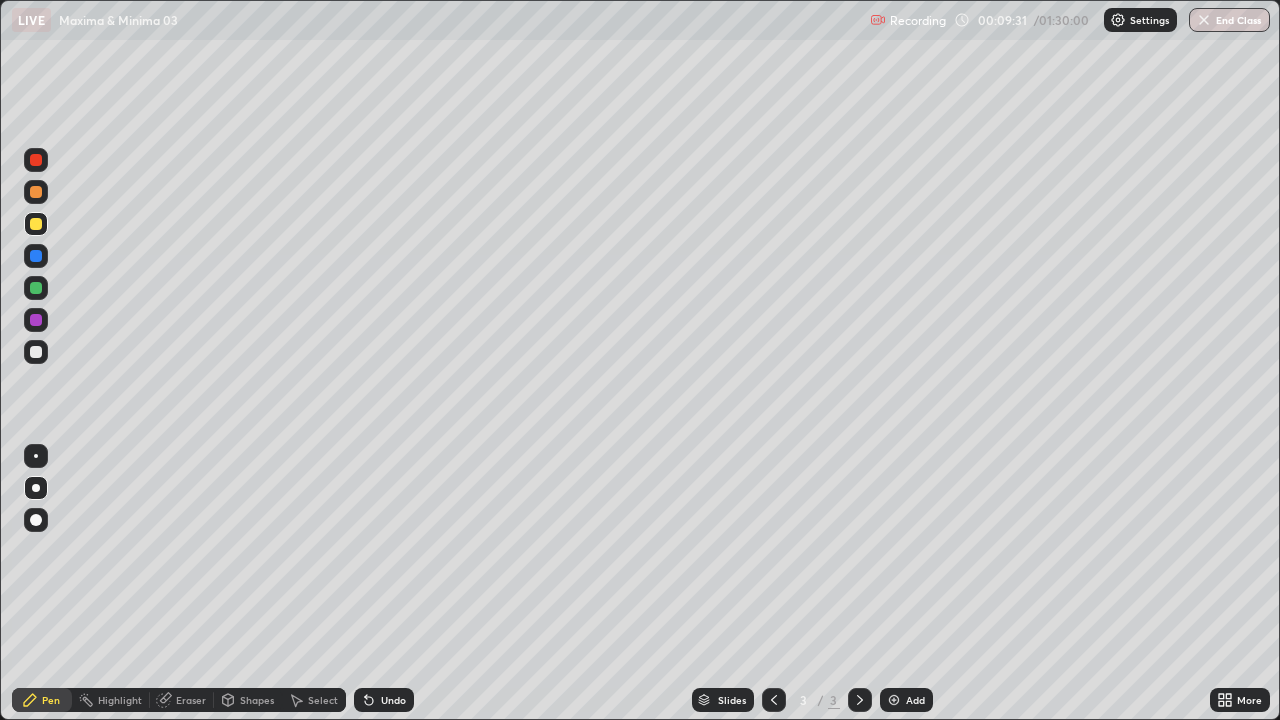 click on "Select" at bounding box center (323, 700) 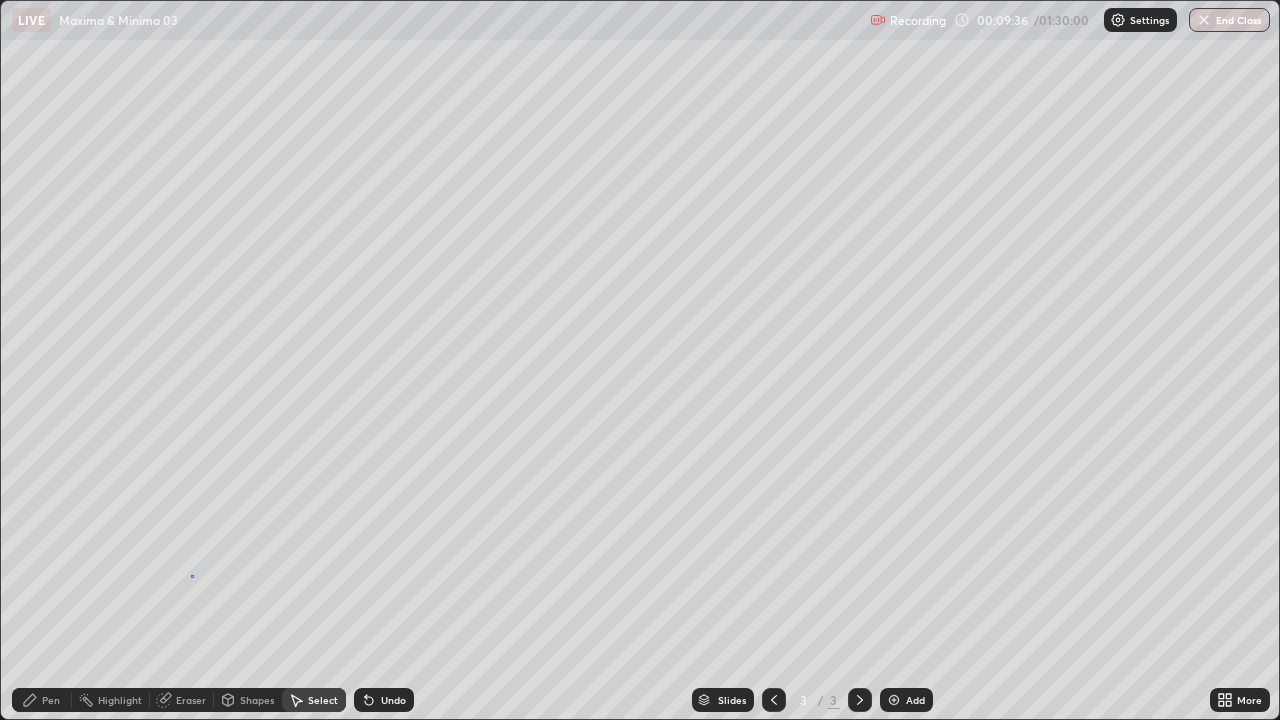 click on "0 ° Undo Copy Duplicate Duplicate to new slide Delete" at bounding box center (640, 360) 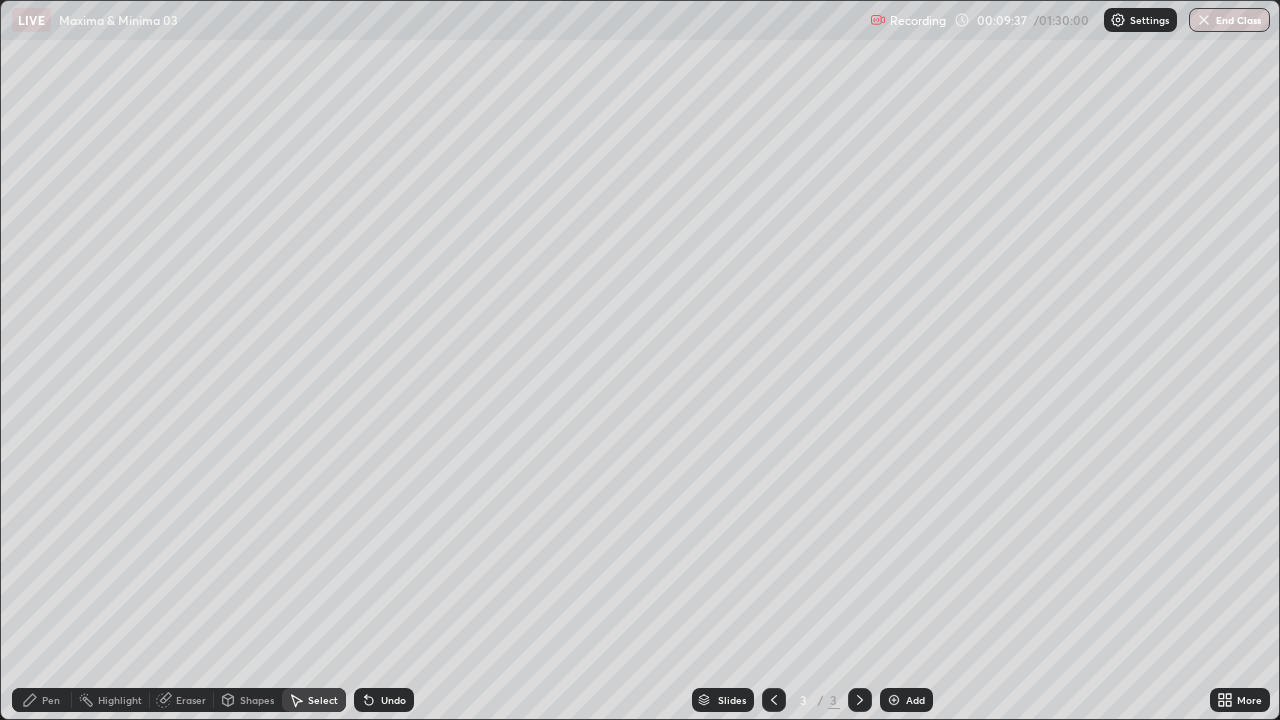 click on "Pen" at bounding box center (51, 700) 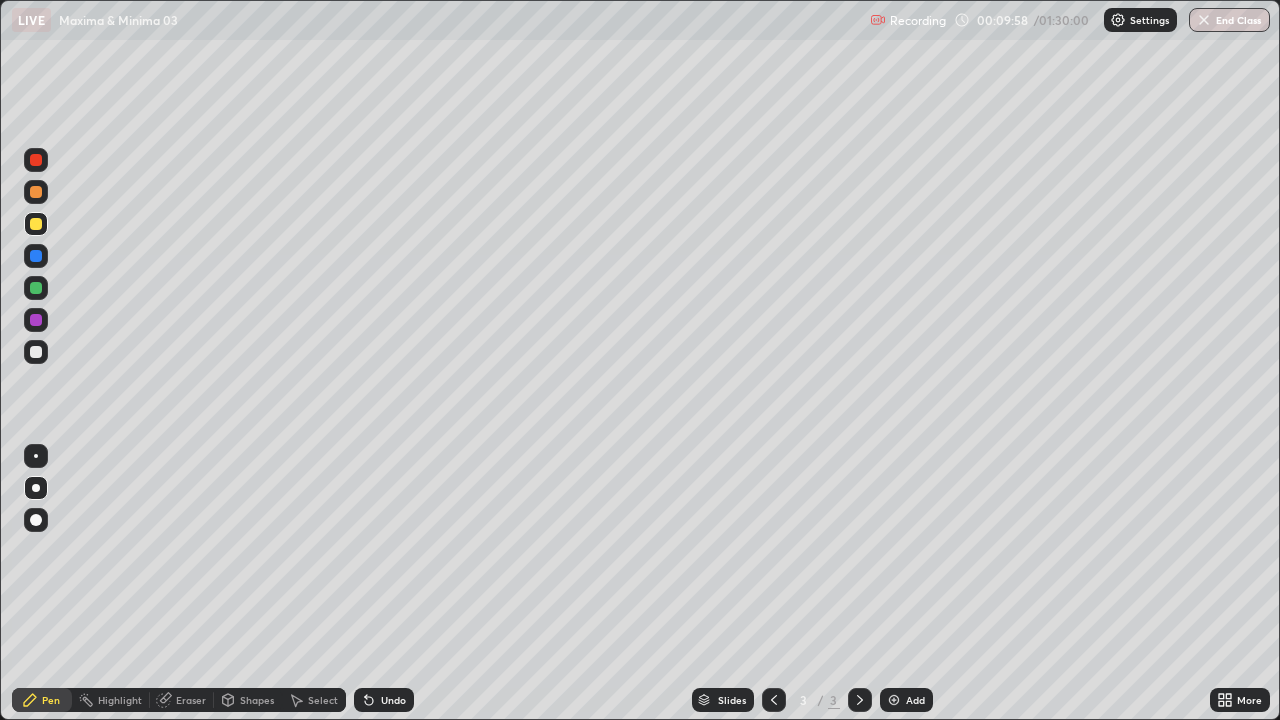 click 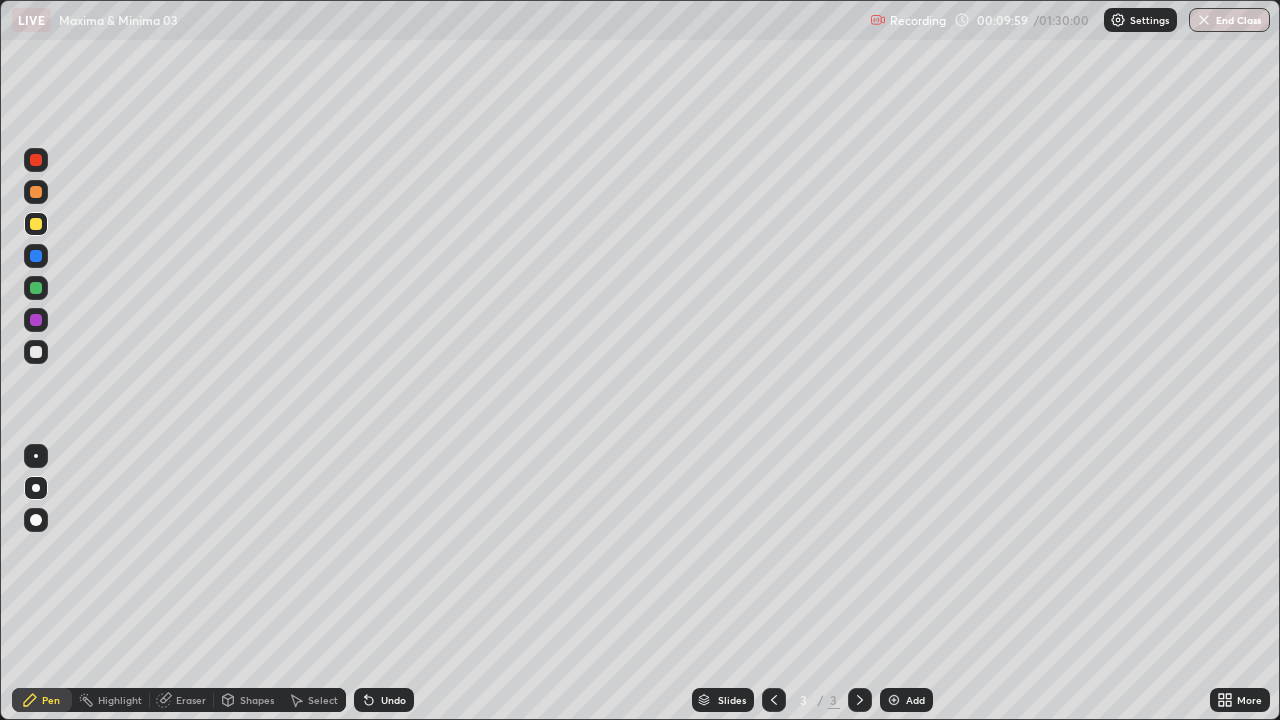click 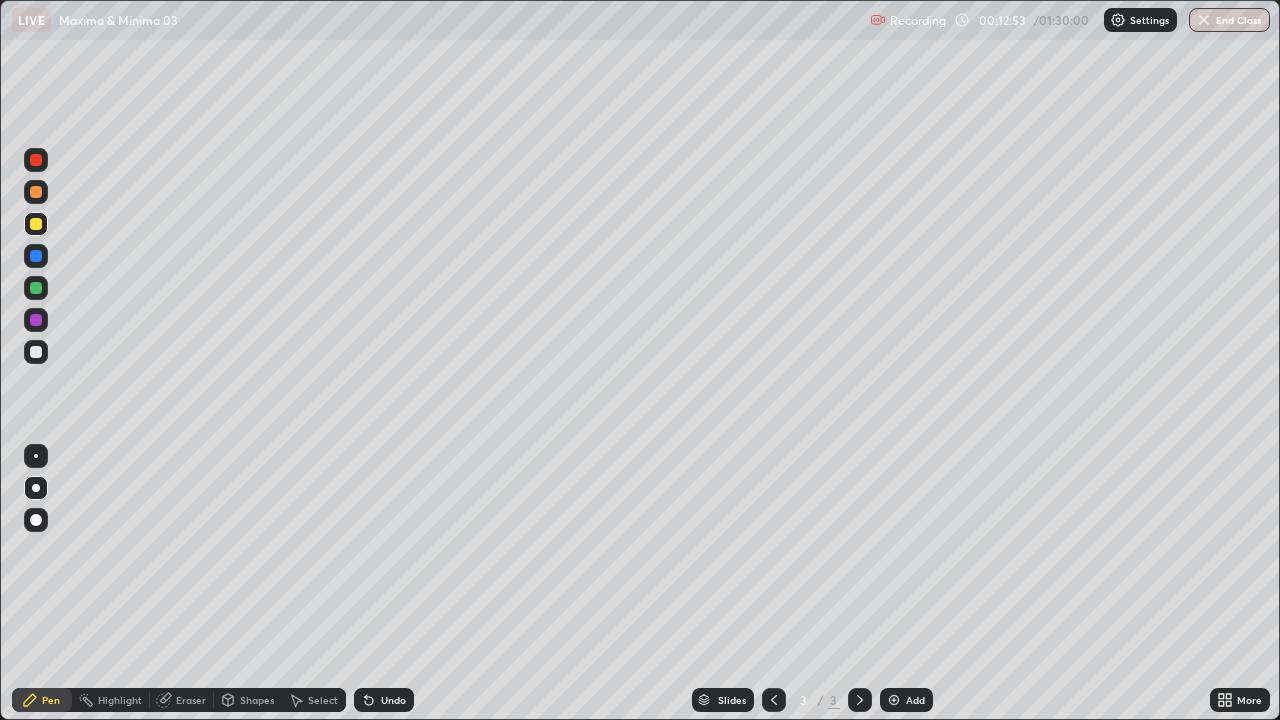 click on "Undo" at bounding box center (393, 700) 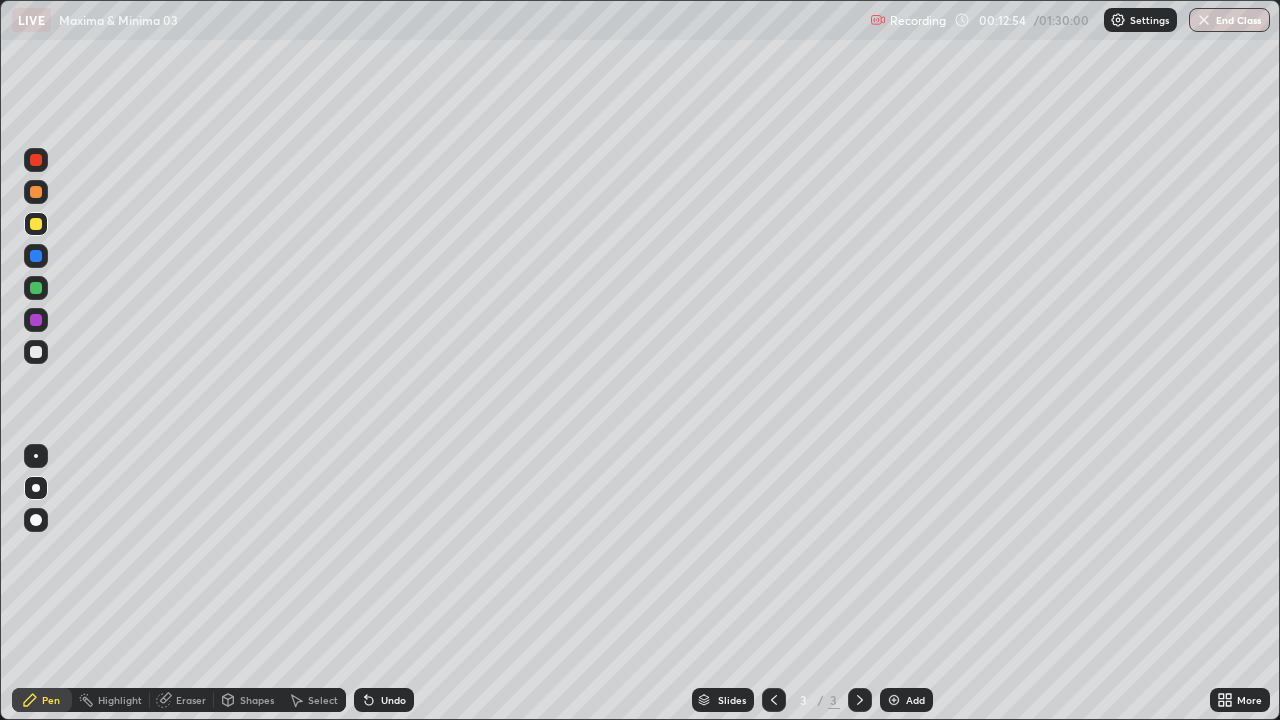 click on "Undo" at bounding box center [393, 700] 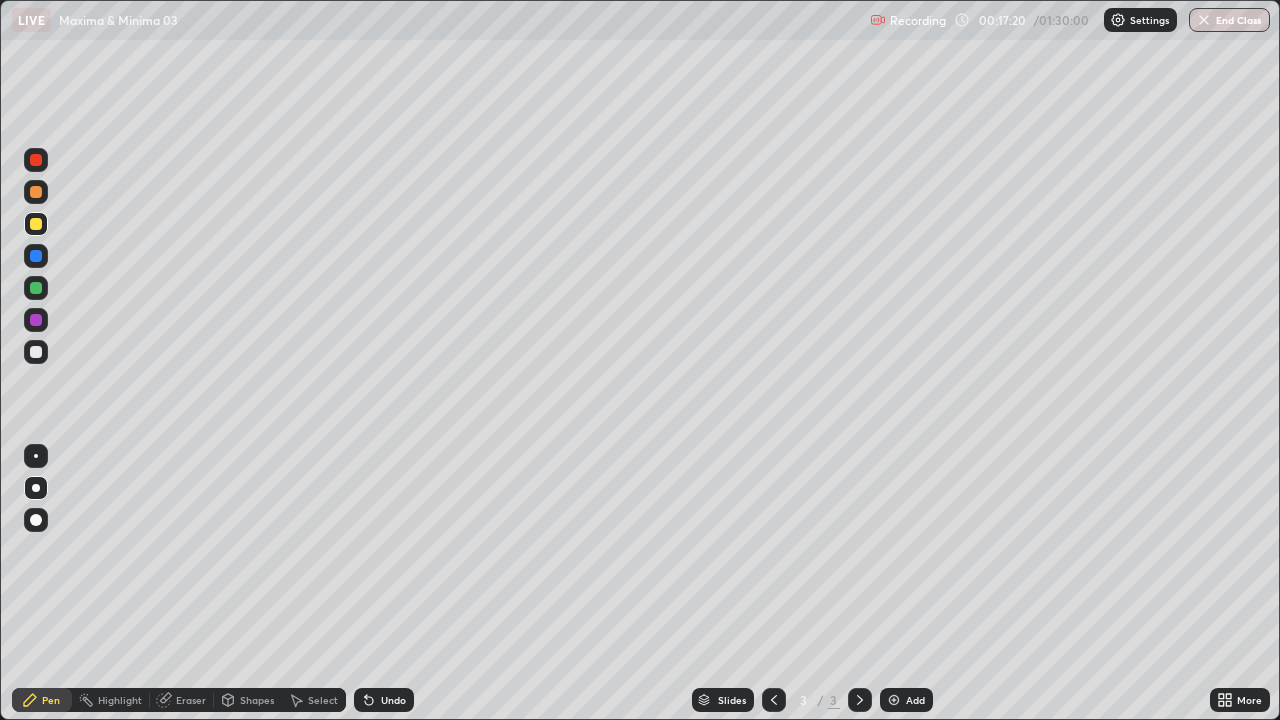click on "Eraser" at bounding box center (191, 700) 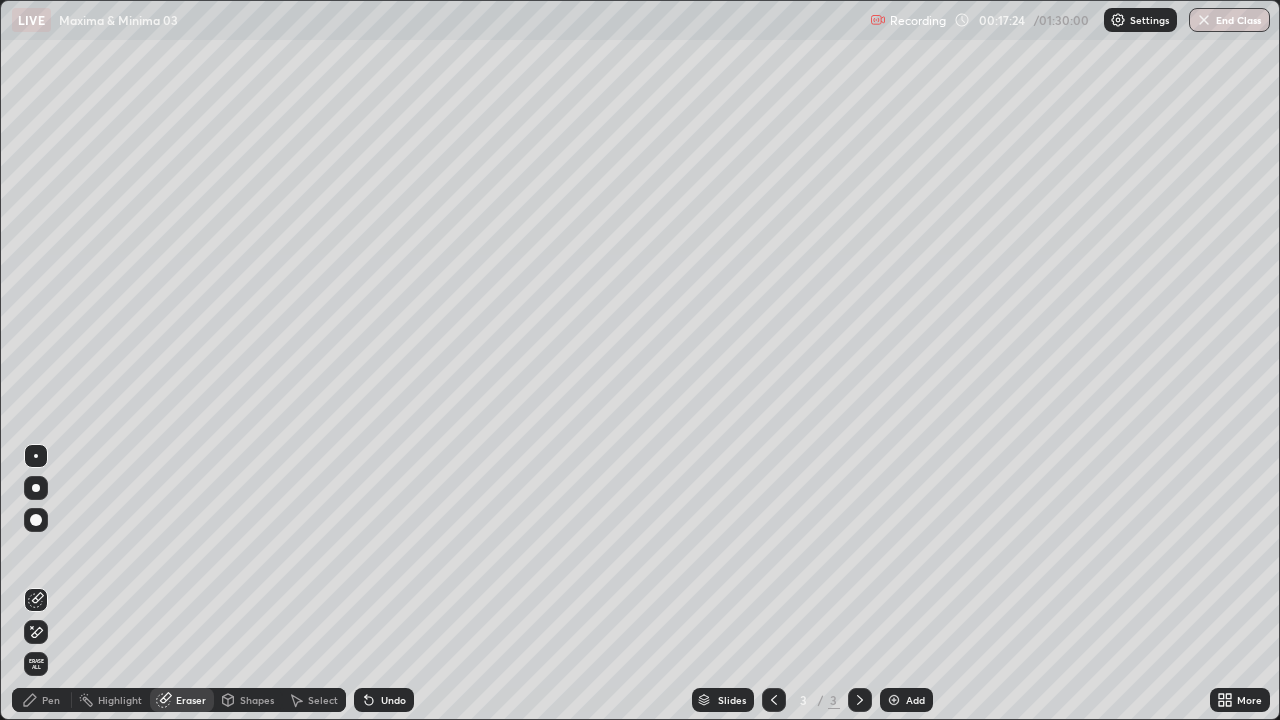 click on "Pen" at bounding box center (51, 700) 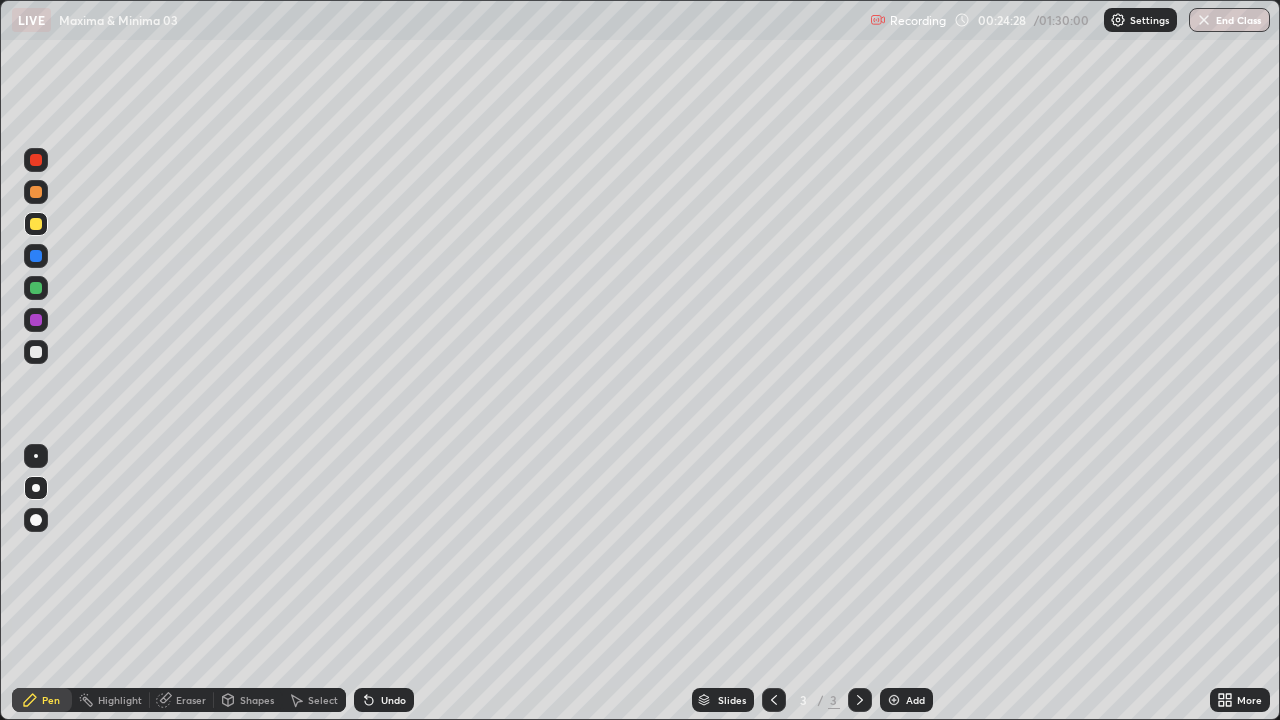 click on "Add" at bounding box center [915, 700] 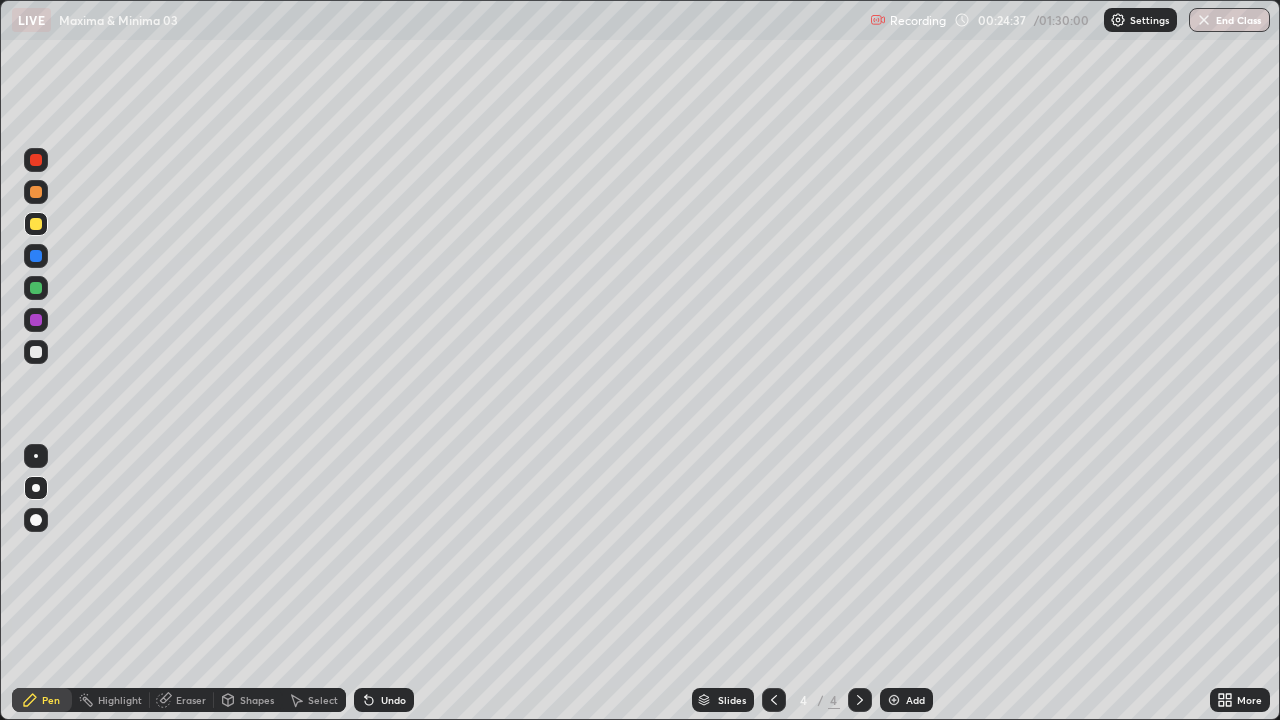click at bounding box center [36, 352] 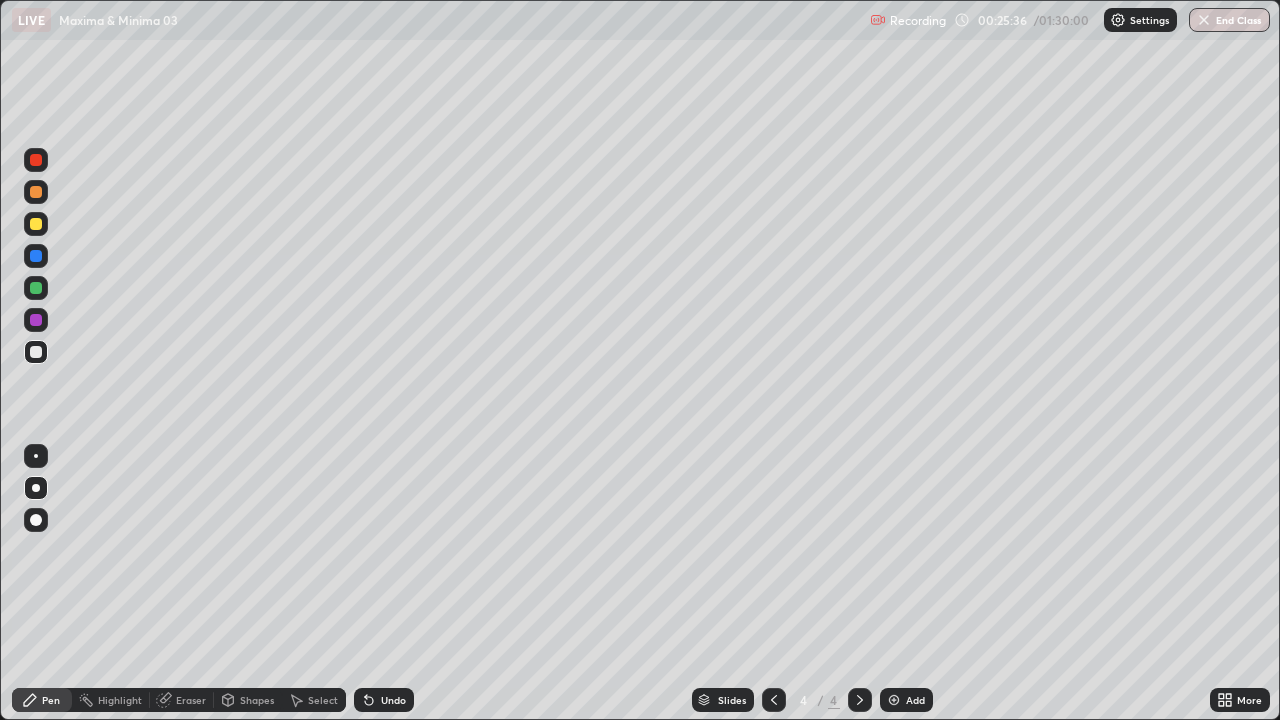 click at bounding box center (36, 224) 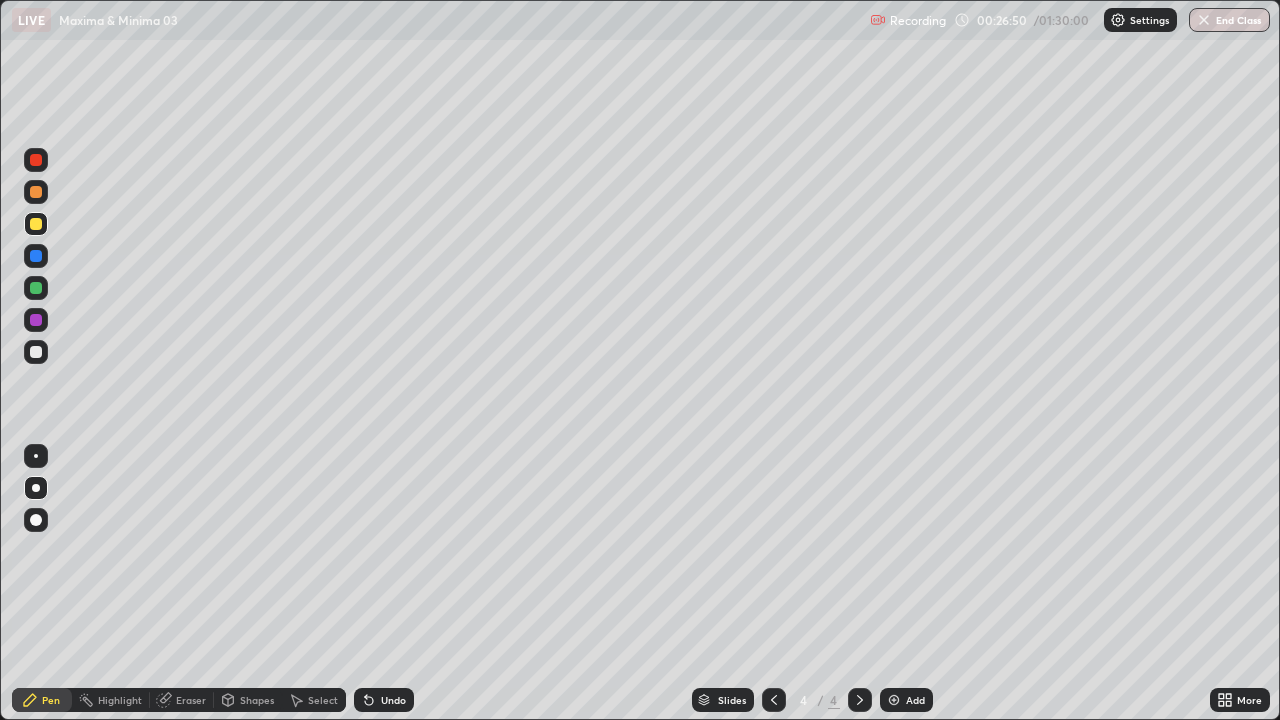 click 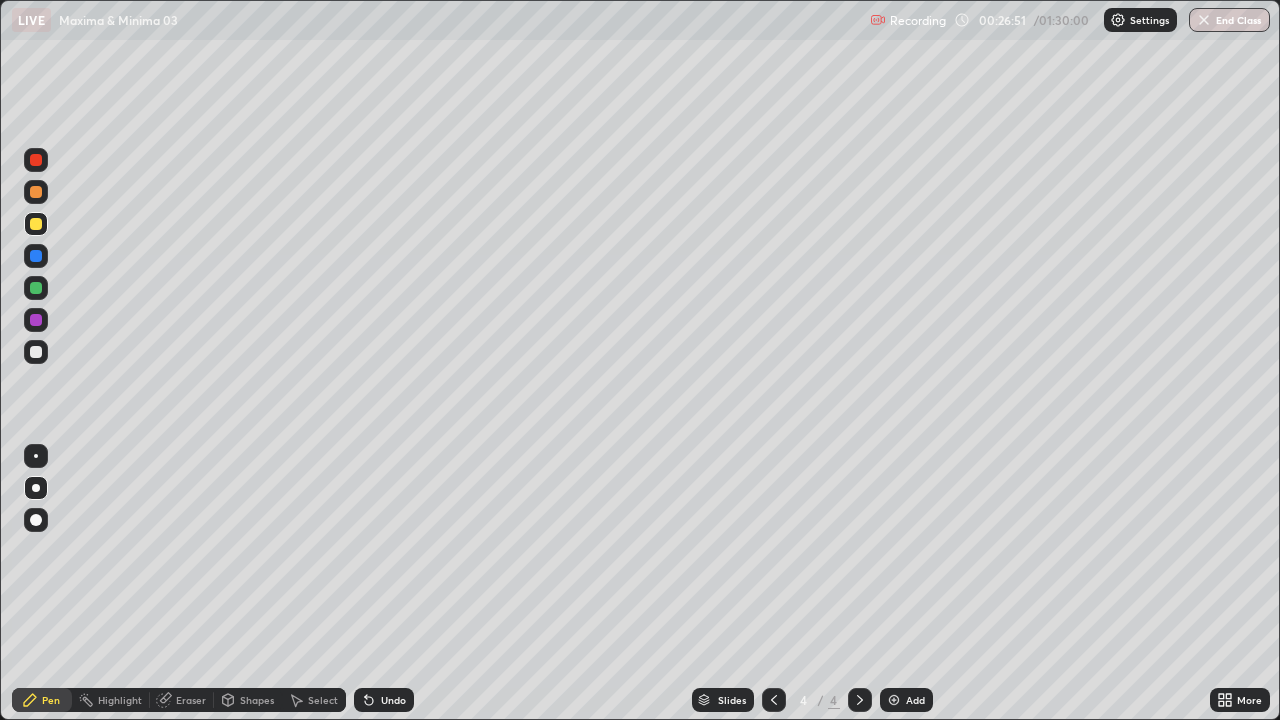 click 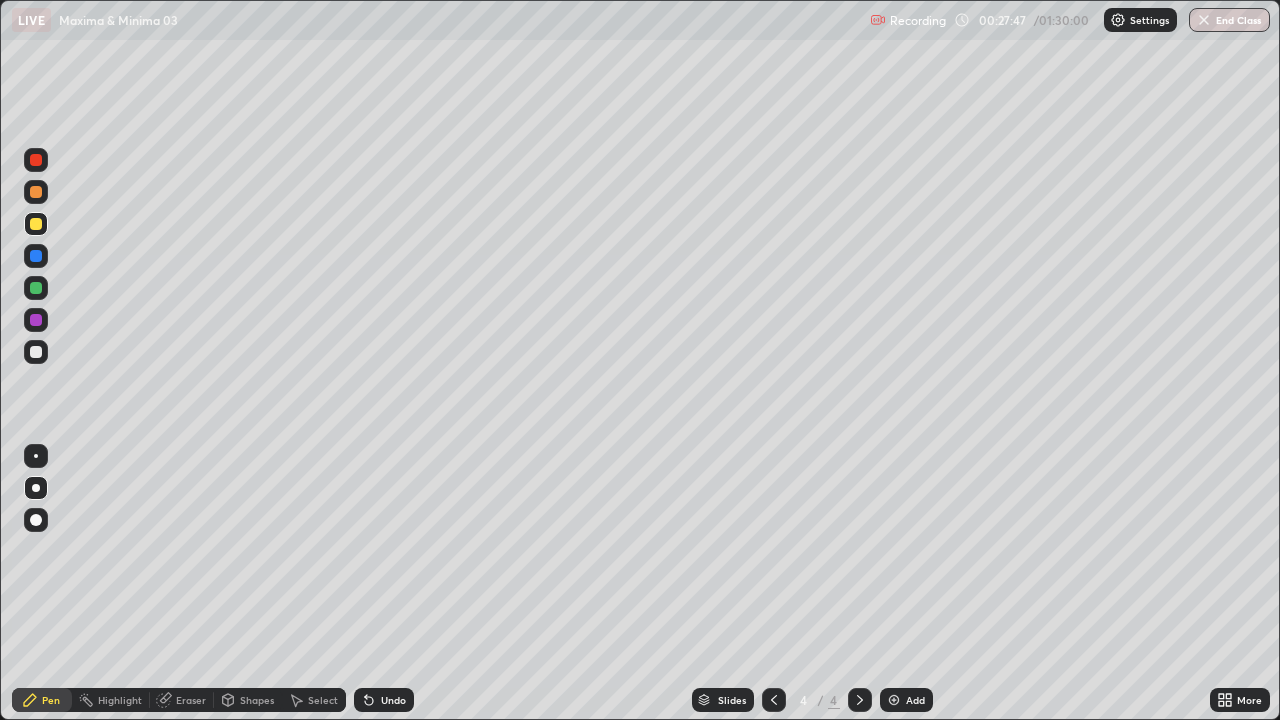 click at bounding box center (36, 352) 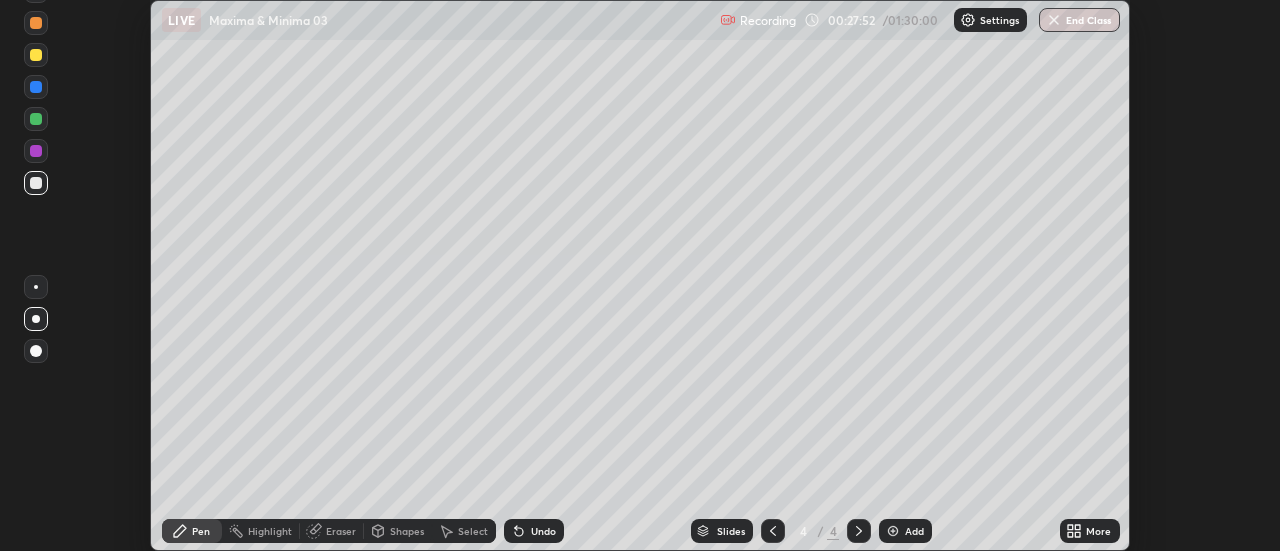 scroll, scrollTop: 551, scrollLeft: 1280, axis: both 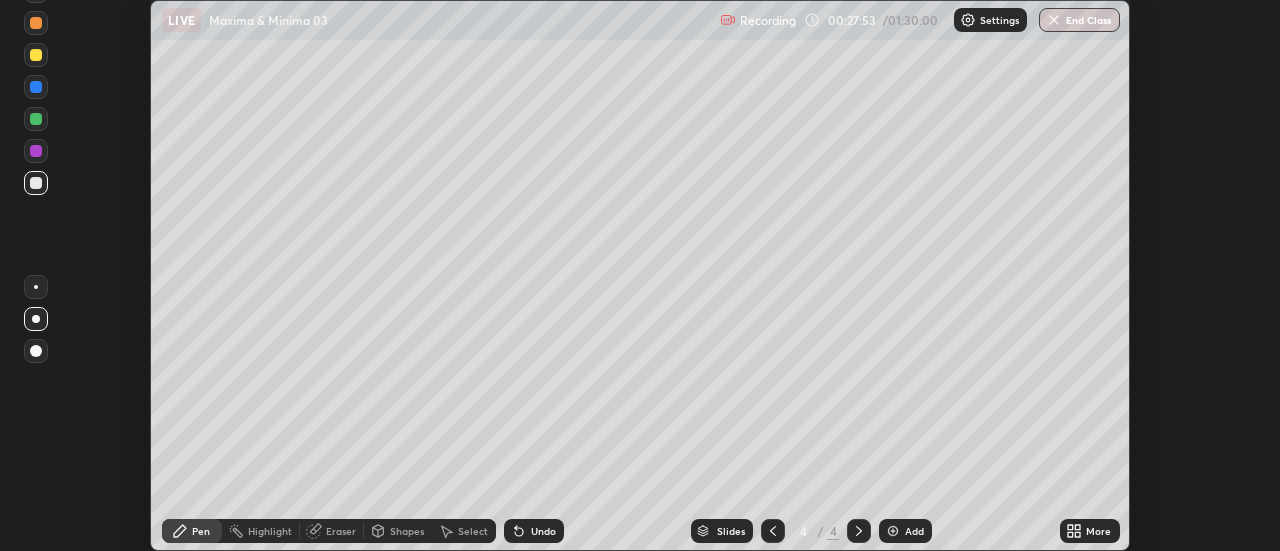 click 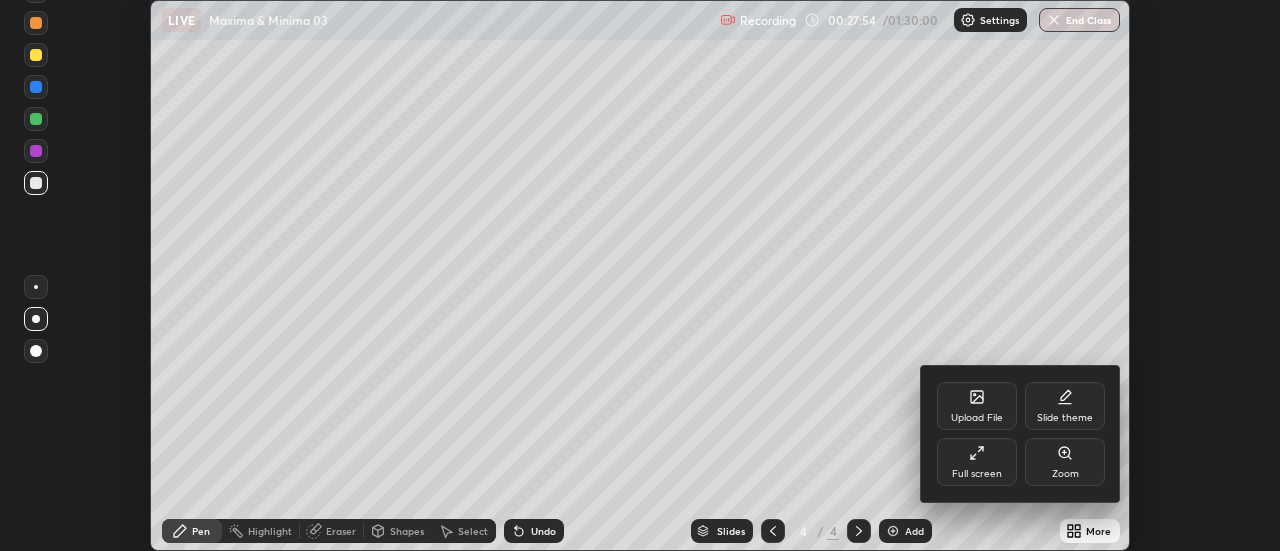 click on "Full screen" at bounding box center (977, 462) 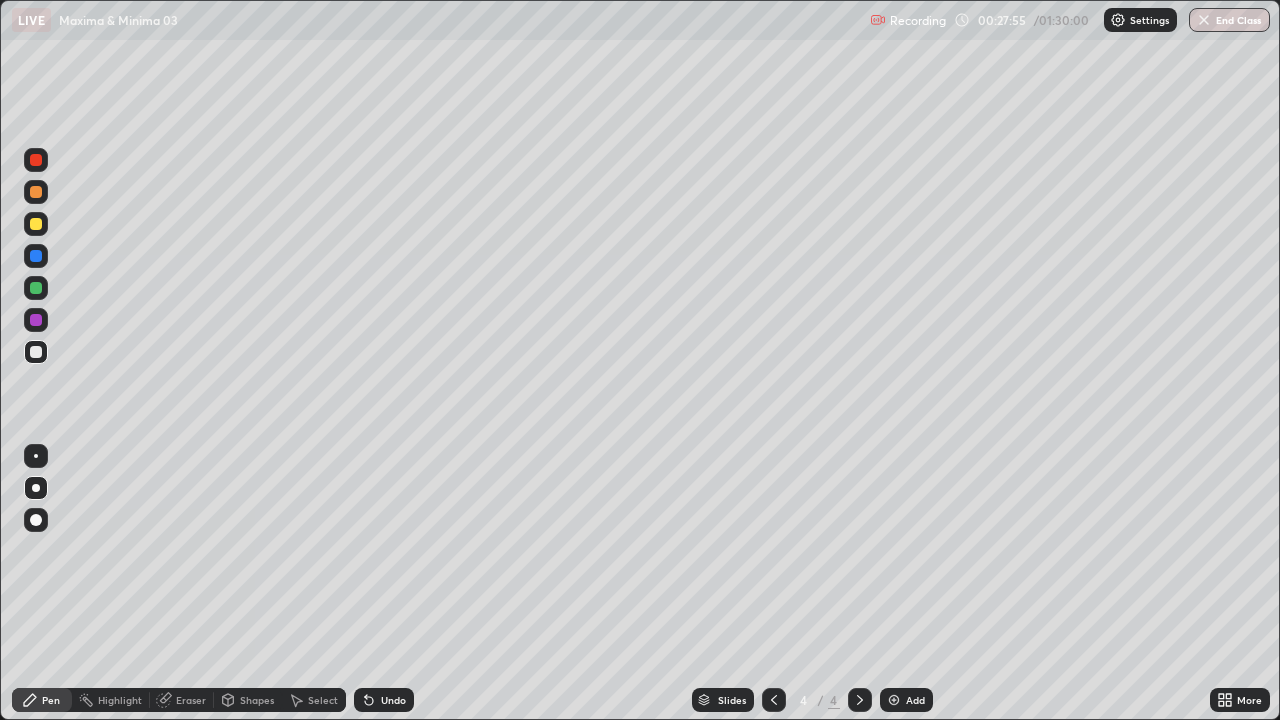 scroll, scrollTop: 99280, scrollLeft: 98720, axis: both 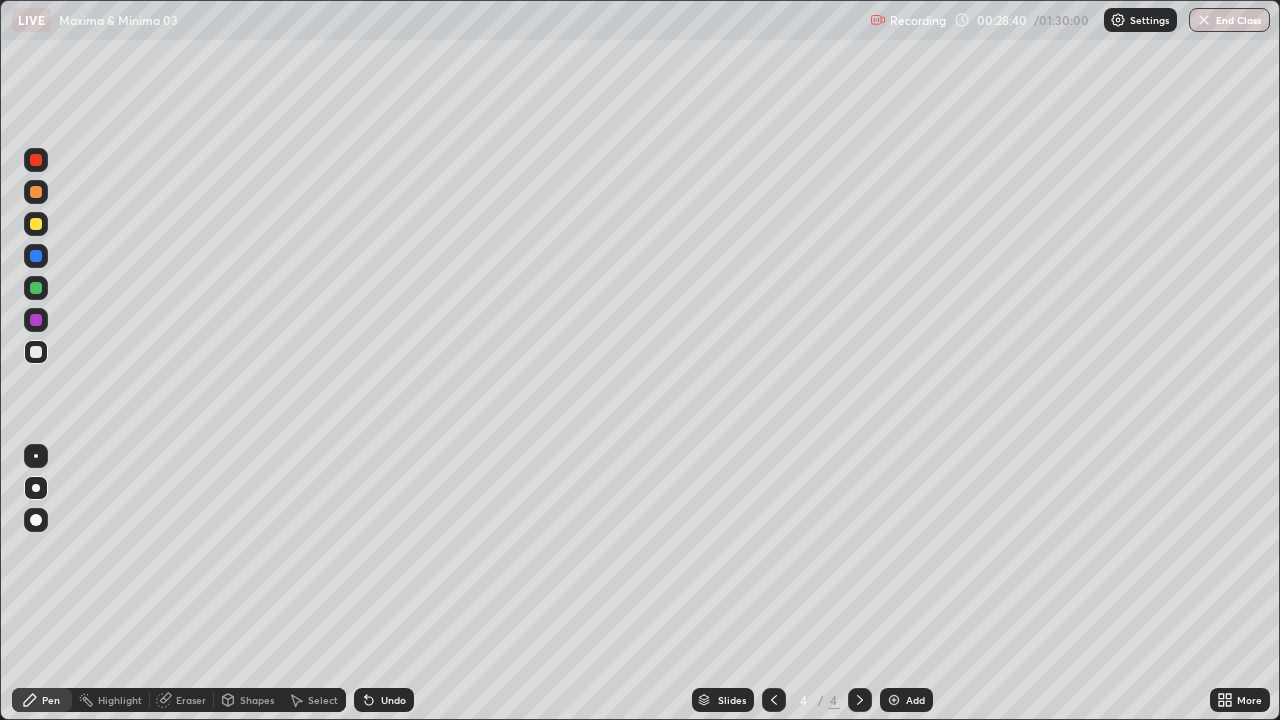 click at bounding box center (36, 224) 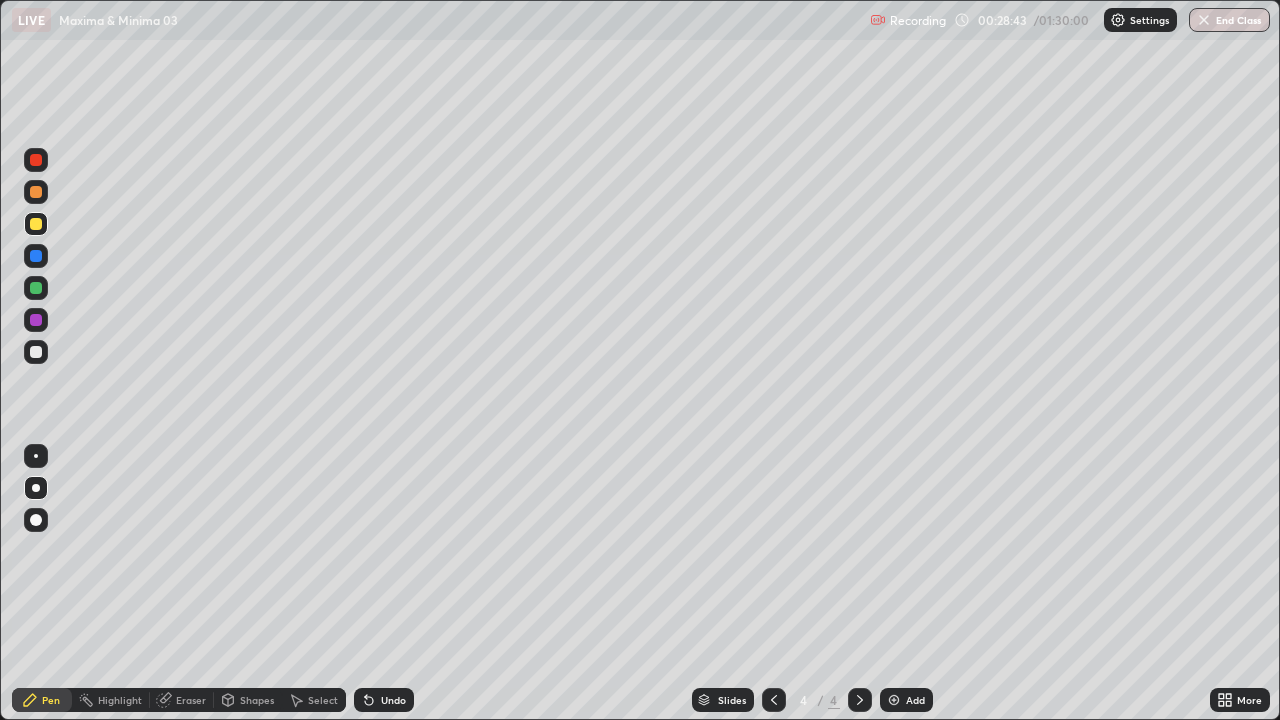 click at bounding box center [36, 352] 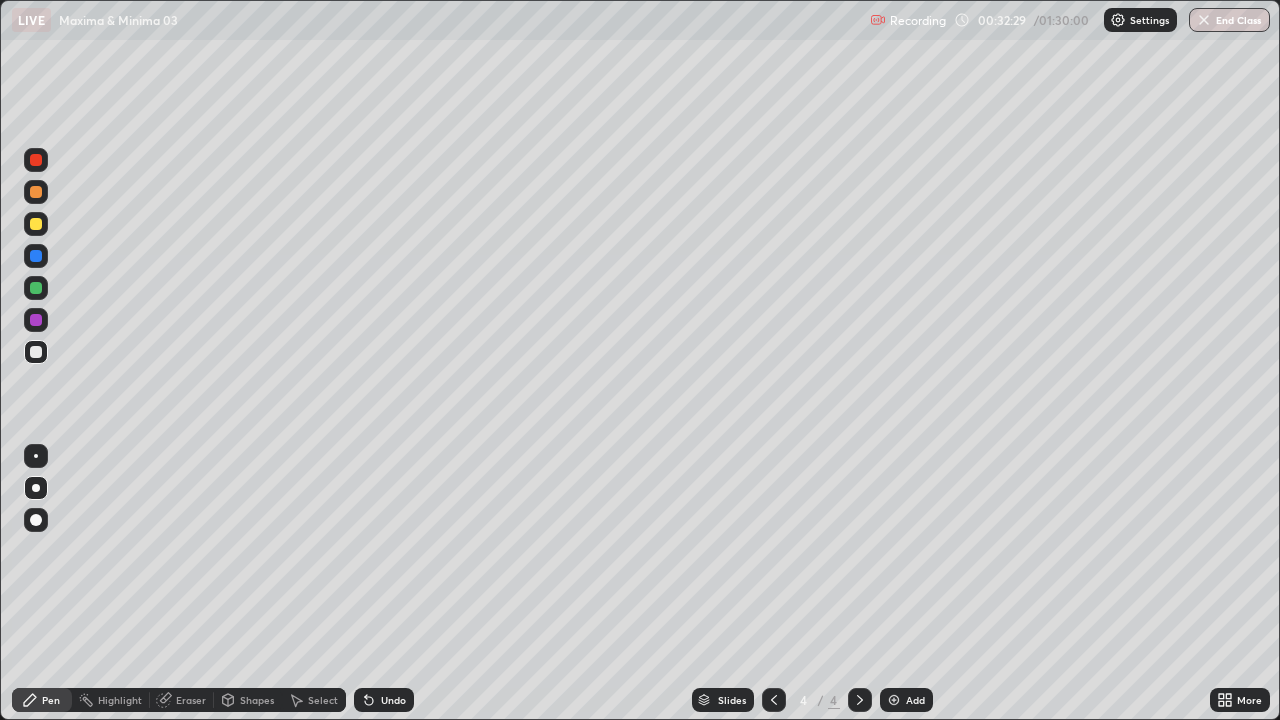 click at bounding box center [36, 224] 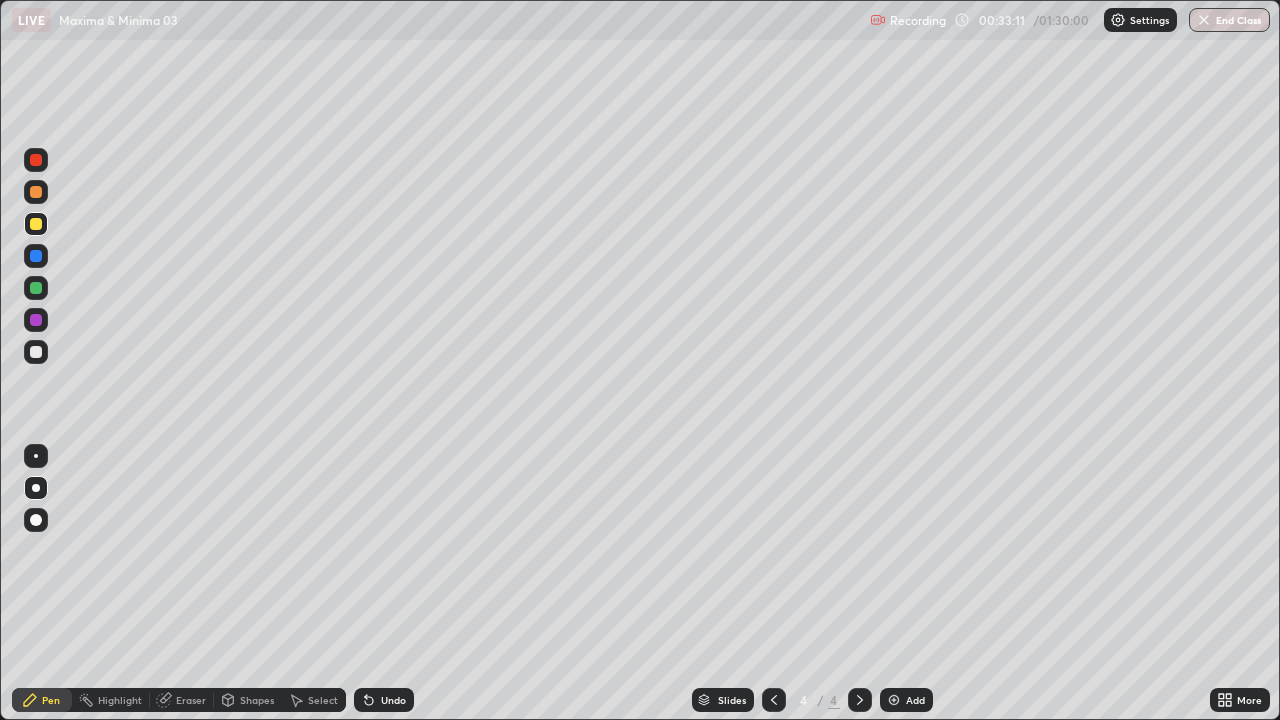 click at bounding box center [36, 352] 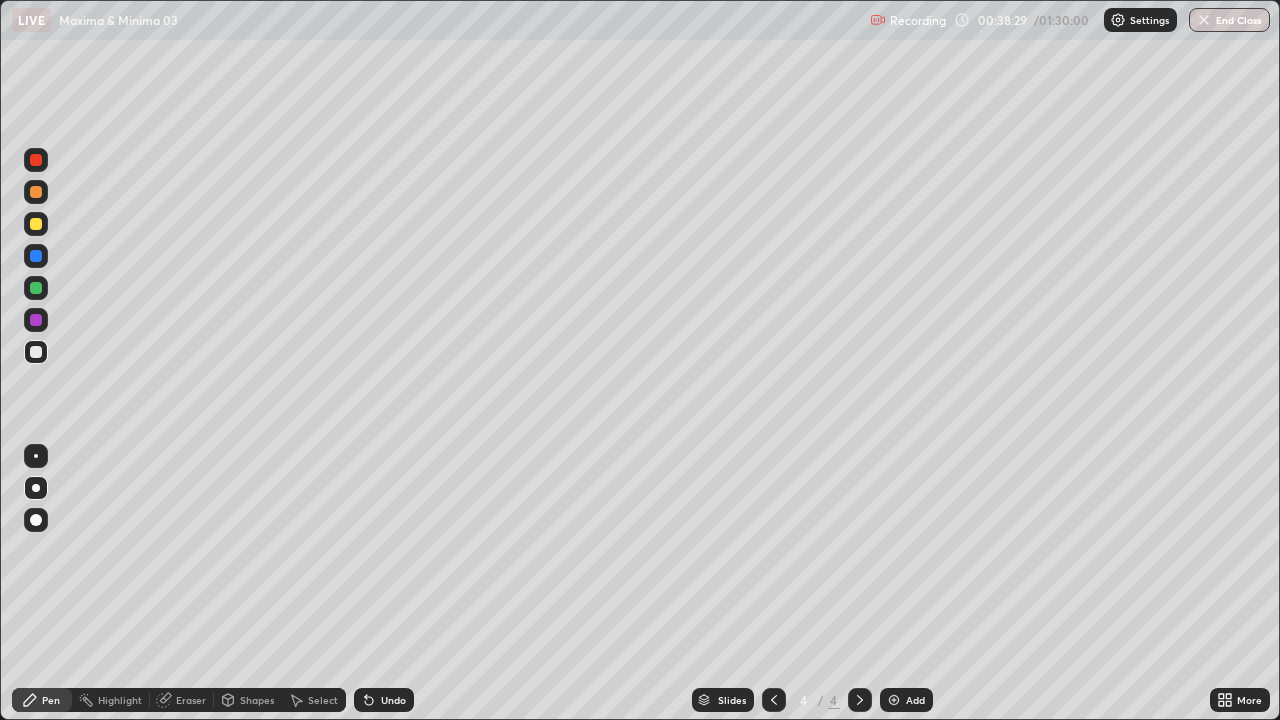 click on "Select" at bounding box center [323, 700] 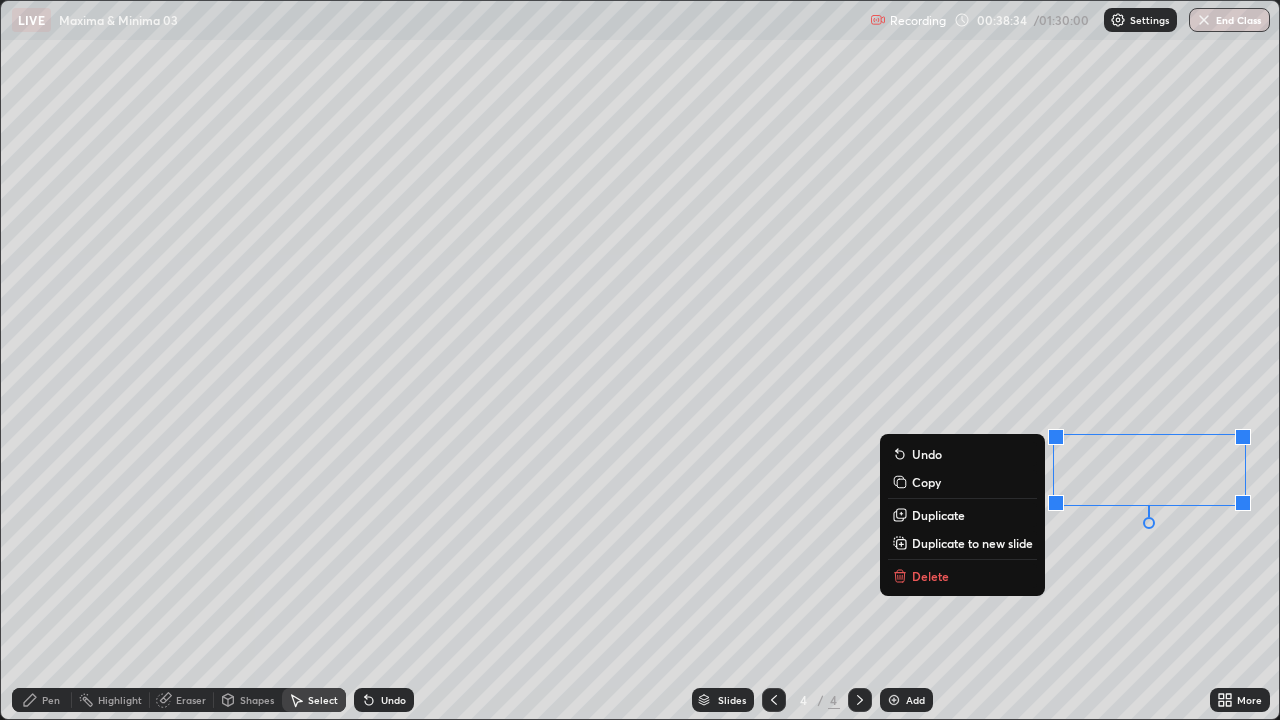 click on "Copy" at bounding box center (926, 482) 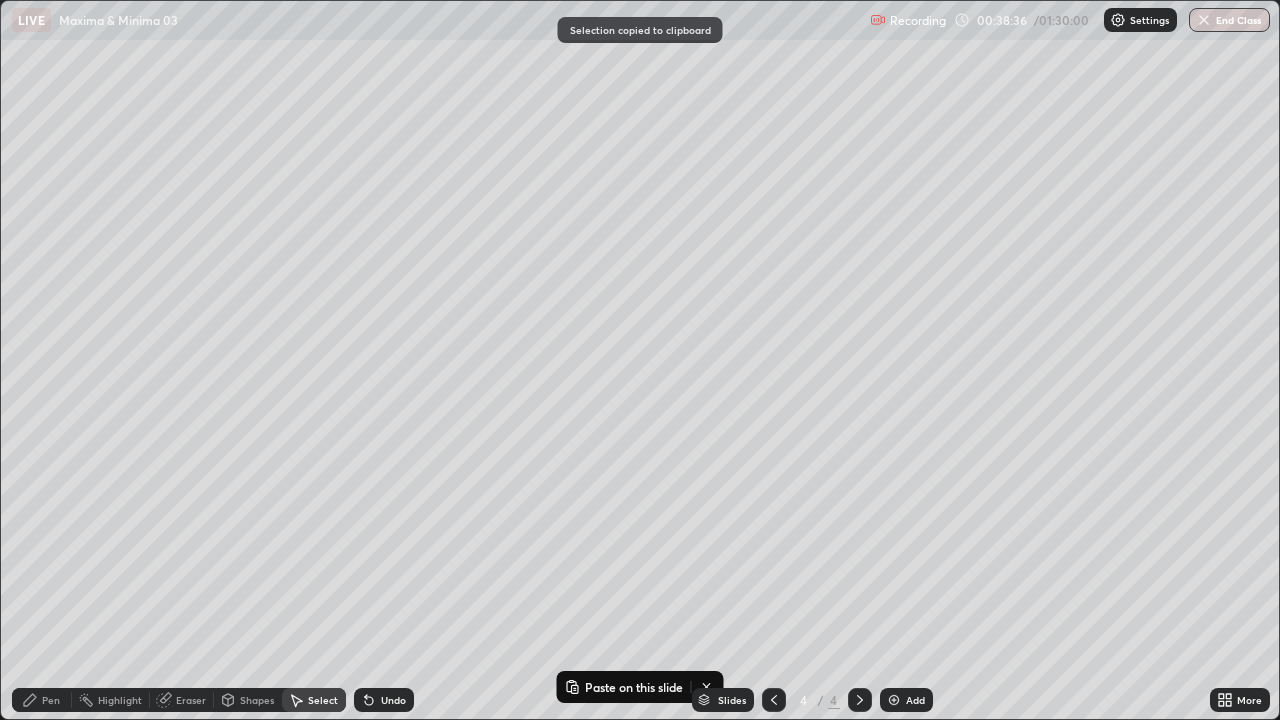 click on "Add" at bounding box center (906, 700) 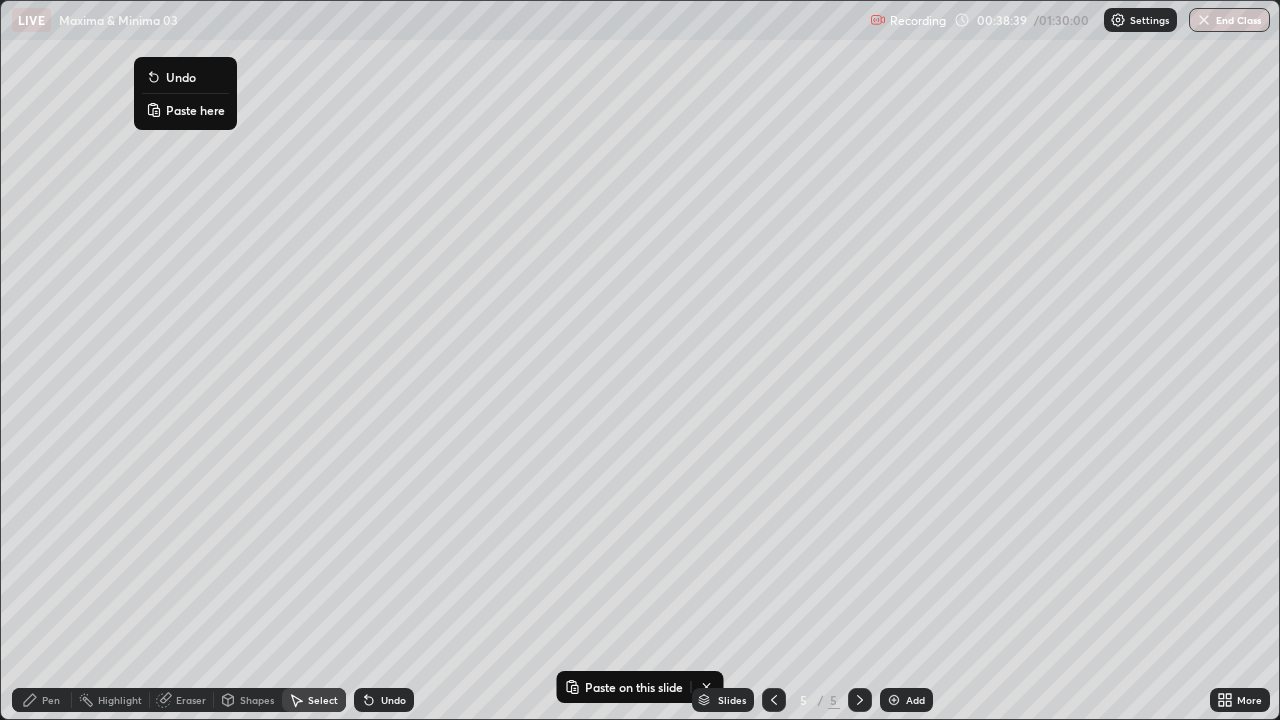 click on "Paste here" at bounding box center (195, 110) 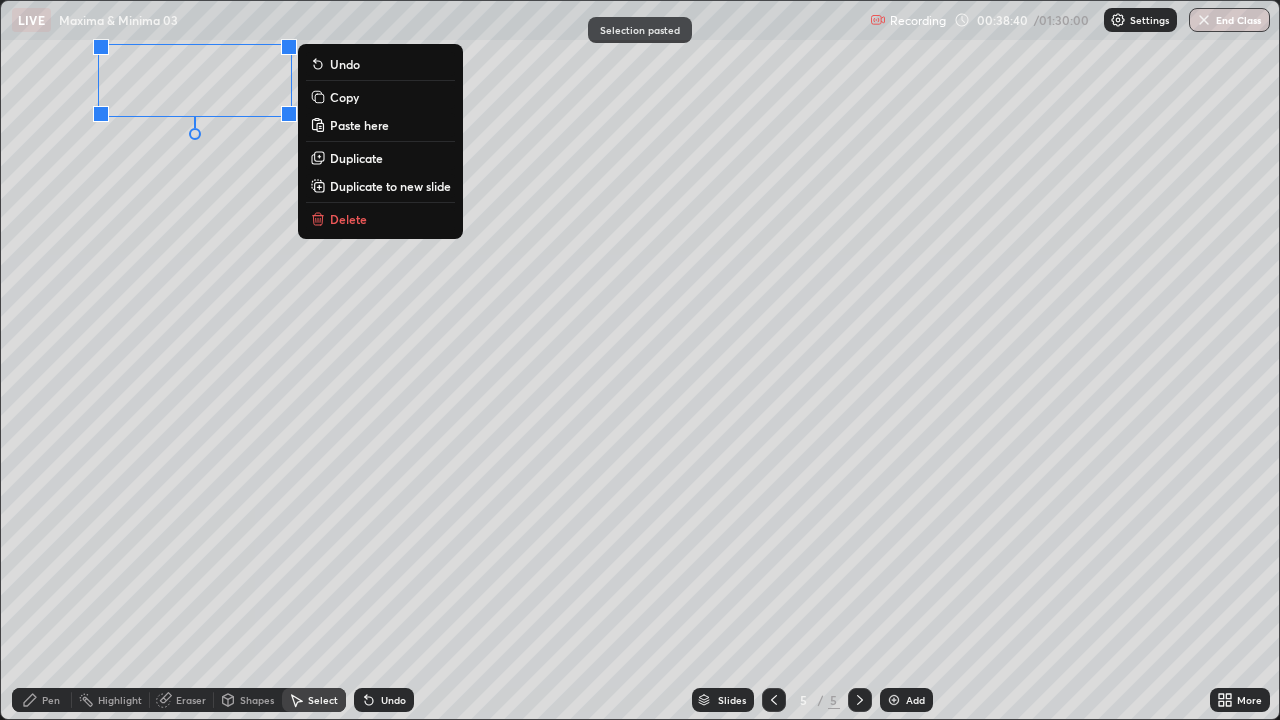 click on "0 ° Undo Copy Paste here Duplicate Duplicate to new slide Delete" at bounding box center [640, 360] 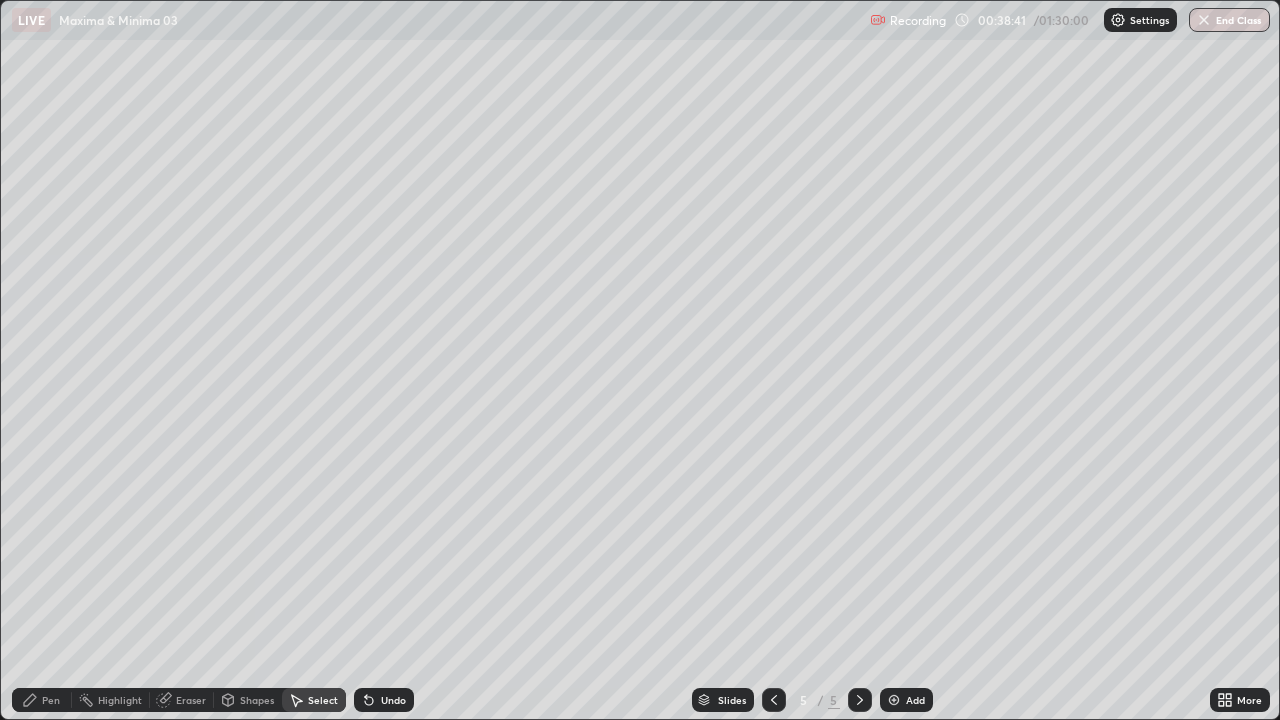 click on "Pen" at bounding box center (51, 700) 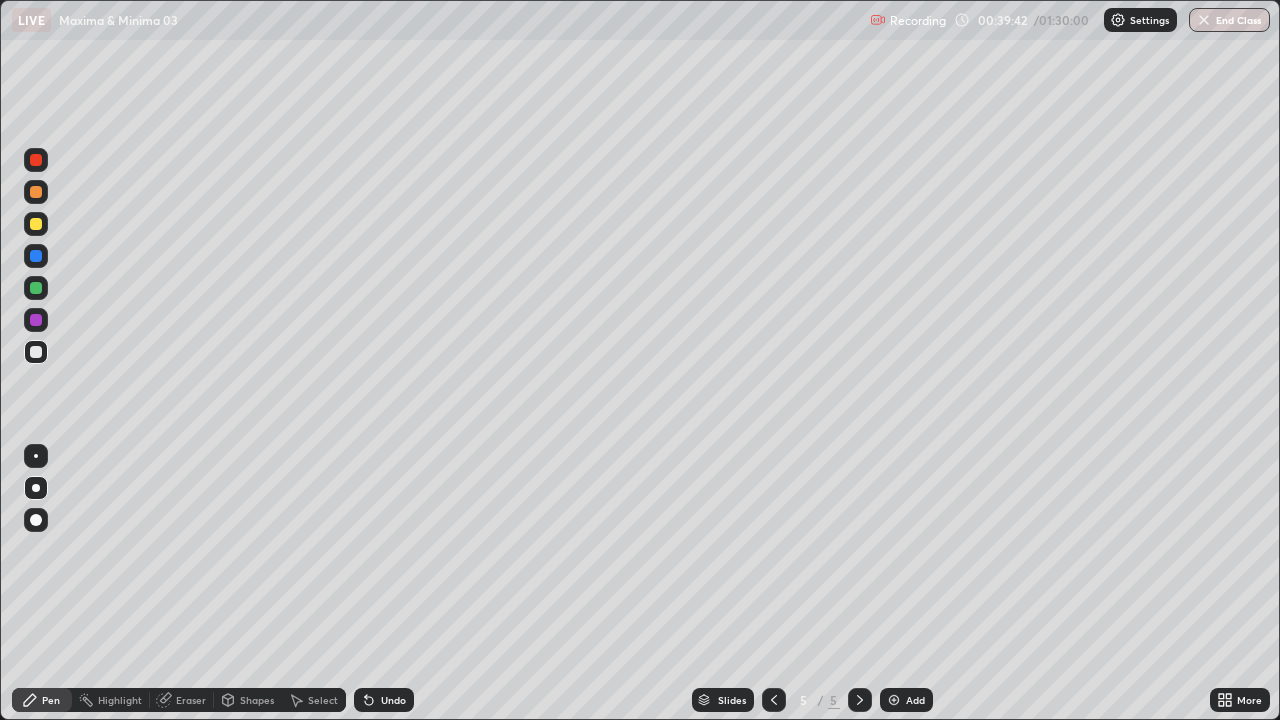 click at bounding box center [36, 224] 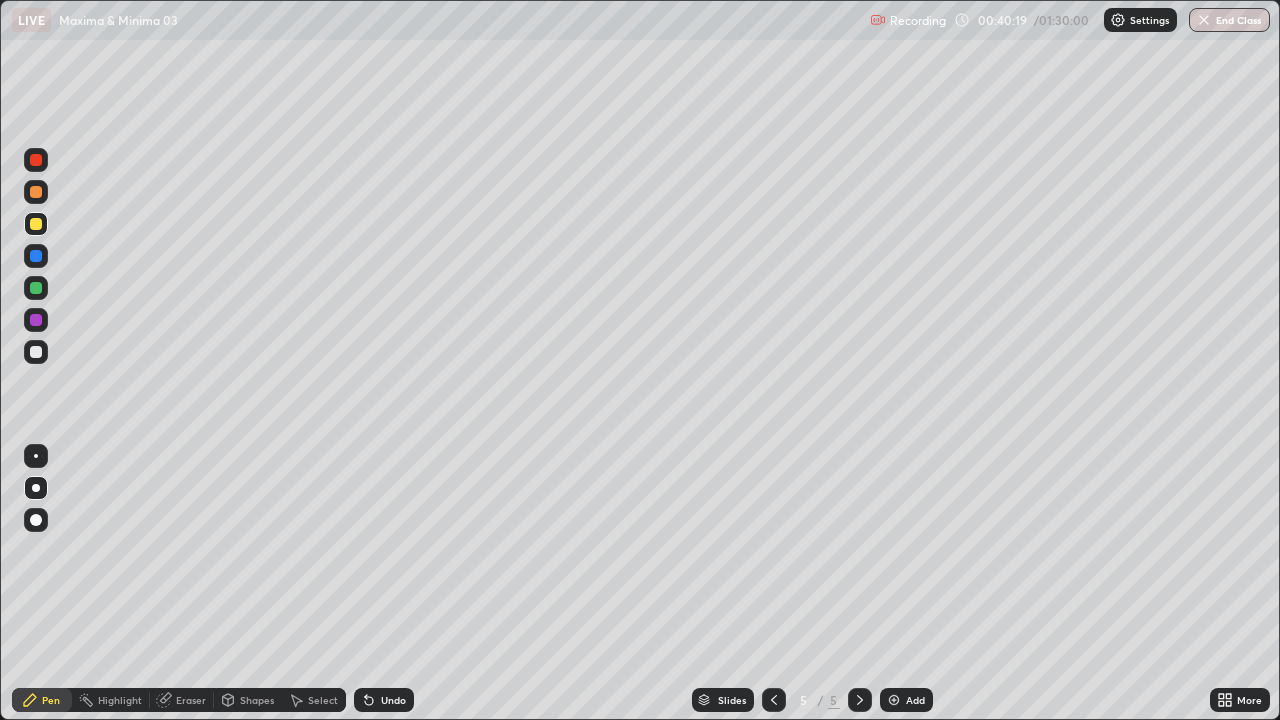 click on "Undo" at bounding box center (384, 700) 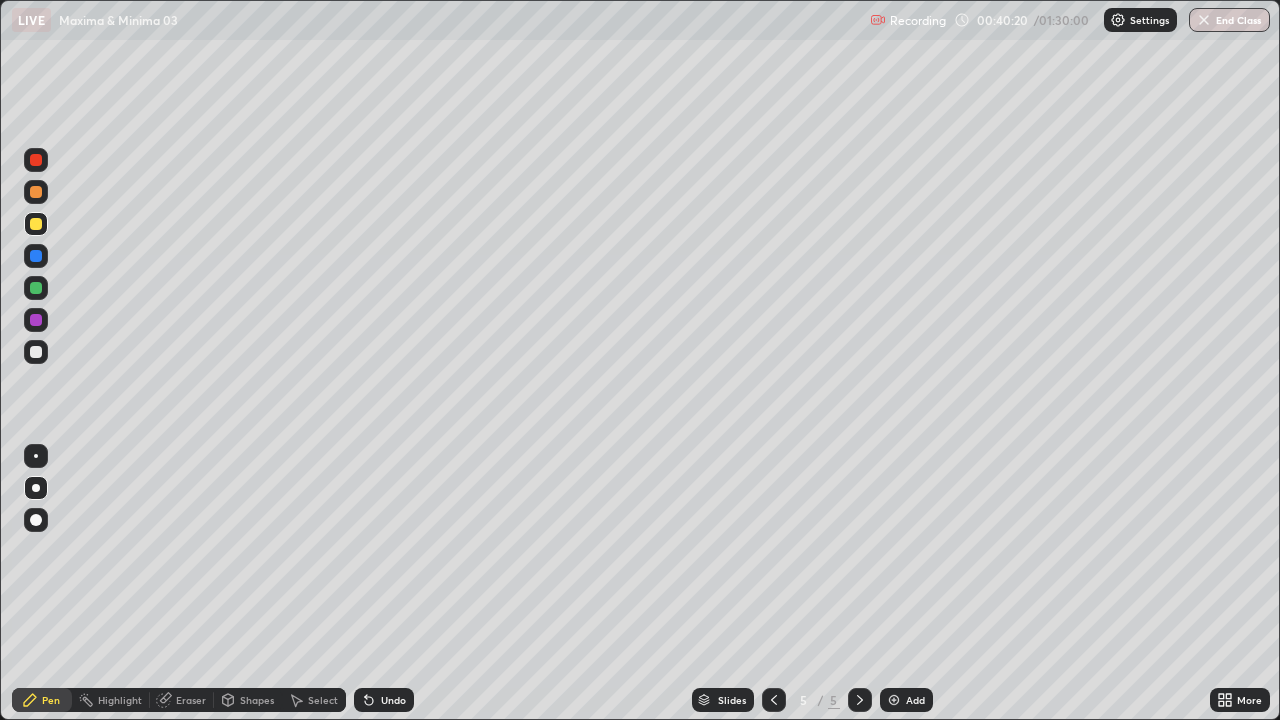 click on "Undo" at bounding box center (384, 700) 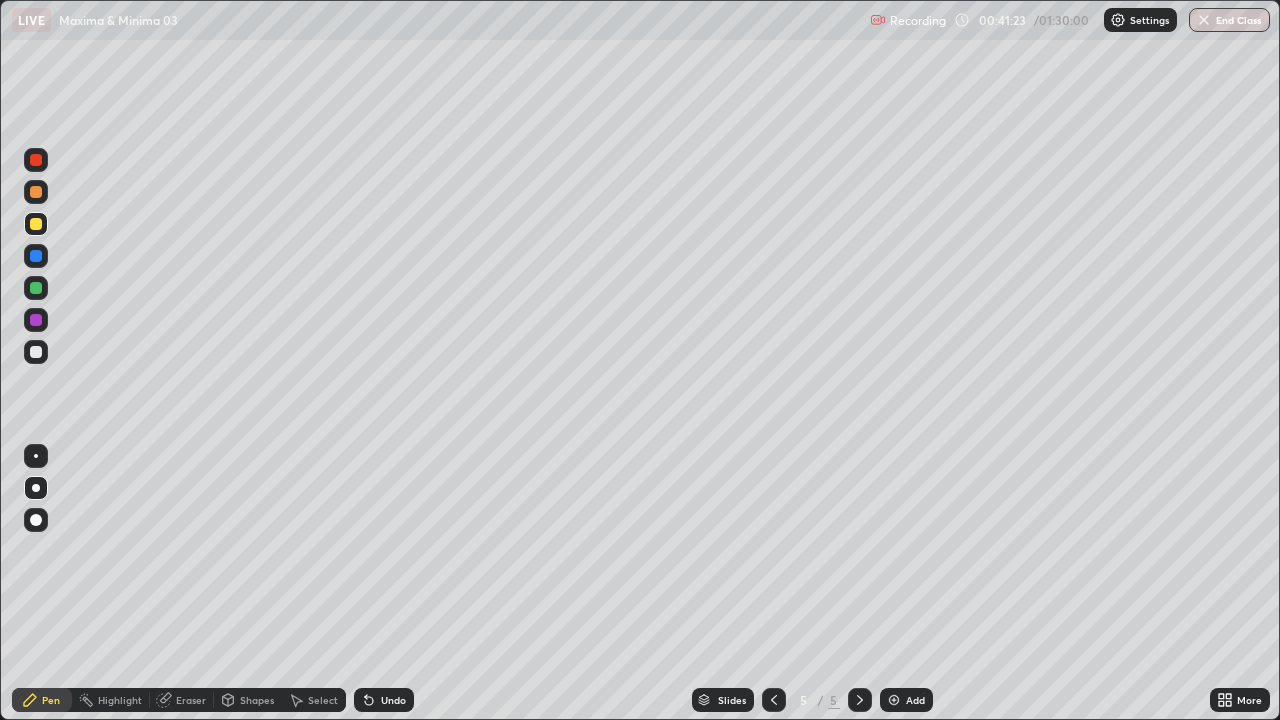 click at bounding box center [36, 352] 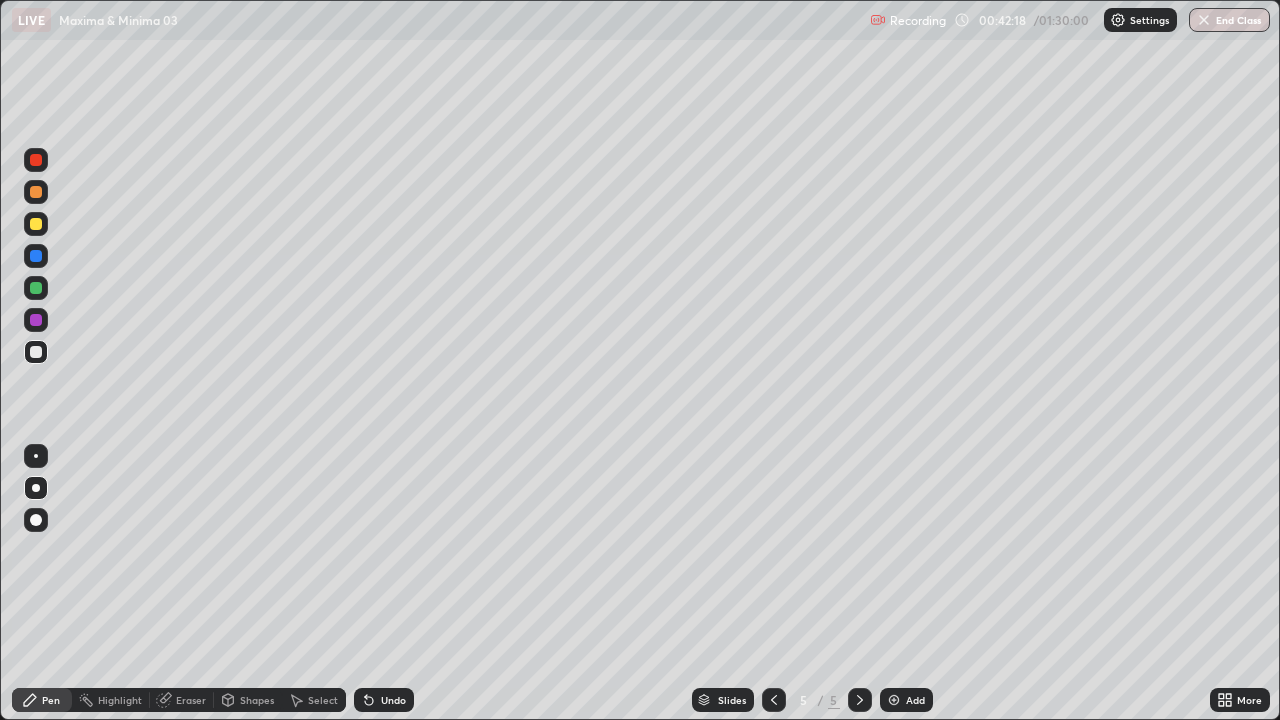 click on "Undo" at bounding box center (384, 700) 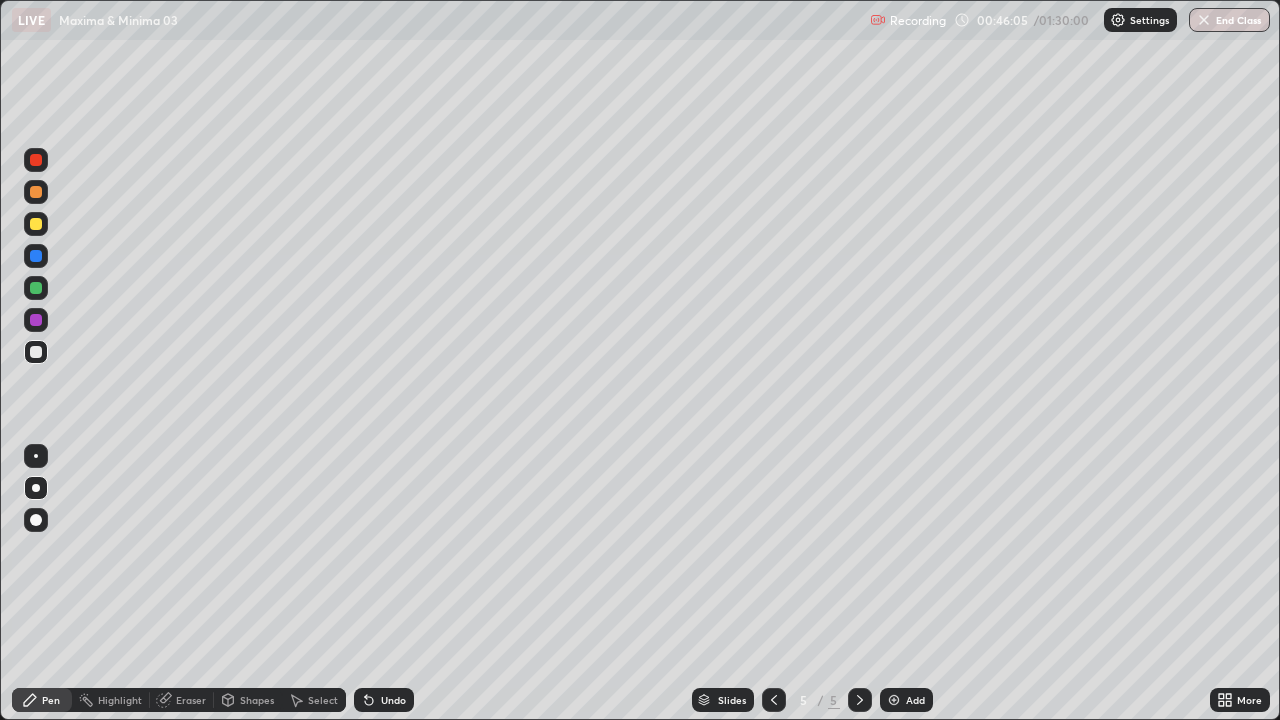click 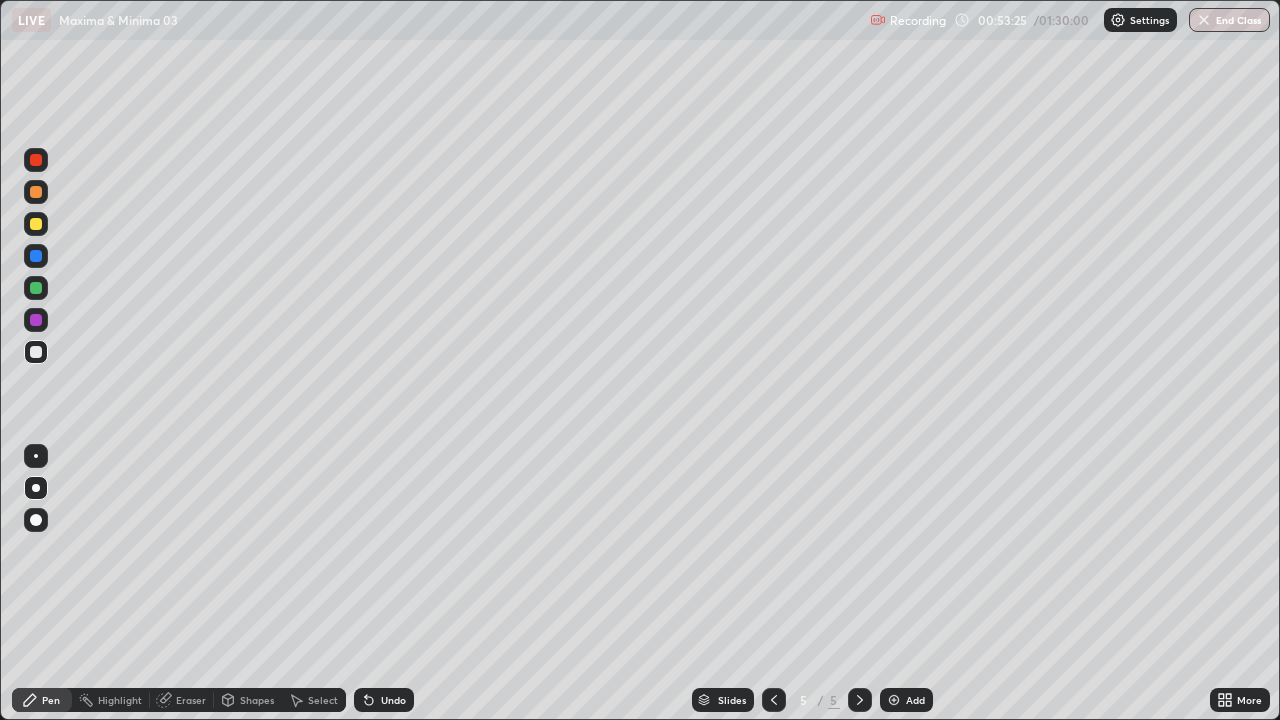 click on "Add" at bounding box center (915, 700) 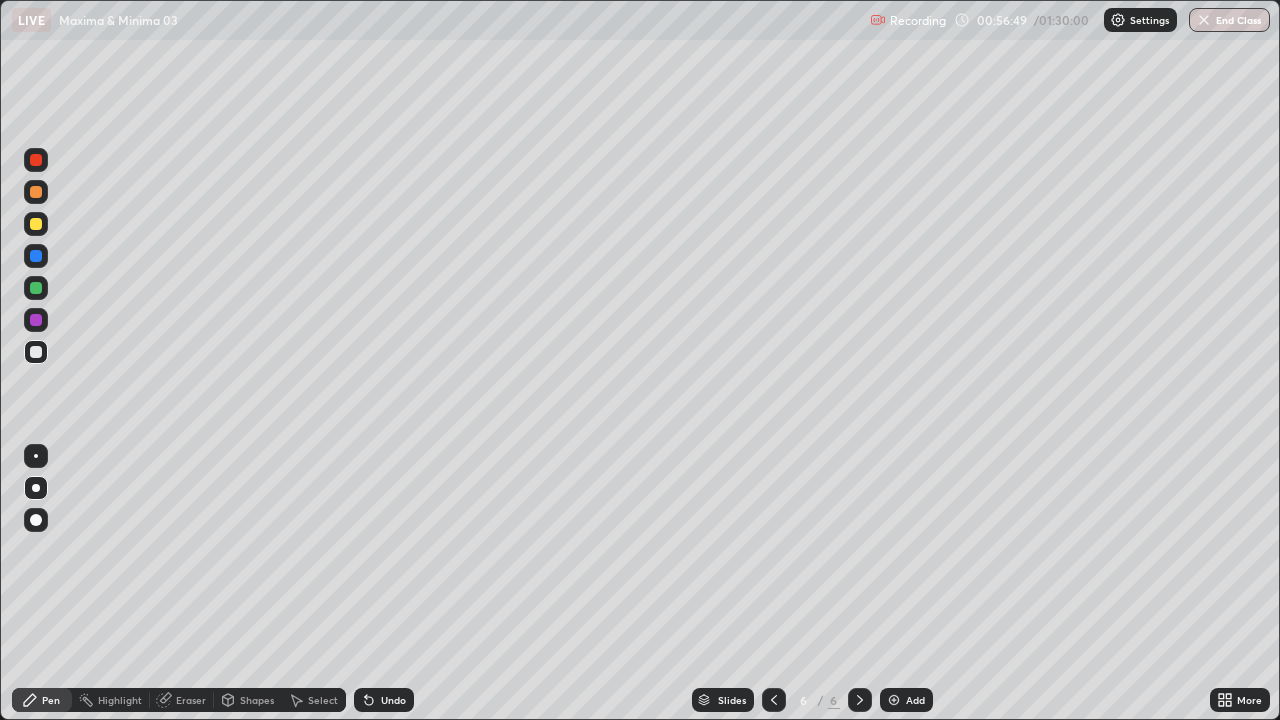 click at bounding box center [36, 224] 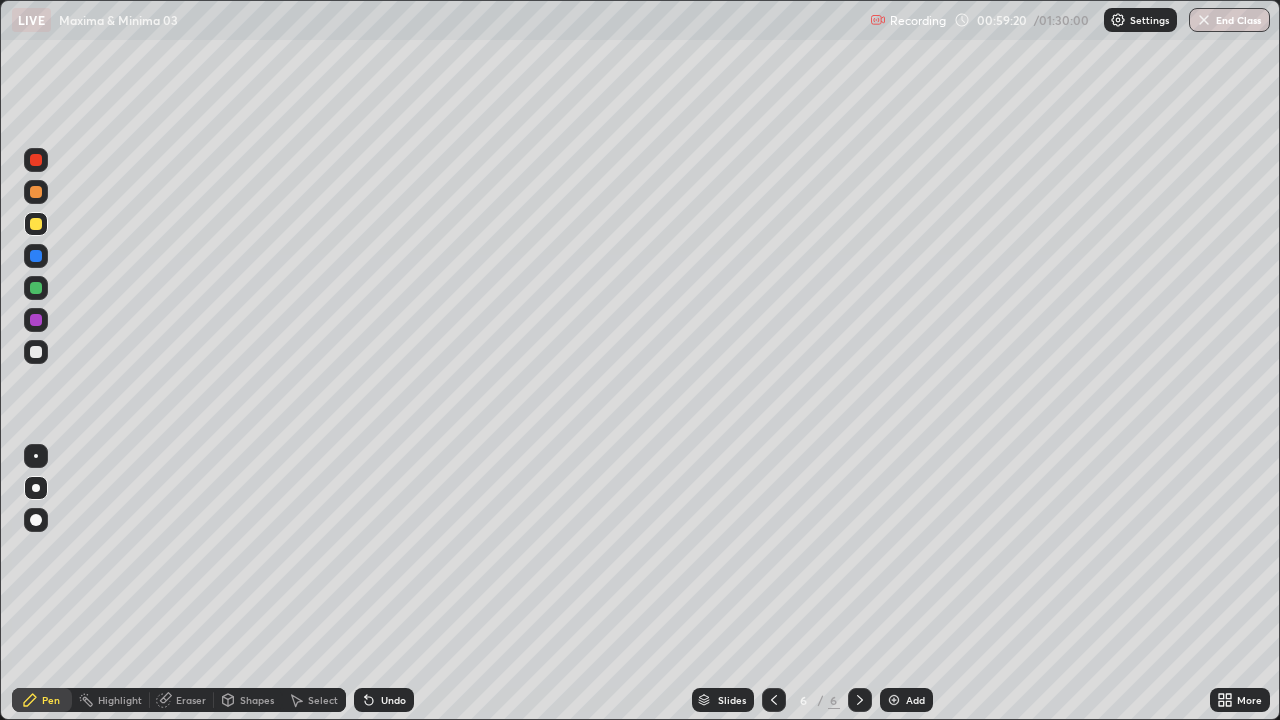 click 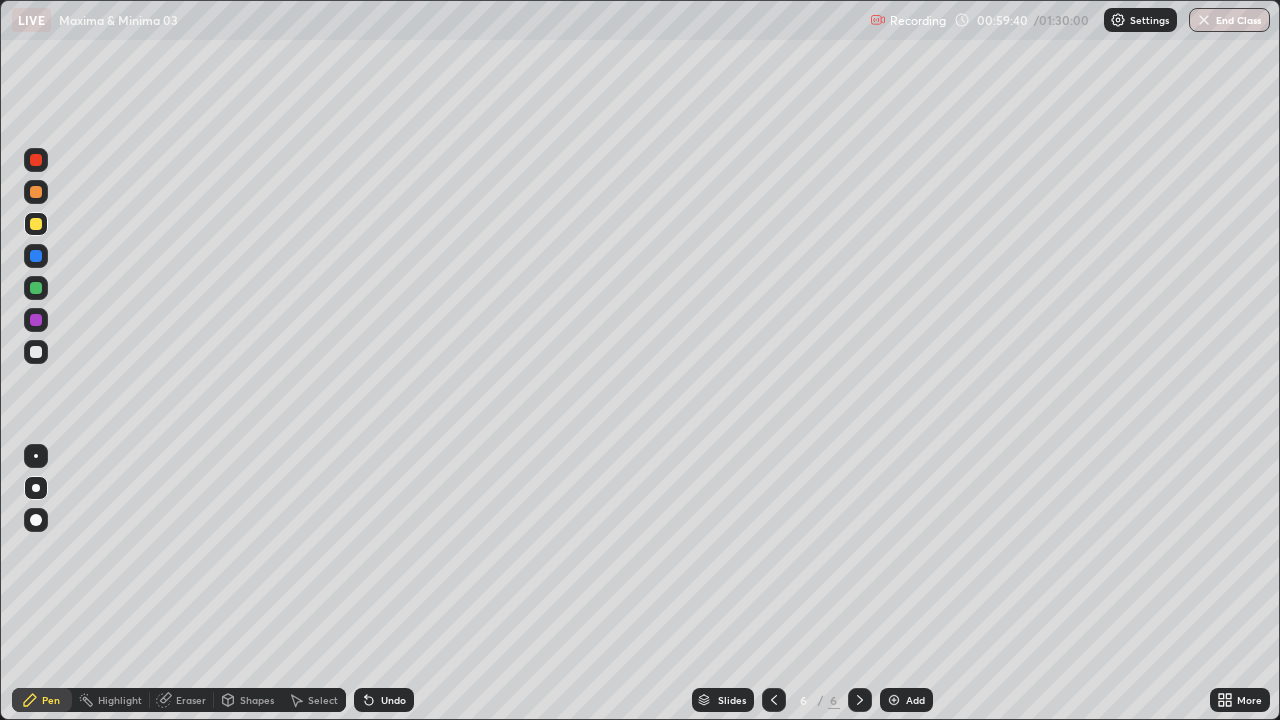 click 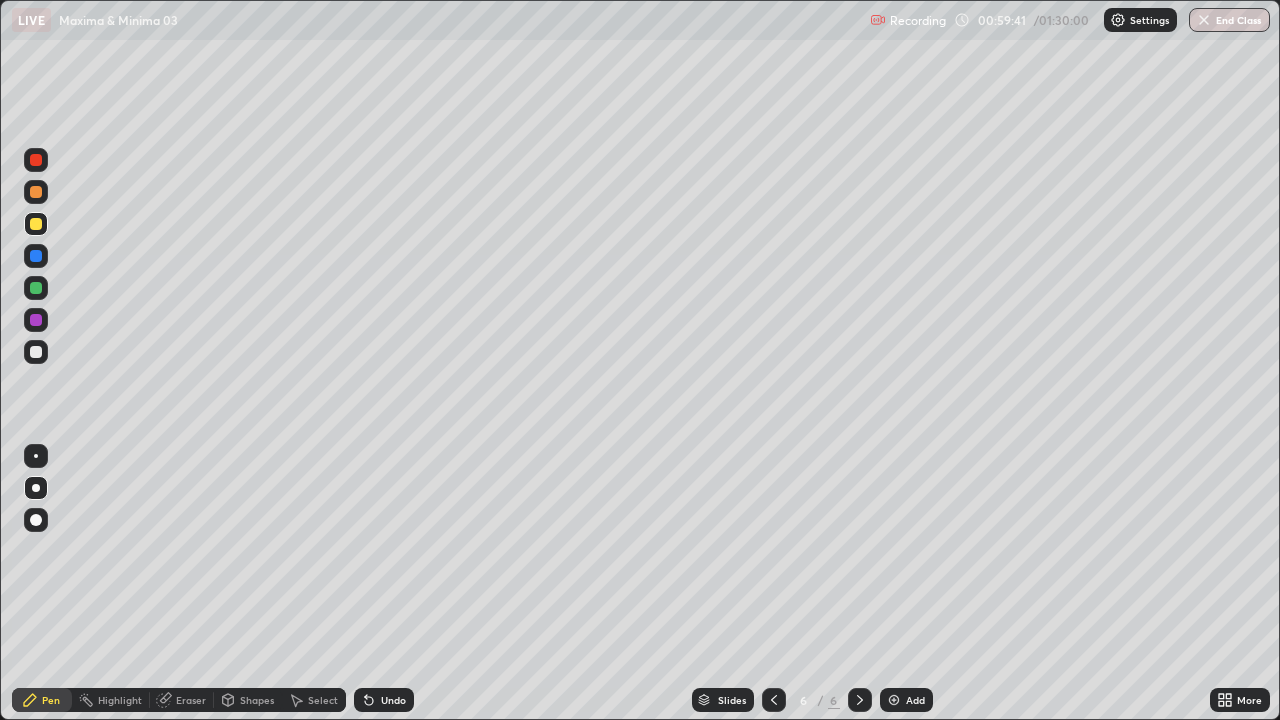 click 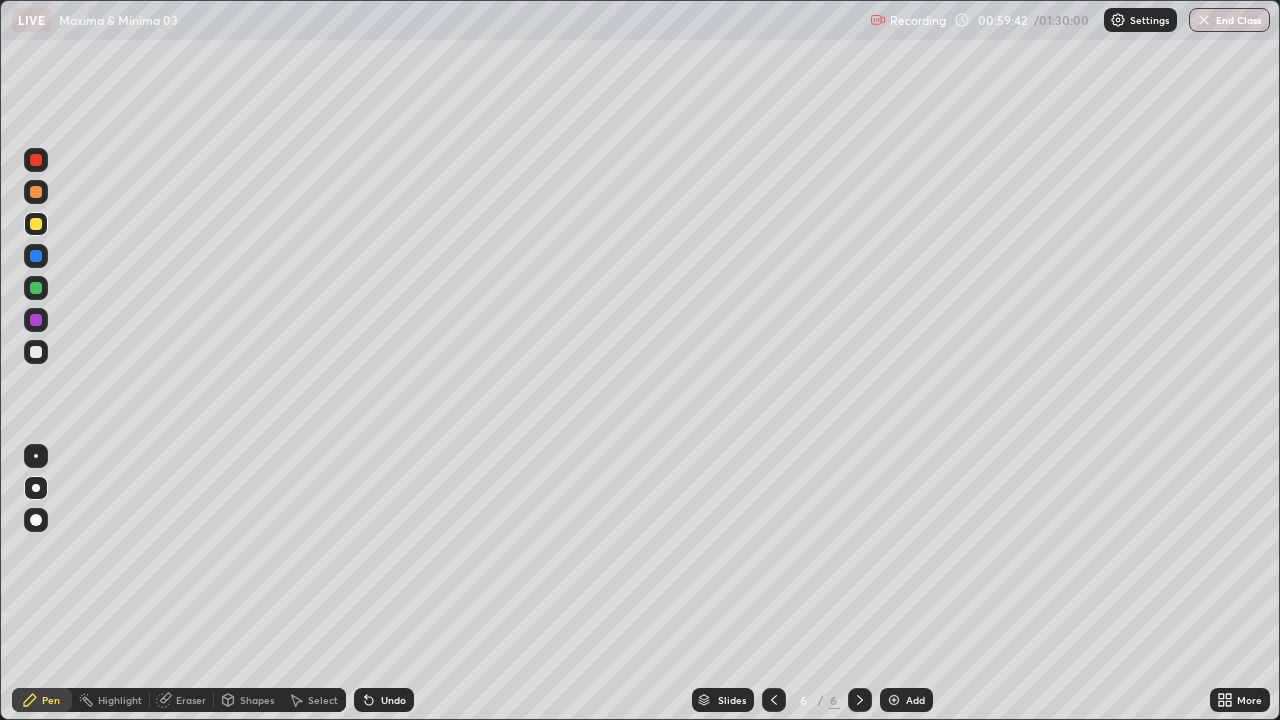 click 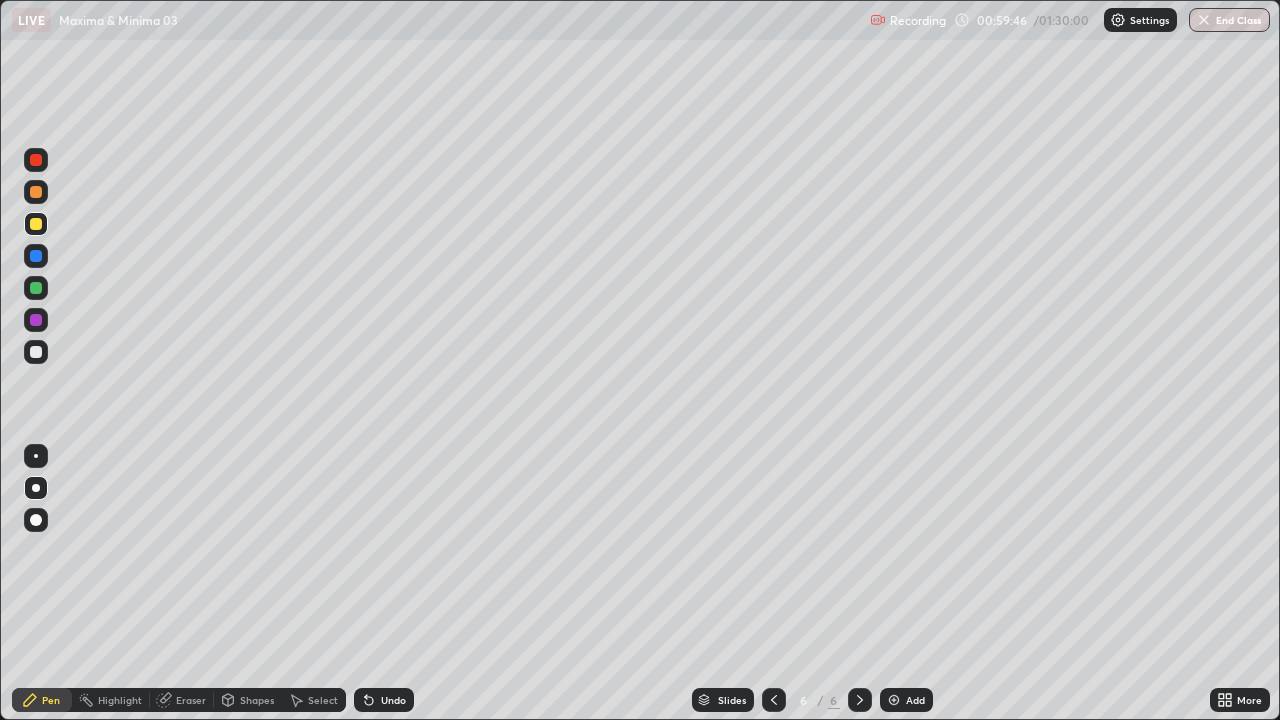 click 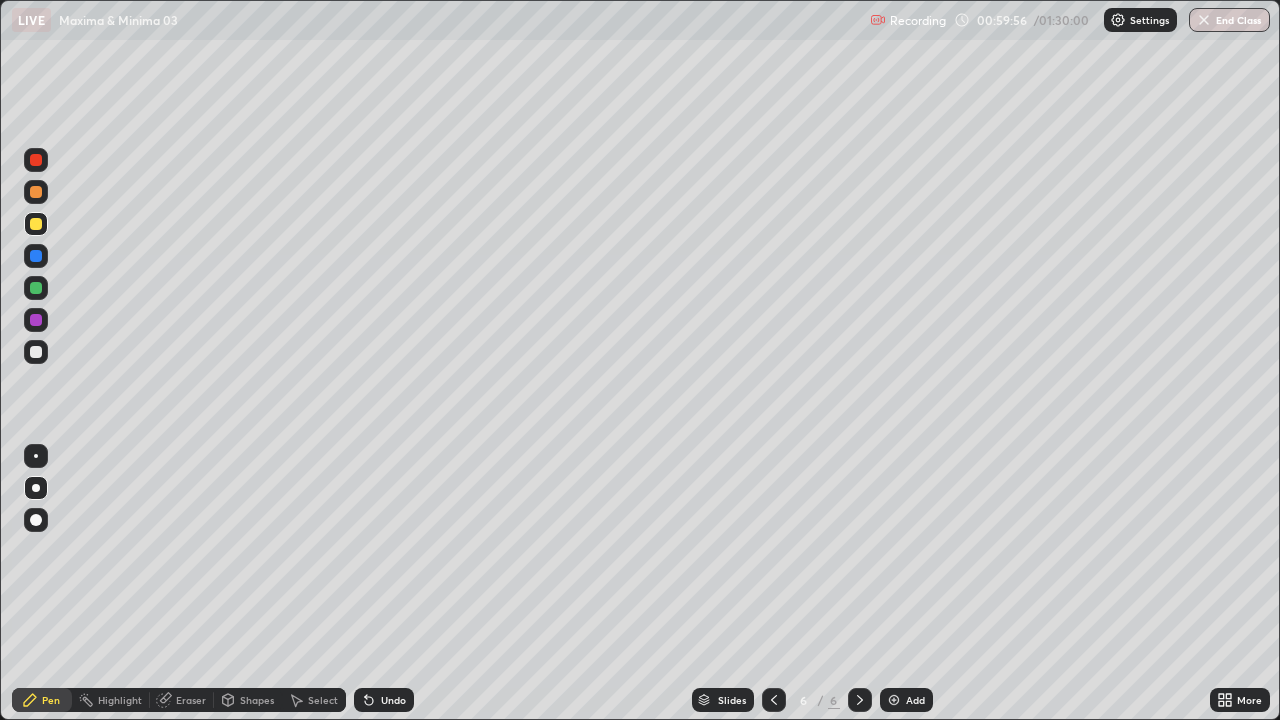 click 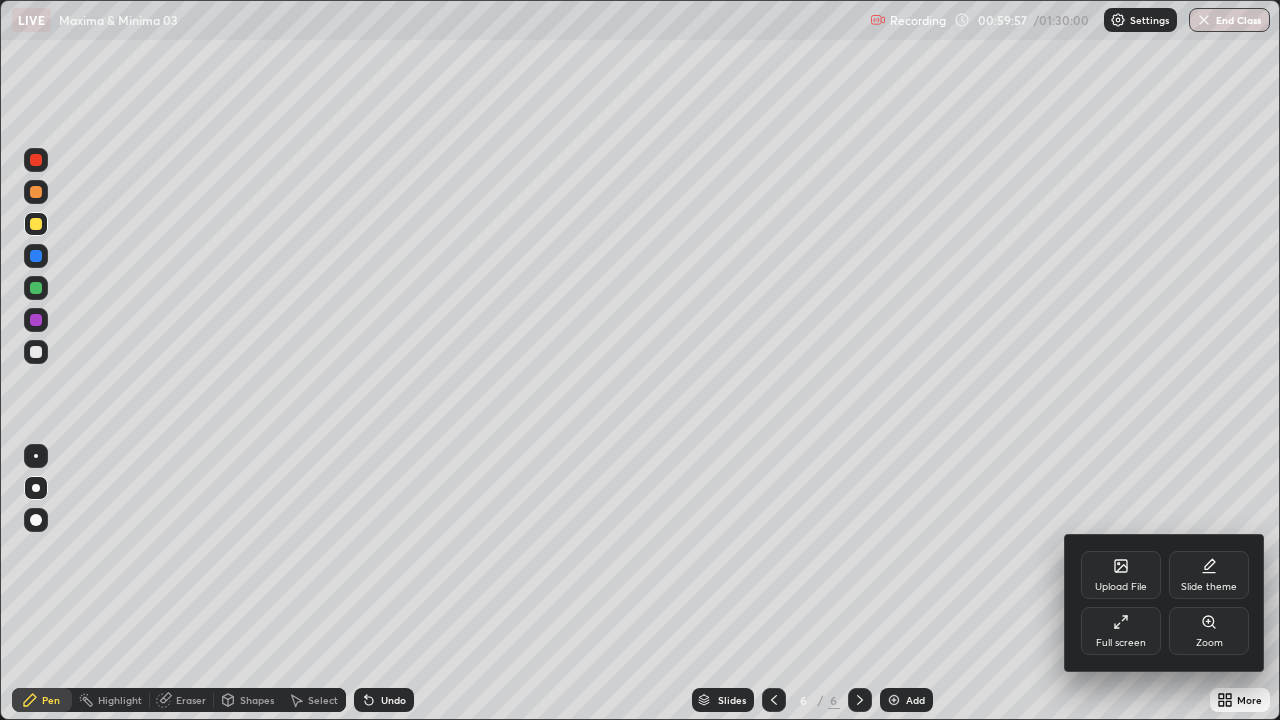 click on "Full screen" at bounding box center (1121, 631) 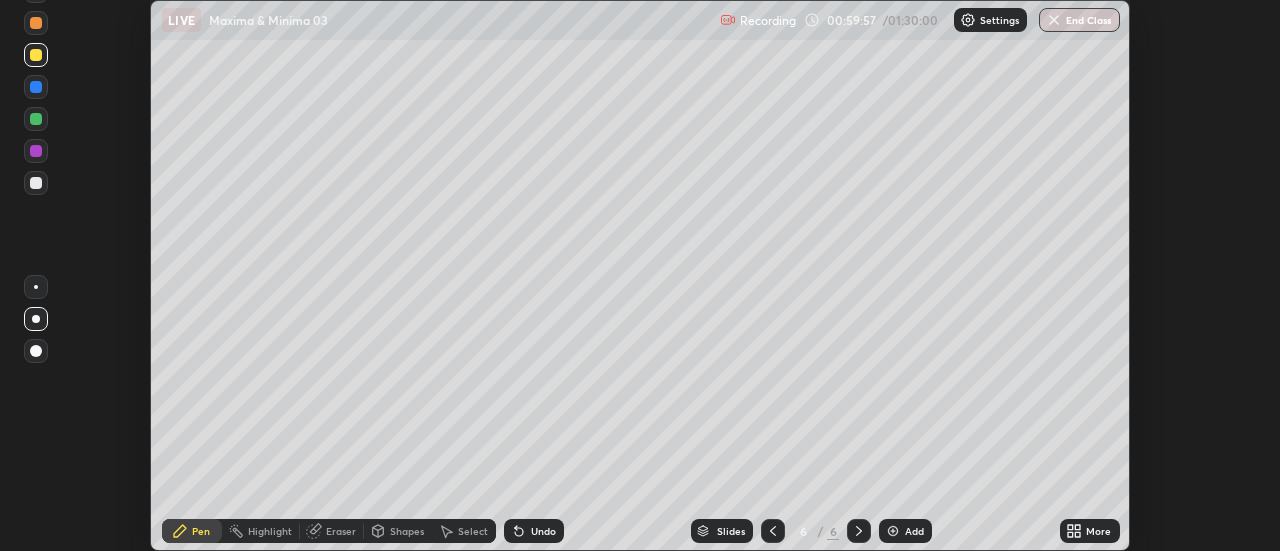 scroll, scrollTop: 551, scrollLeft: 1280, axis: both 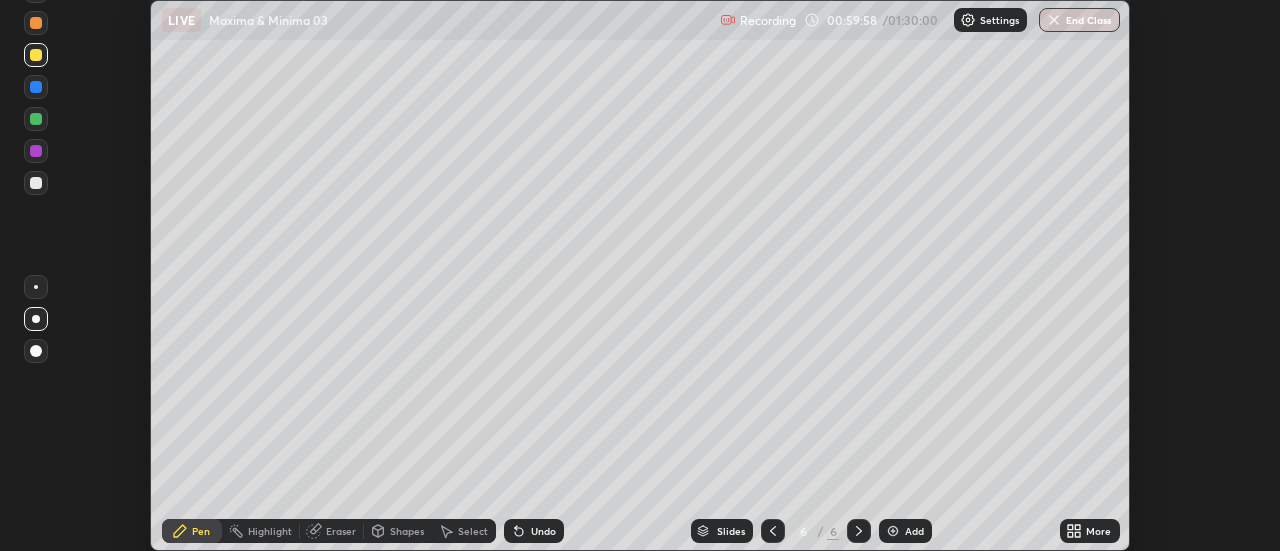 click 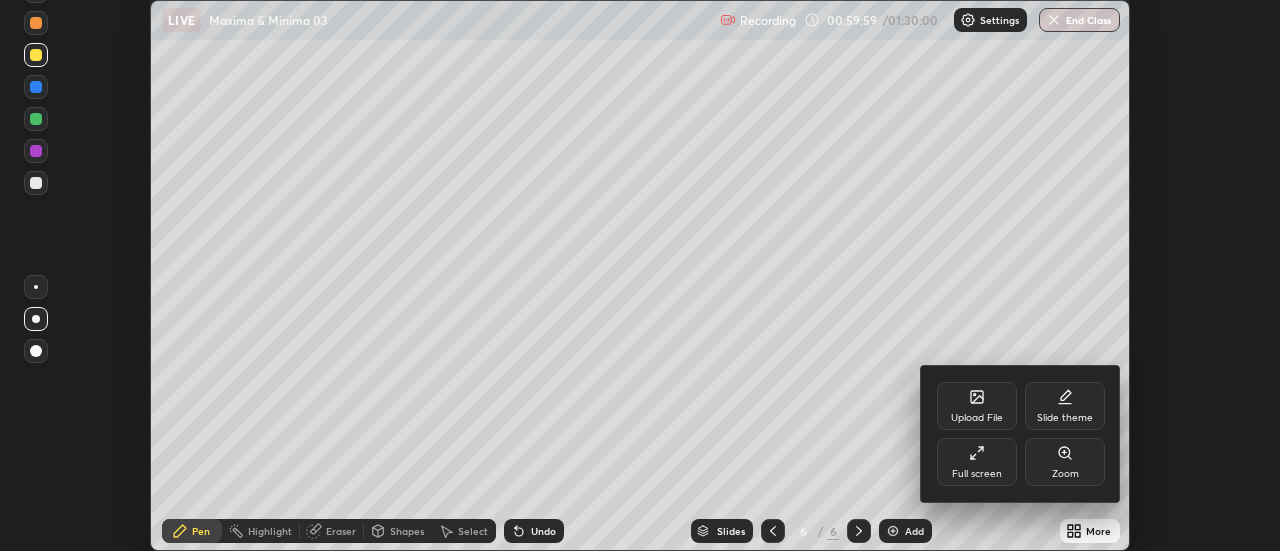 click on "Full screen" at bounding box center (977, 462) 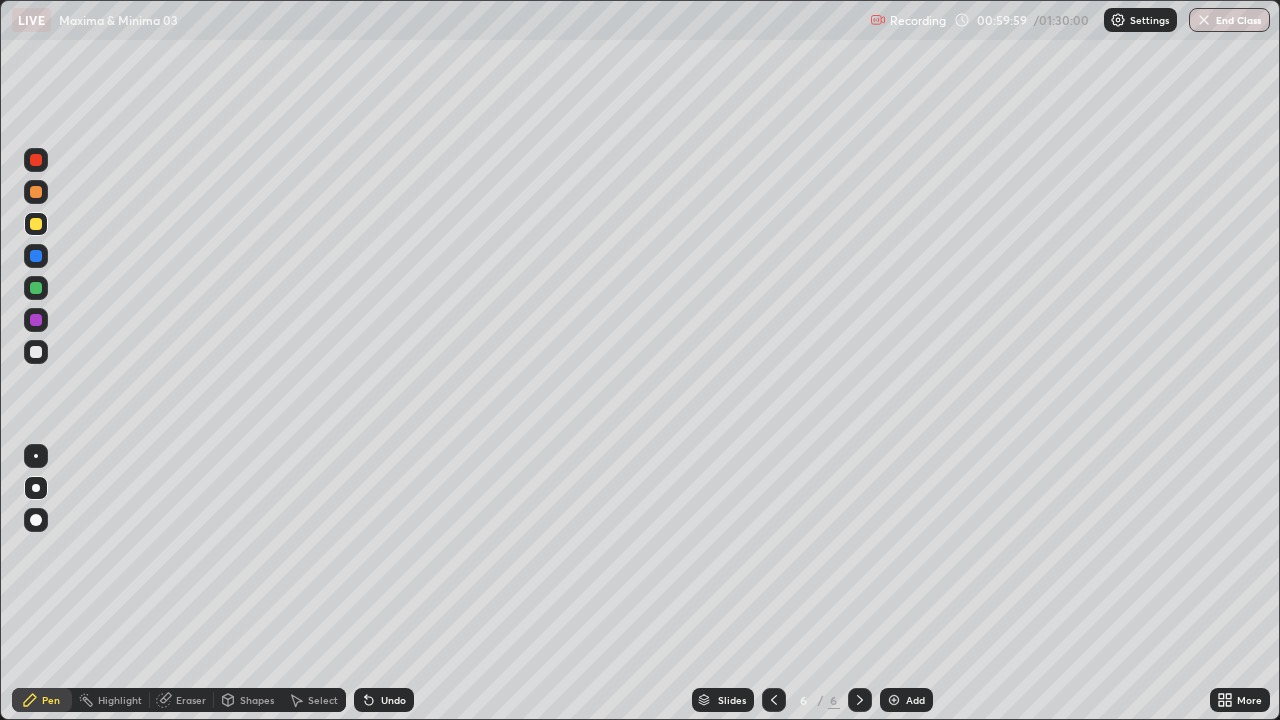 scroll, scrollTop: 99280, scrollLeft: 98720, axis: both 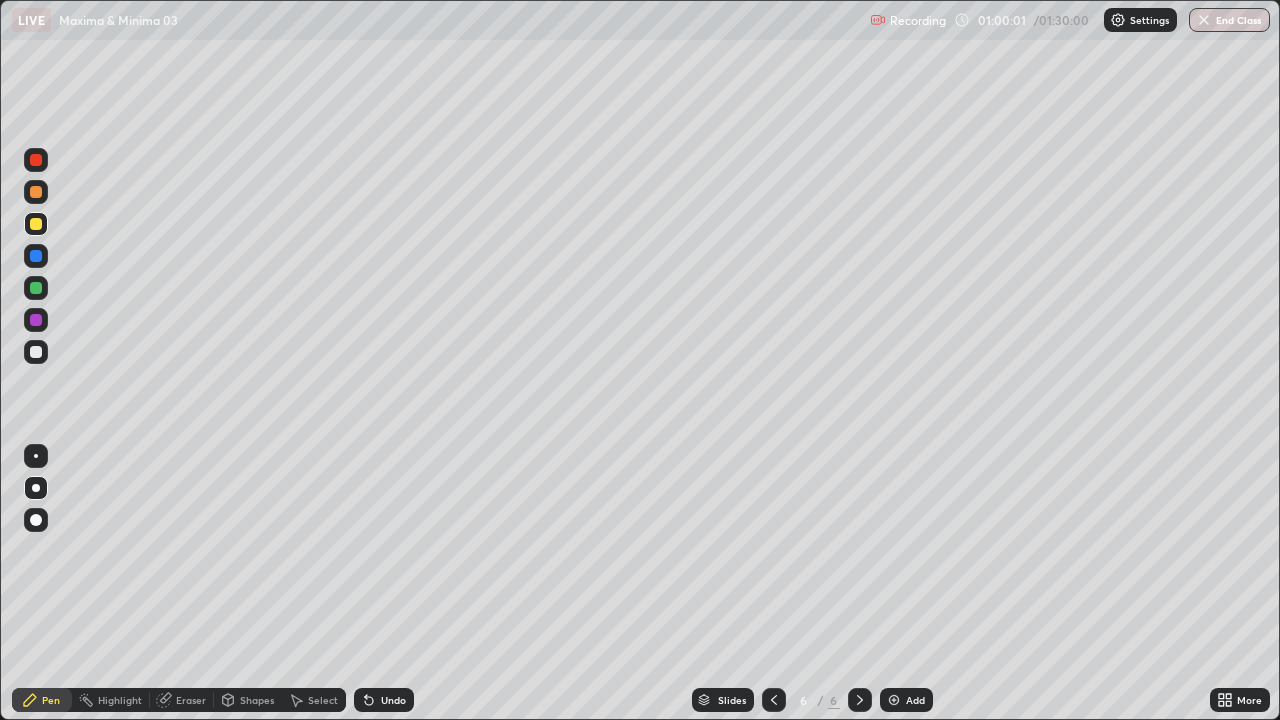 click on "Eraser" at bounding box center (191, 700) 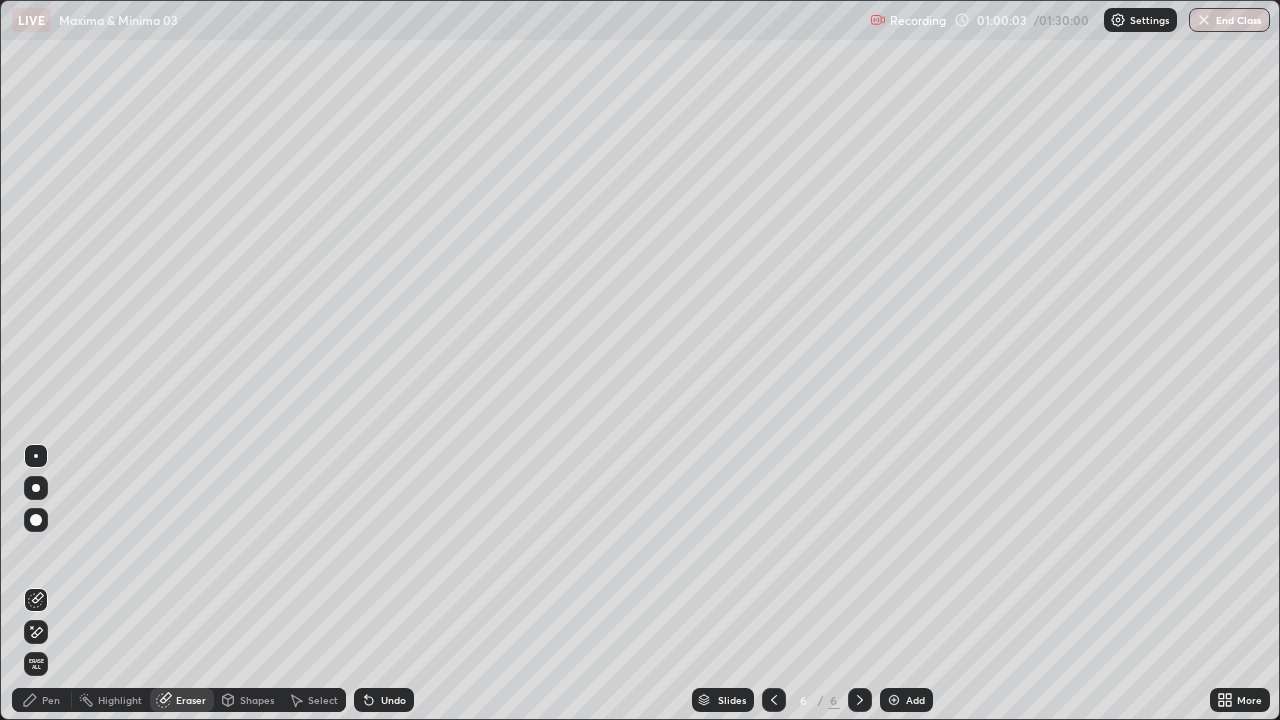 click on "Pen" at bounding box center [51, 700] 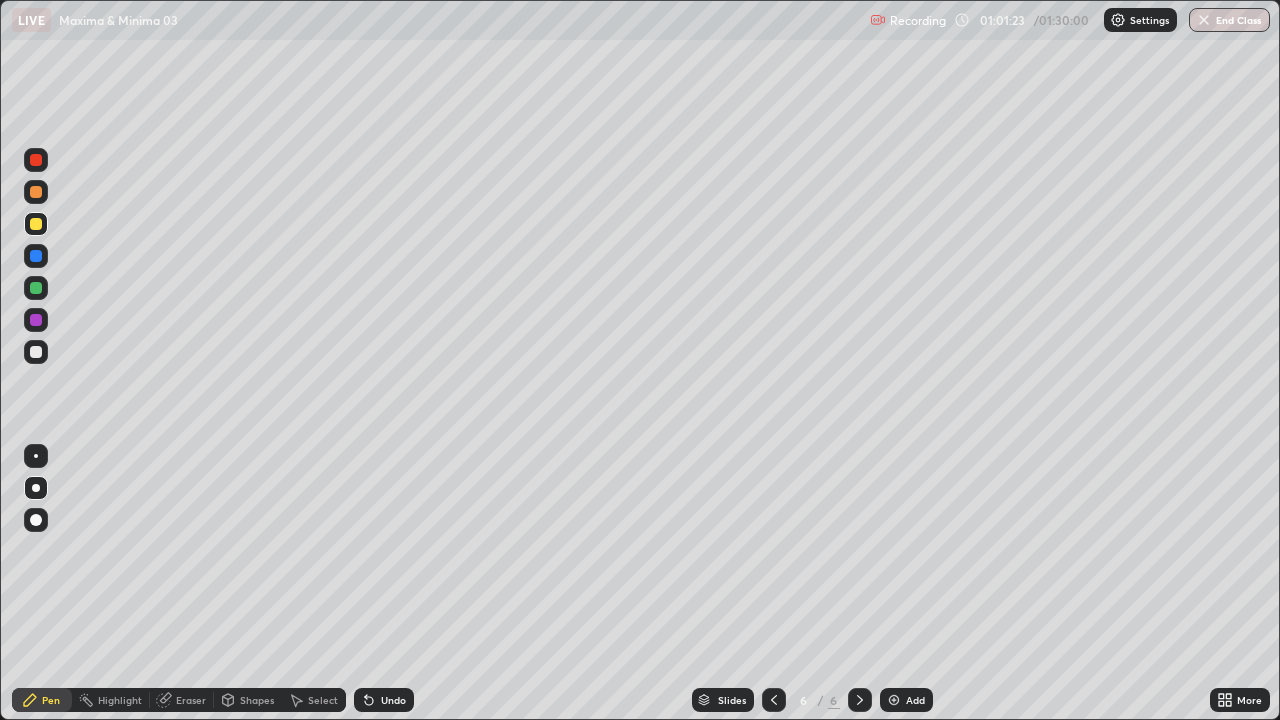 click at bounding box center [36, 352] 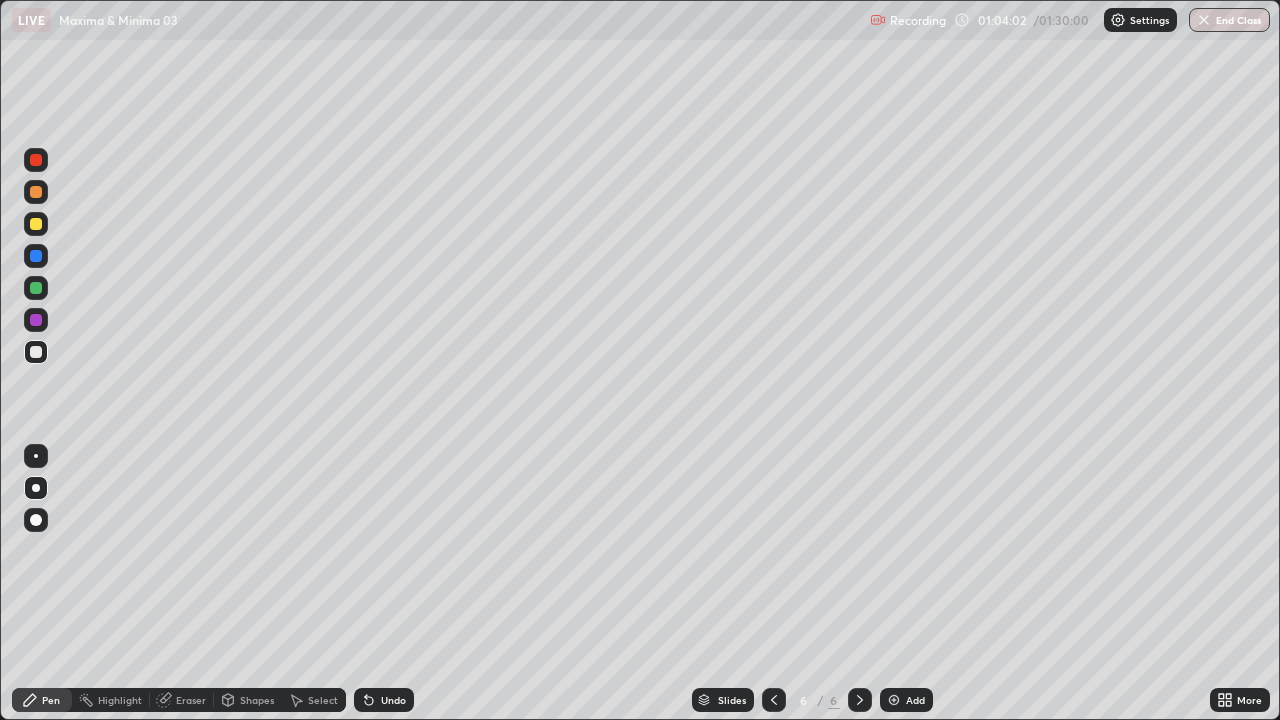 click on "Eraser" at bounding box center (191, 700) 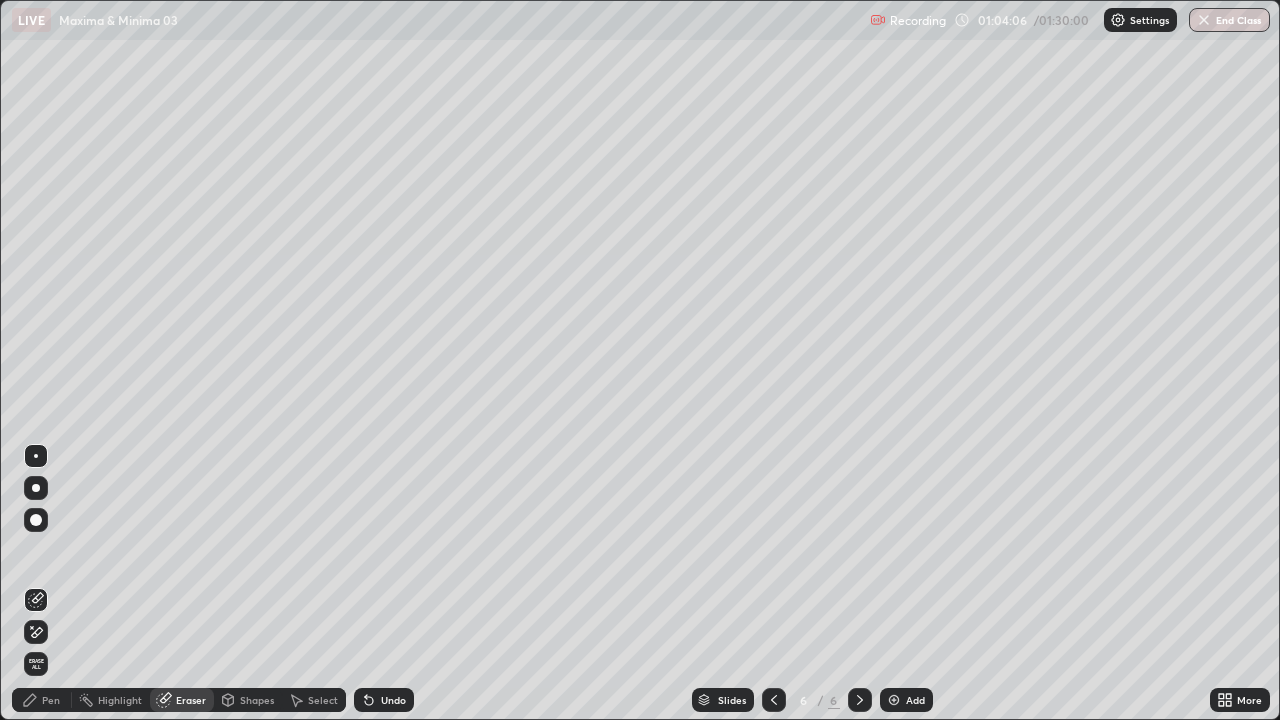 click on "Pen" at bounding box center [51, 700] 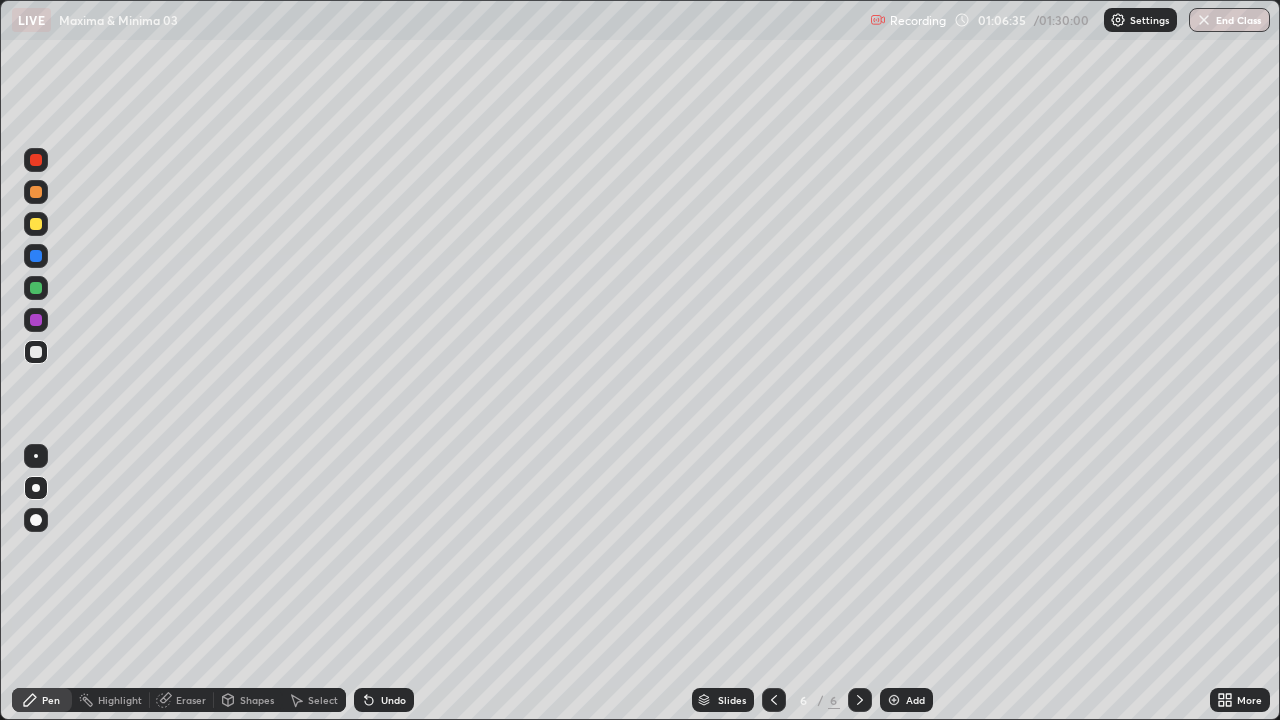 click on "Undo" at bounding box center (384, 700) 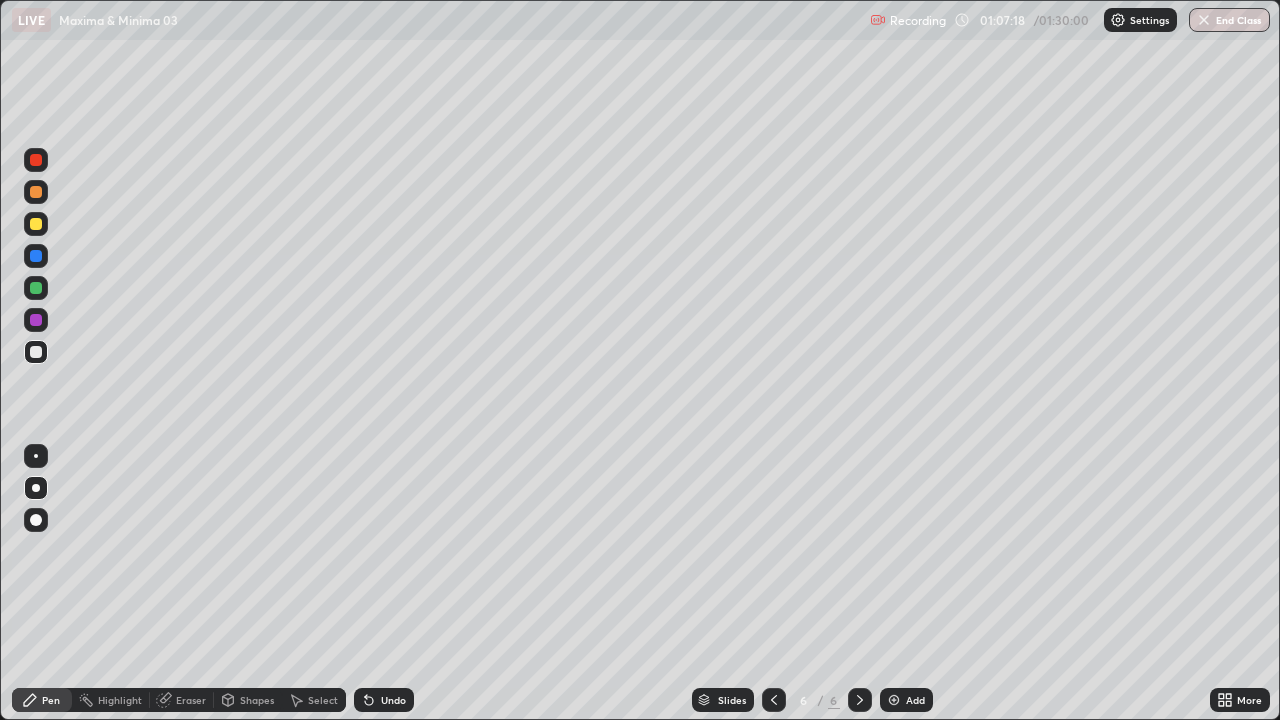 click at bounding box center [36, 224] 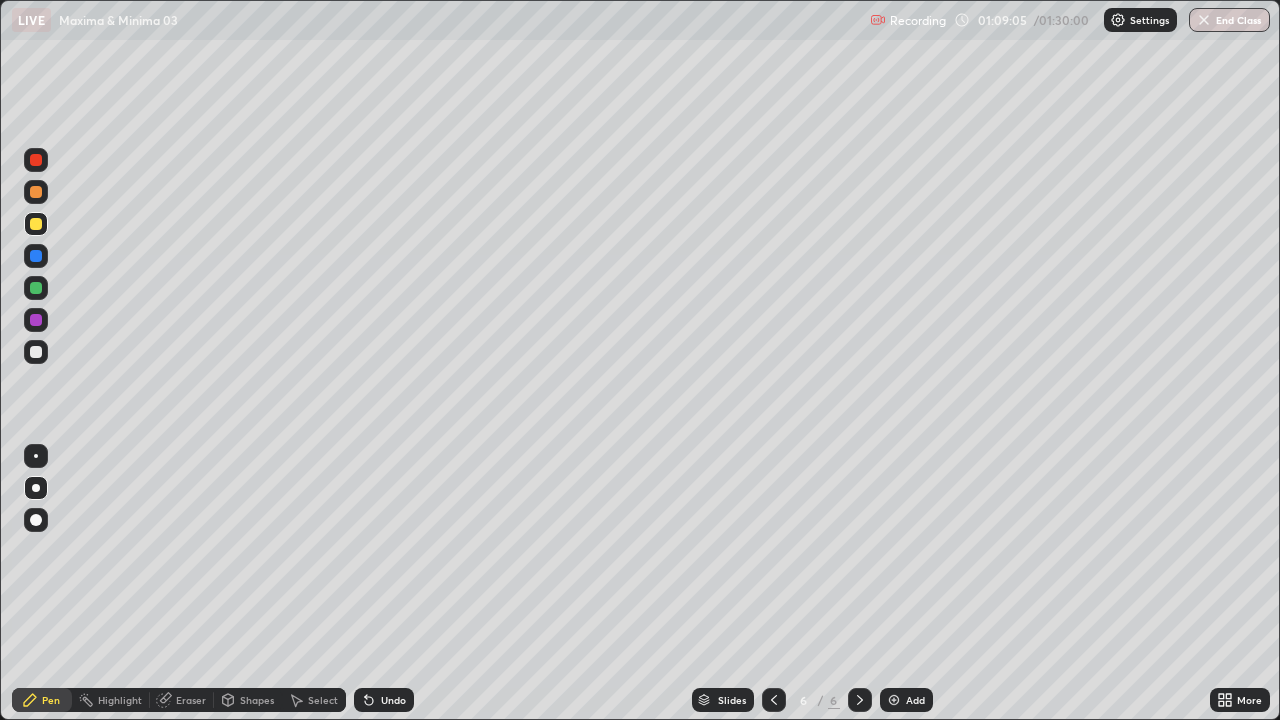 click on "Select" at bounding box center (323, 700) 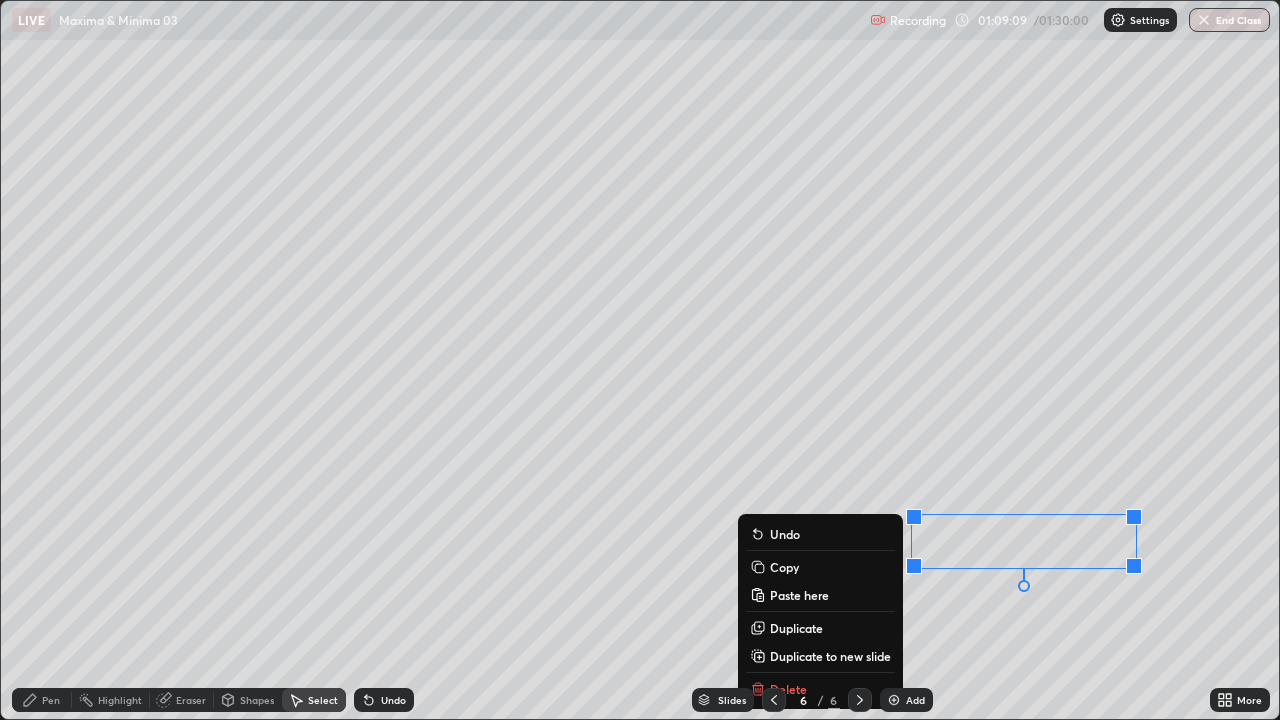 click on "Copy" at bounding box center (784, 567) 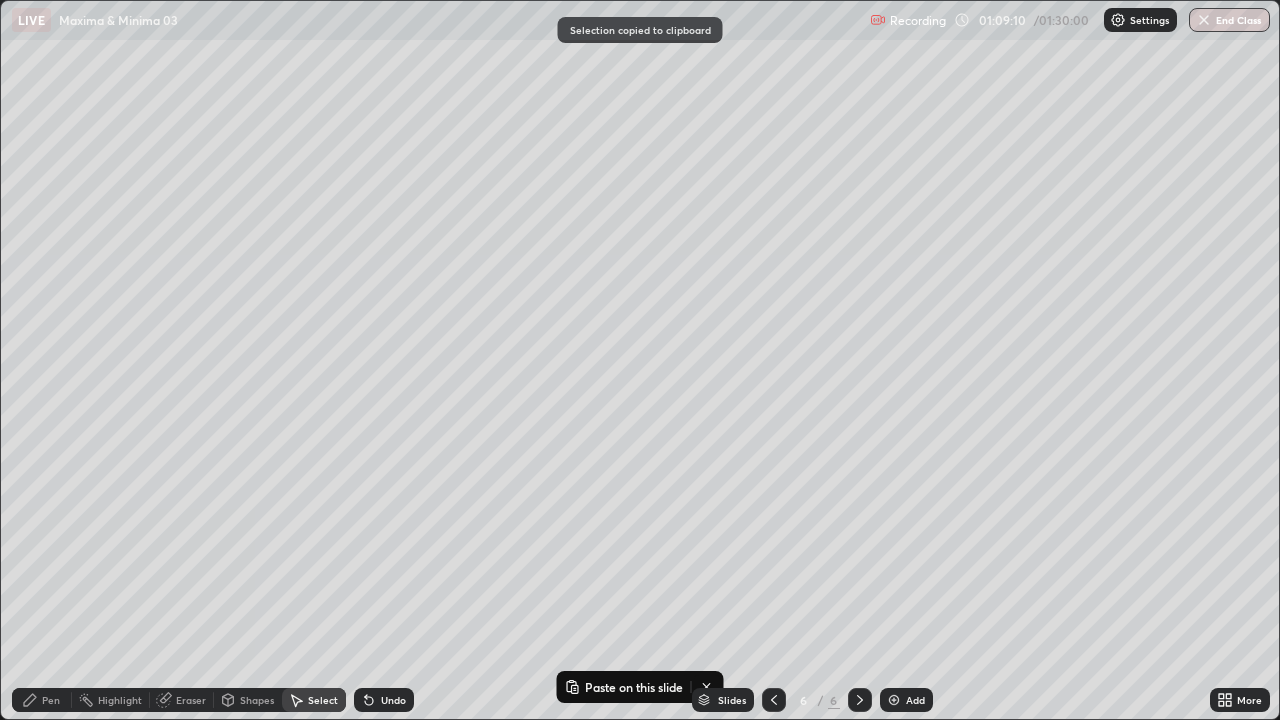 click on "Add" at bounding box center [906, 700] 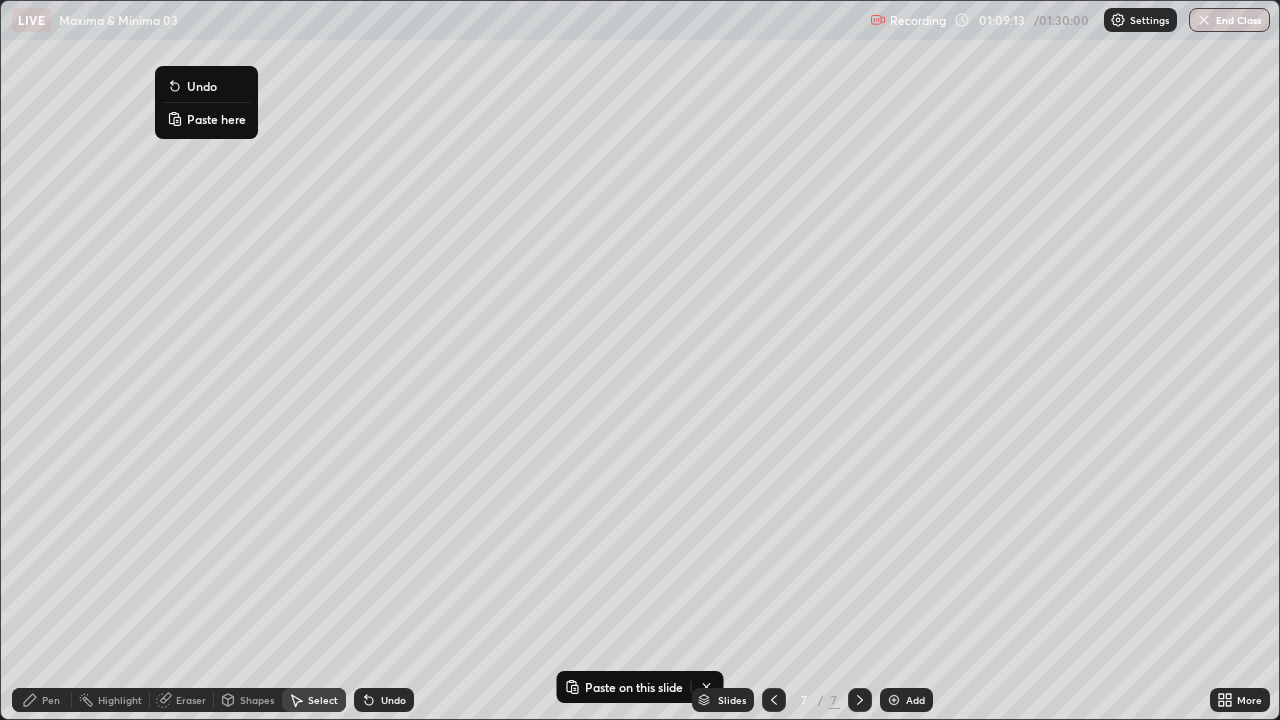 click on "Paste here" at bounding box center (216, 119) 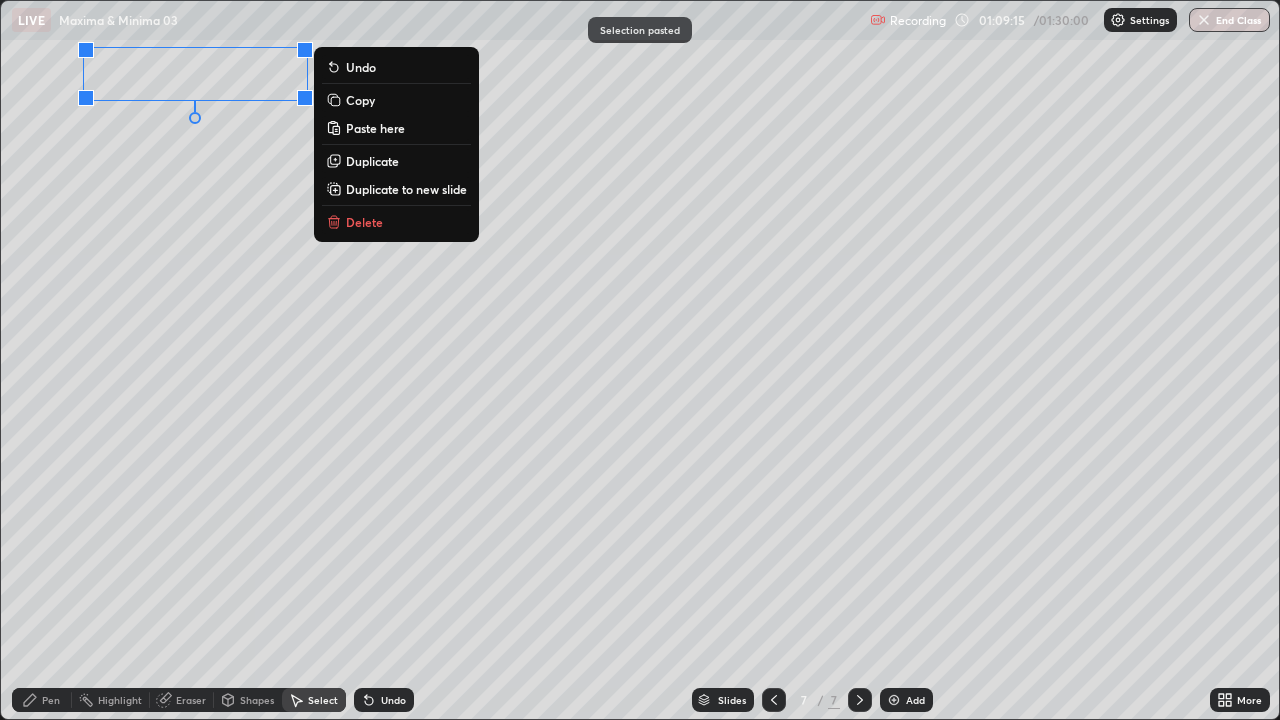click on "0 ° Undo Copy Paste here Duplicate Duplicate to new slide Delete" at bounding box center (640, 360) 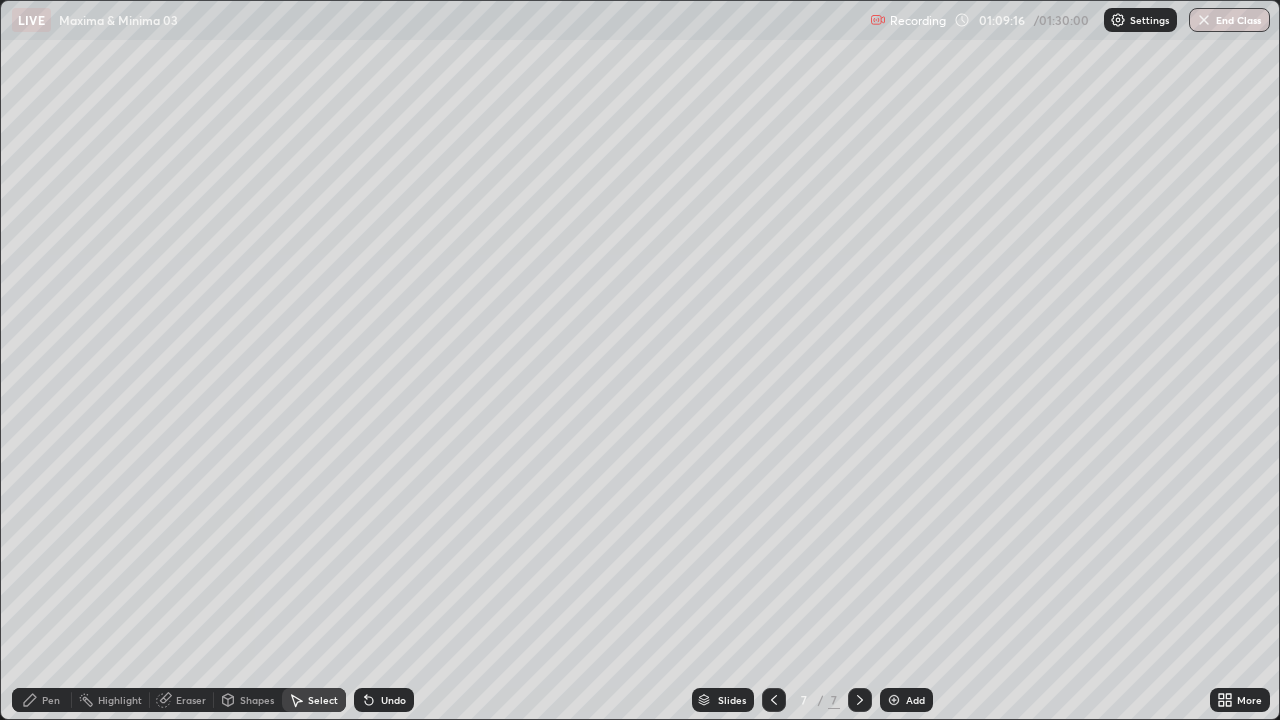 click on "Pen" at bounding box center (42, 700) 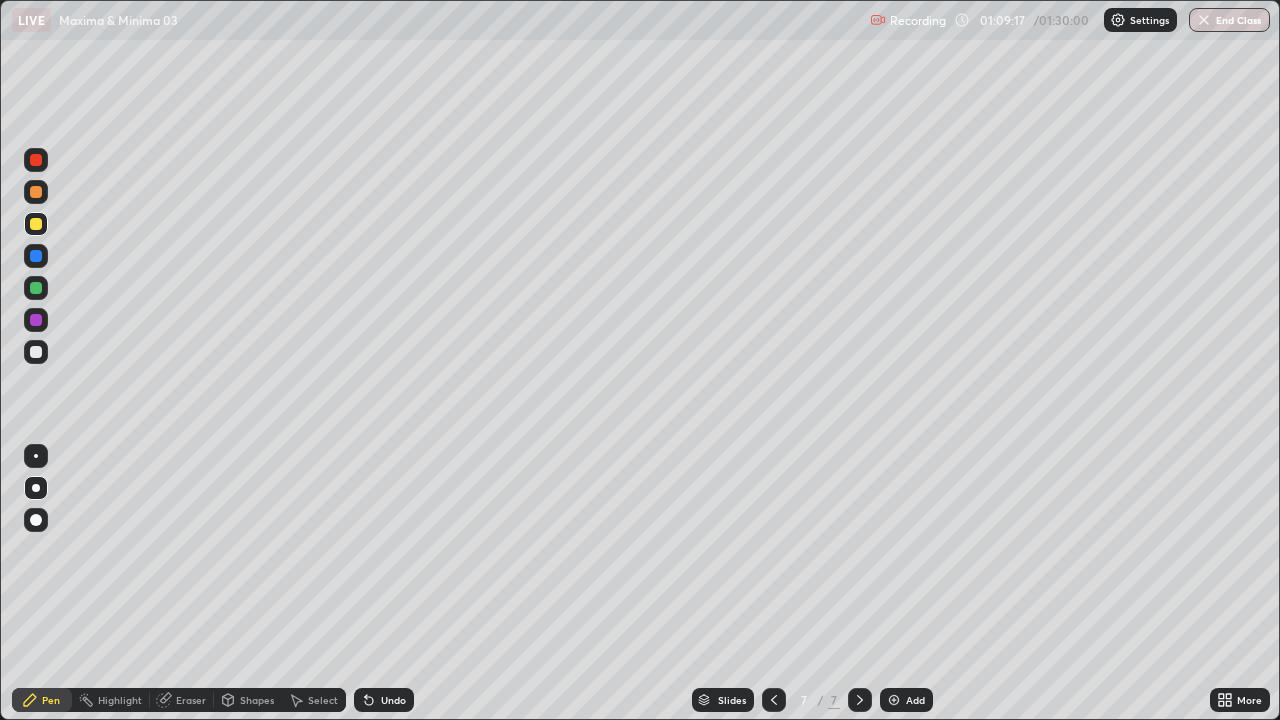 click at bounding box center (36, 352) 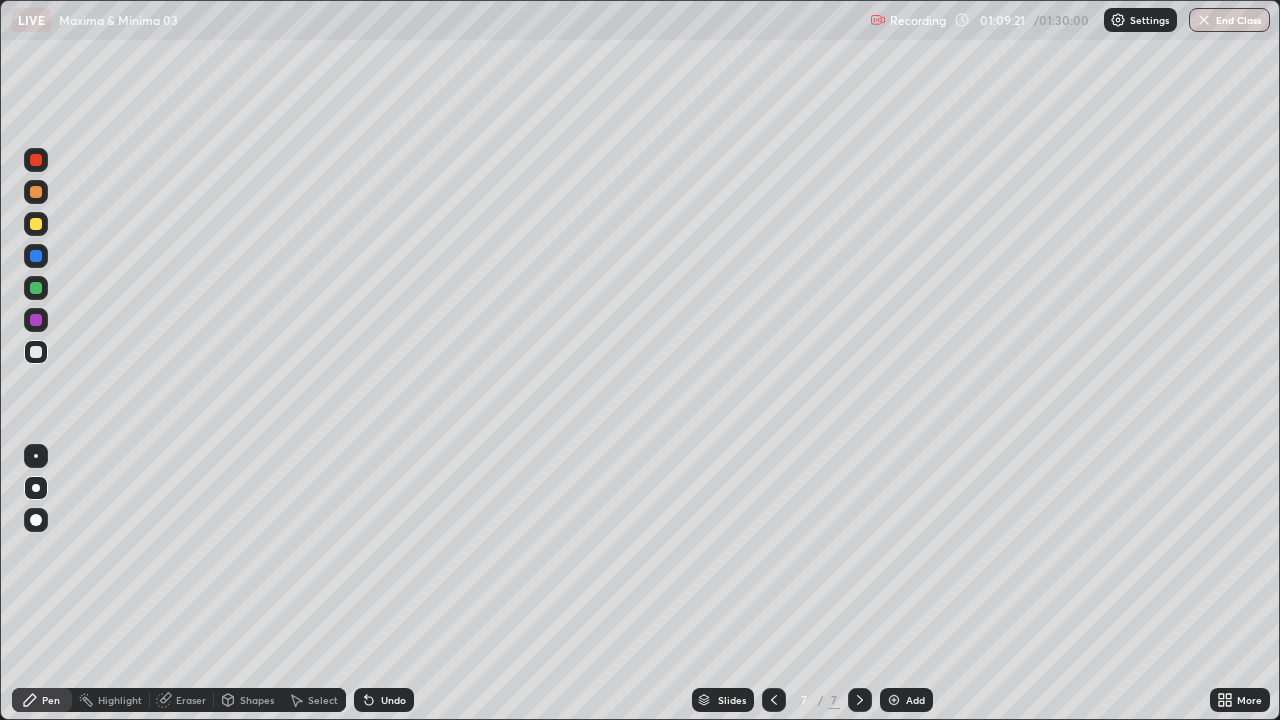 click at bounding box center [36, 224] 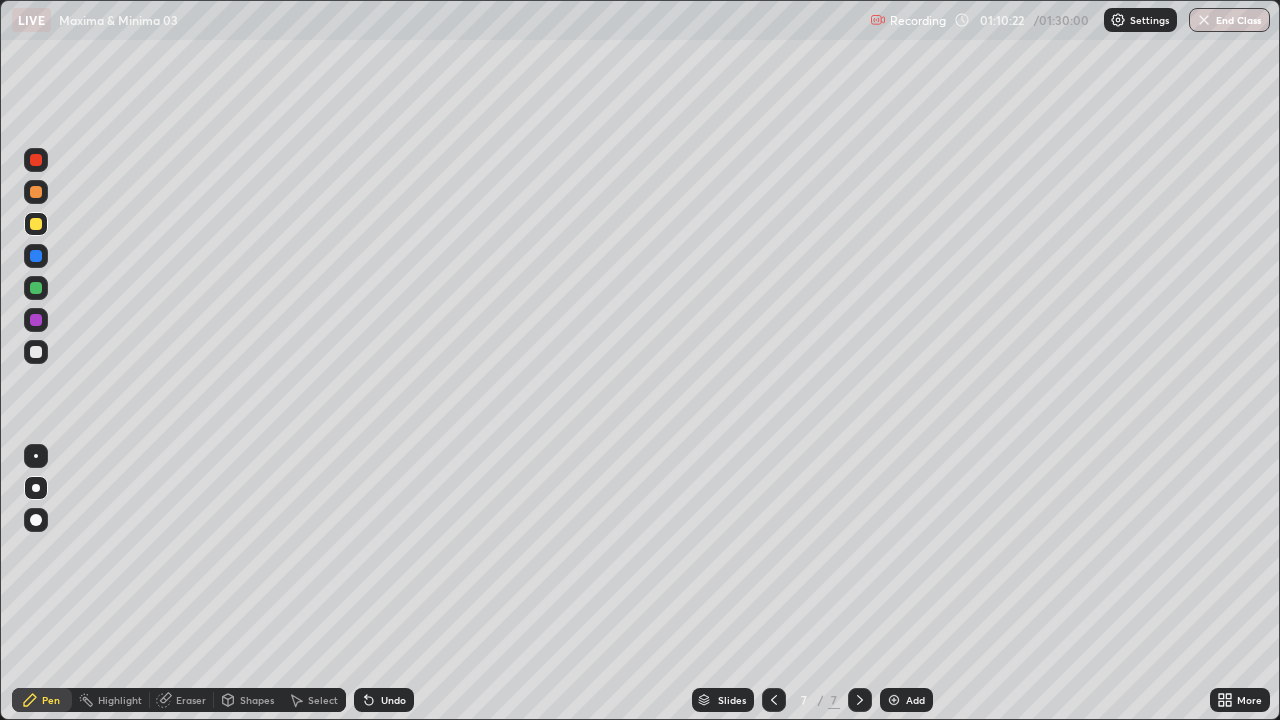 click 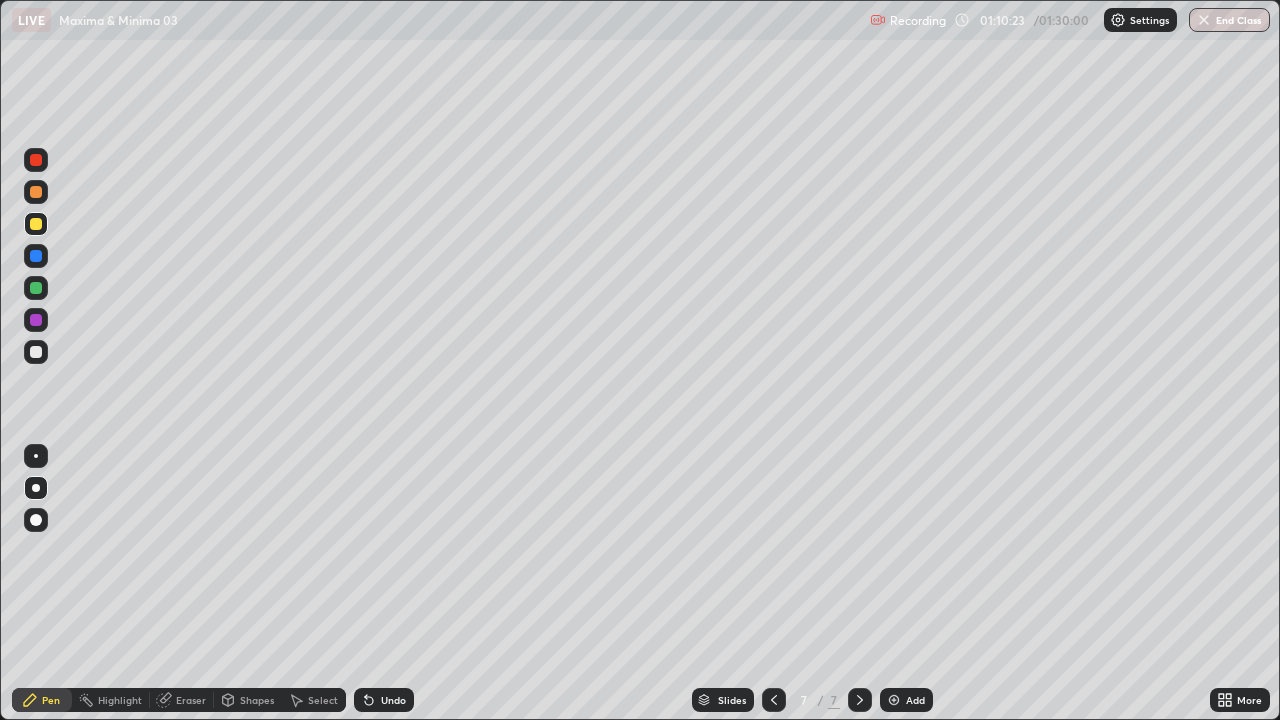 click 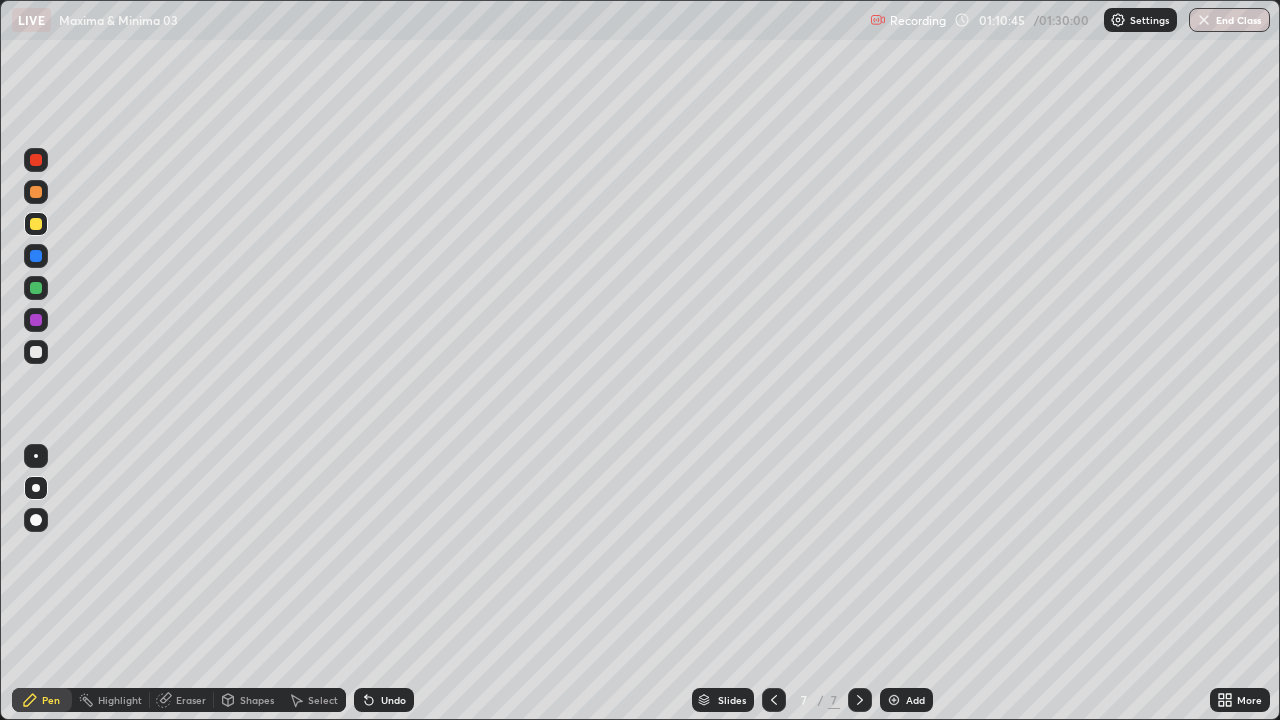 click at bounding box center [36, 352] 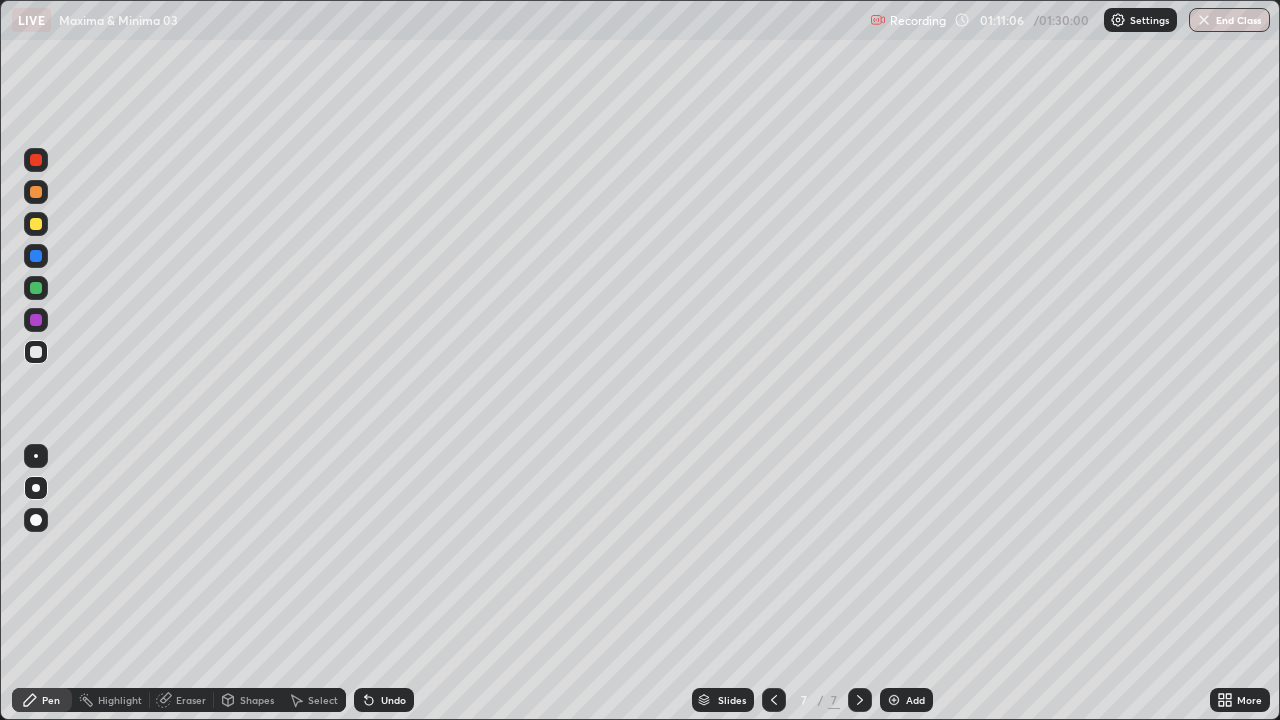 click on "Undo" at bounding box center [393, 700] 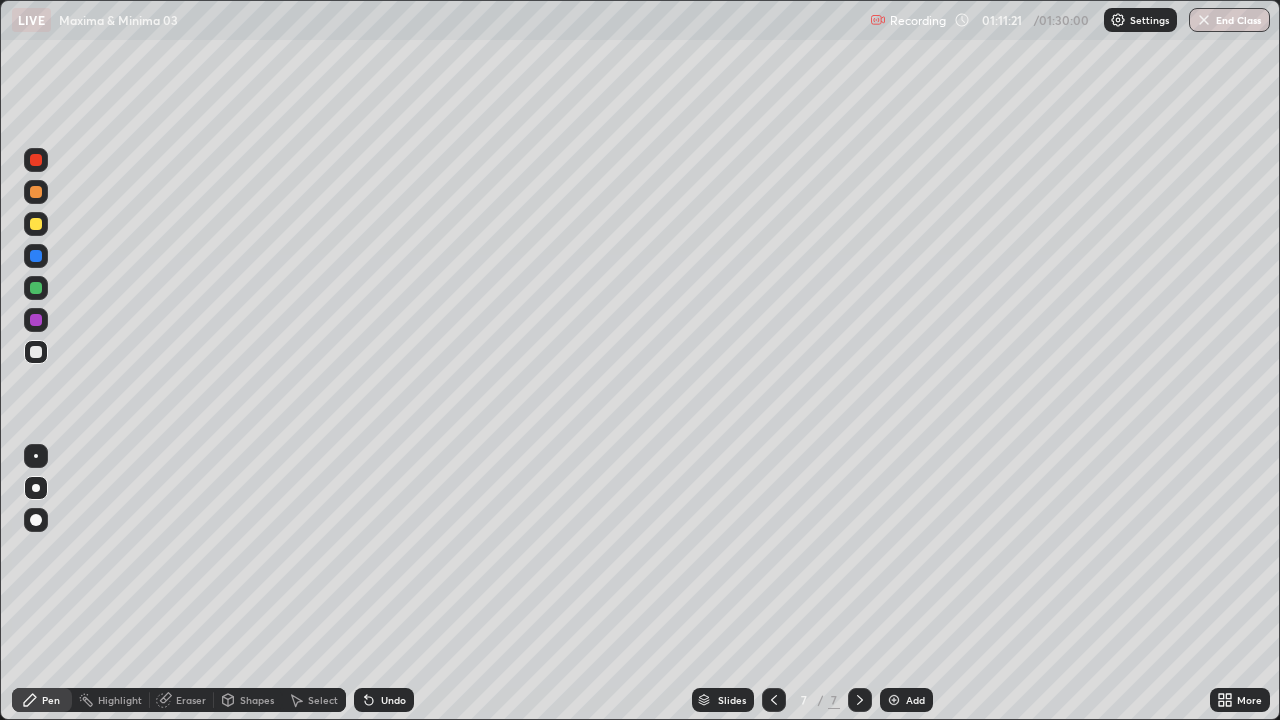 click on "Undo" at bounding box center [393, 700] 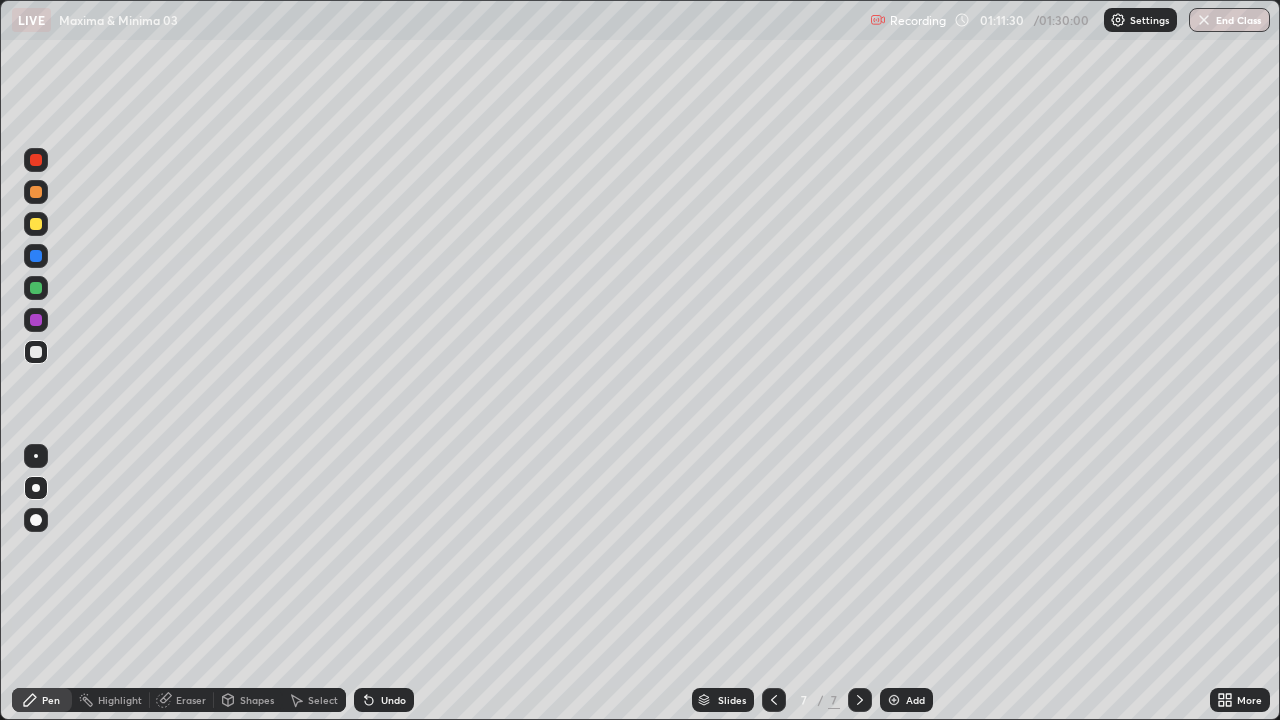 click on "Undo" at bounding box center [393, 700] 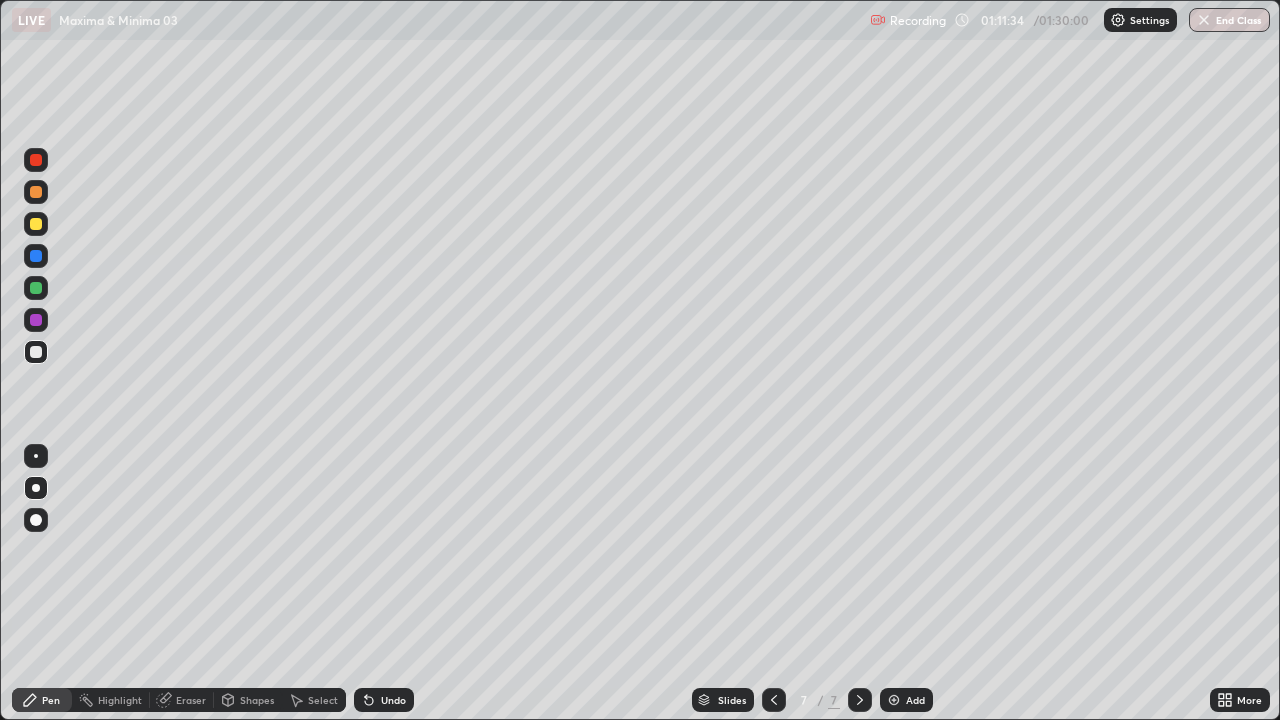 click on "Undo" at bounding box center (393, 700) 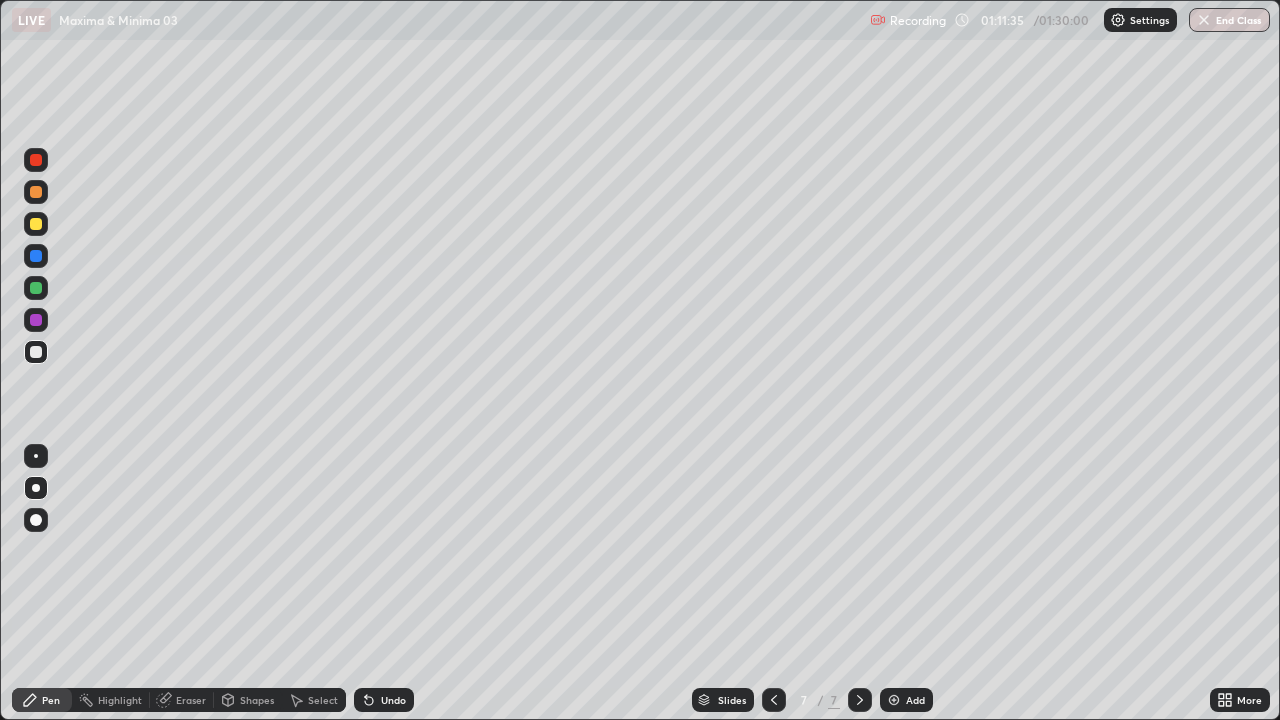 click on "Undo" at bounding box center [393, 700] 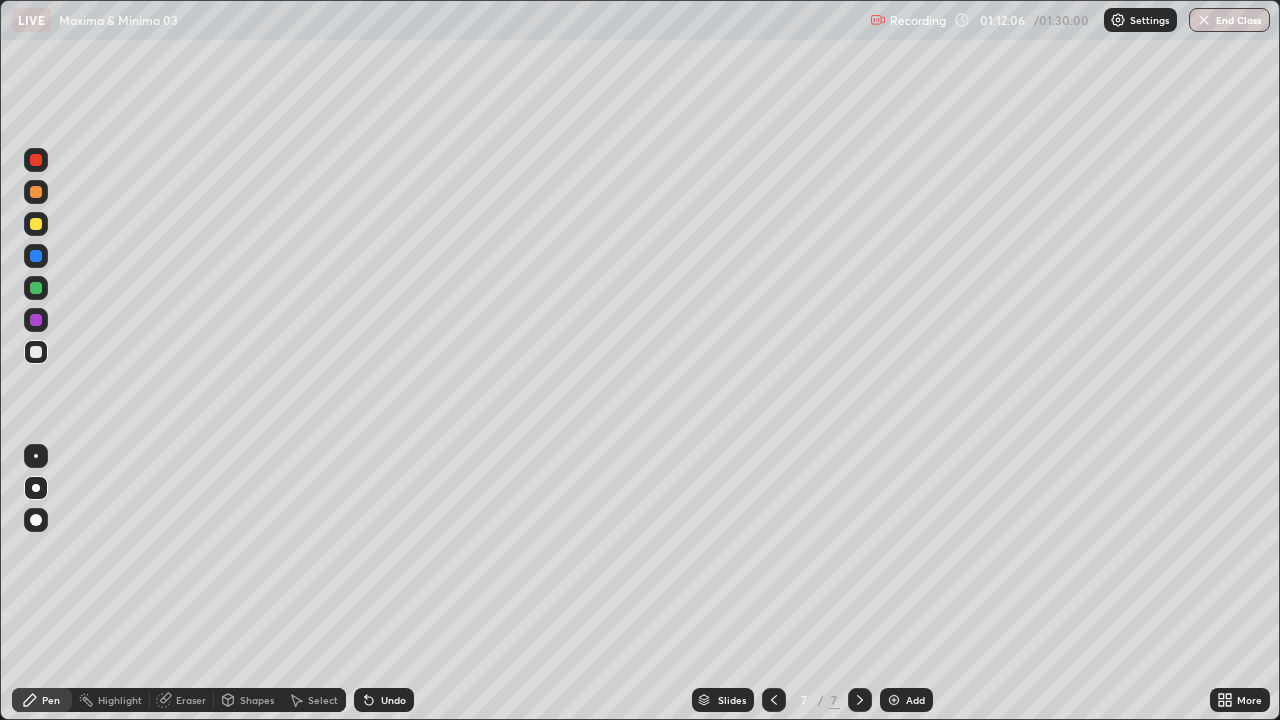 click on "Undo" at bounding box center [384, 700] 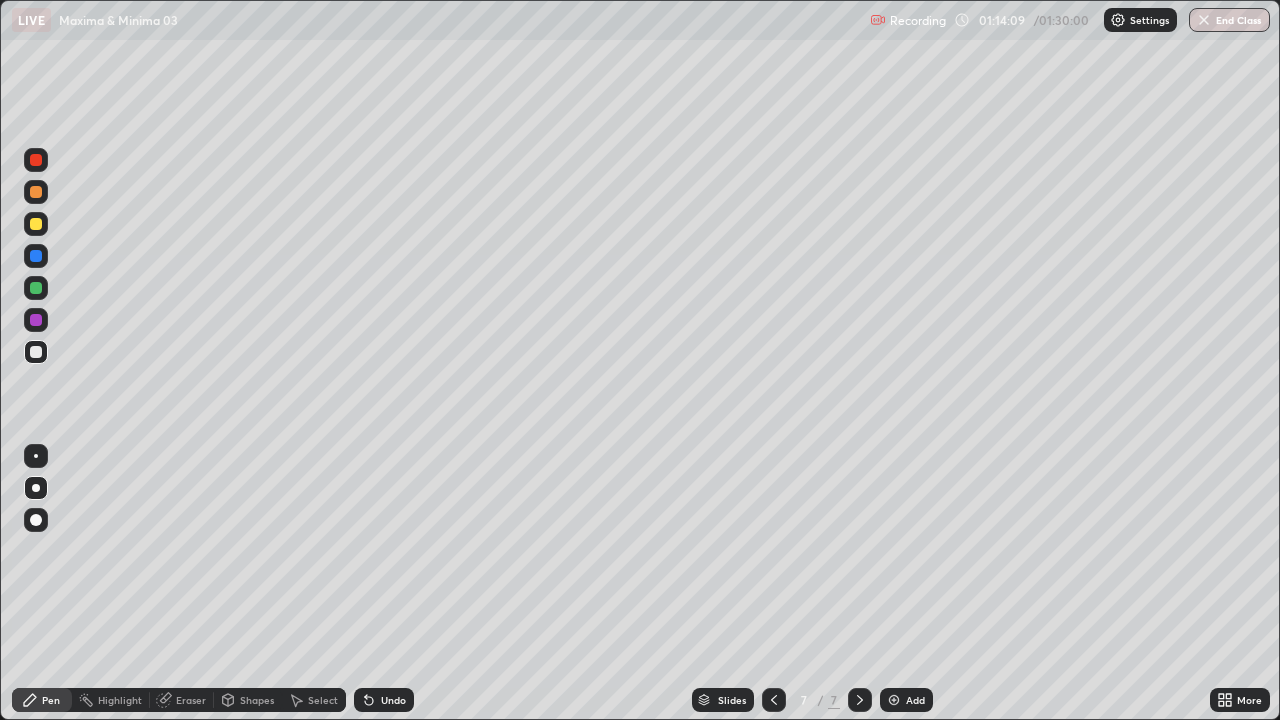 click at bounding box center (36, 224) 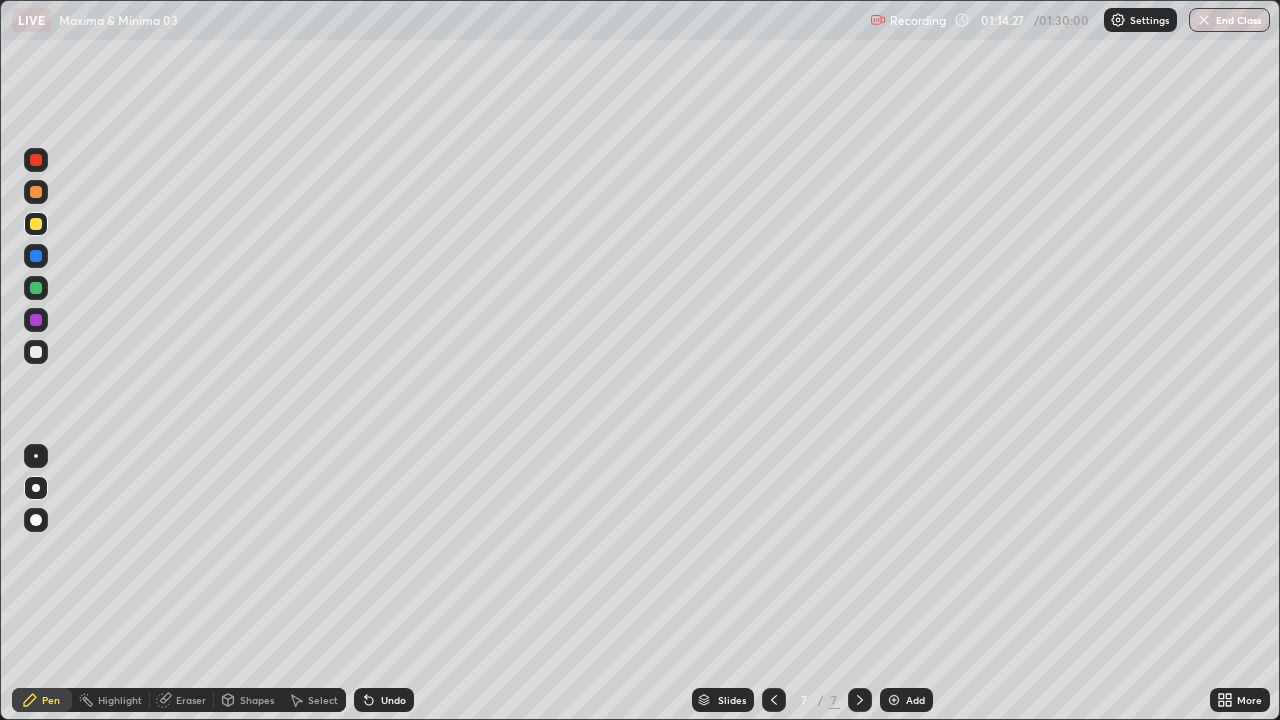 click 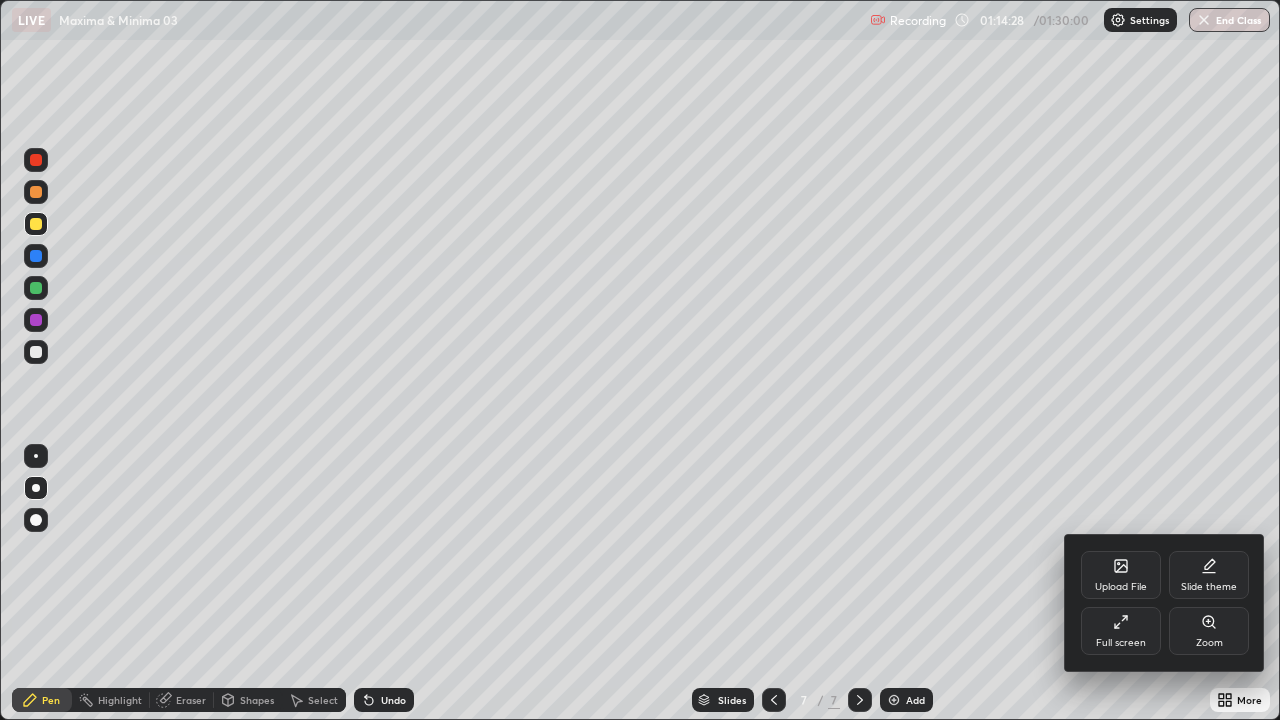 click on "Full screen" at bounding box center [1121, 631] 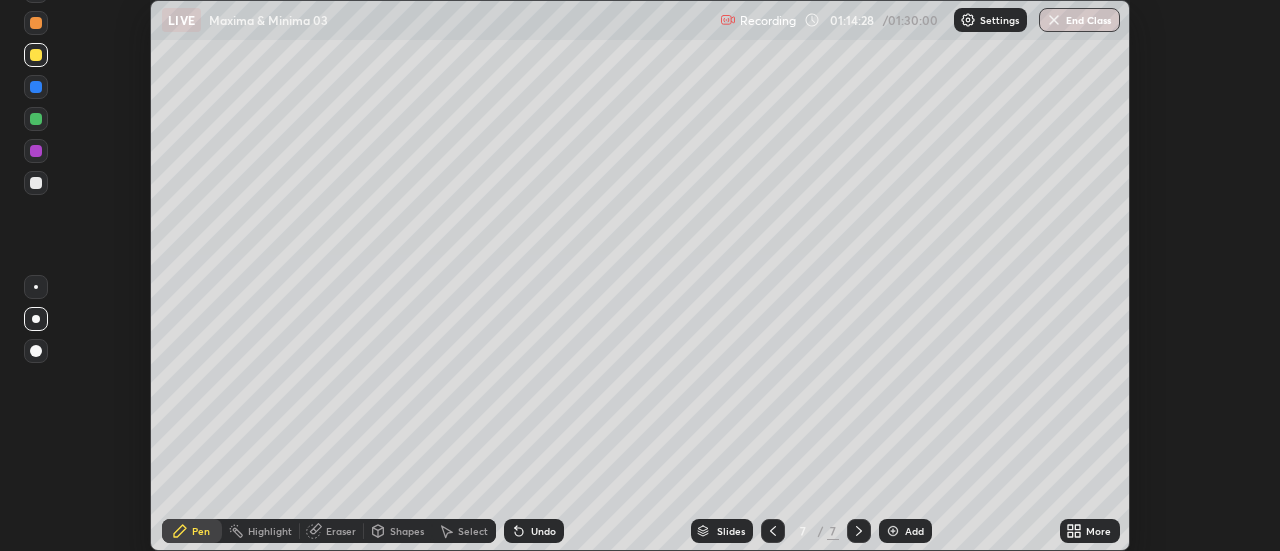 scroll, scrollTop: 551, scrollLeft: 1280, axis: both 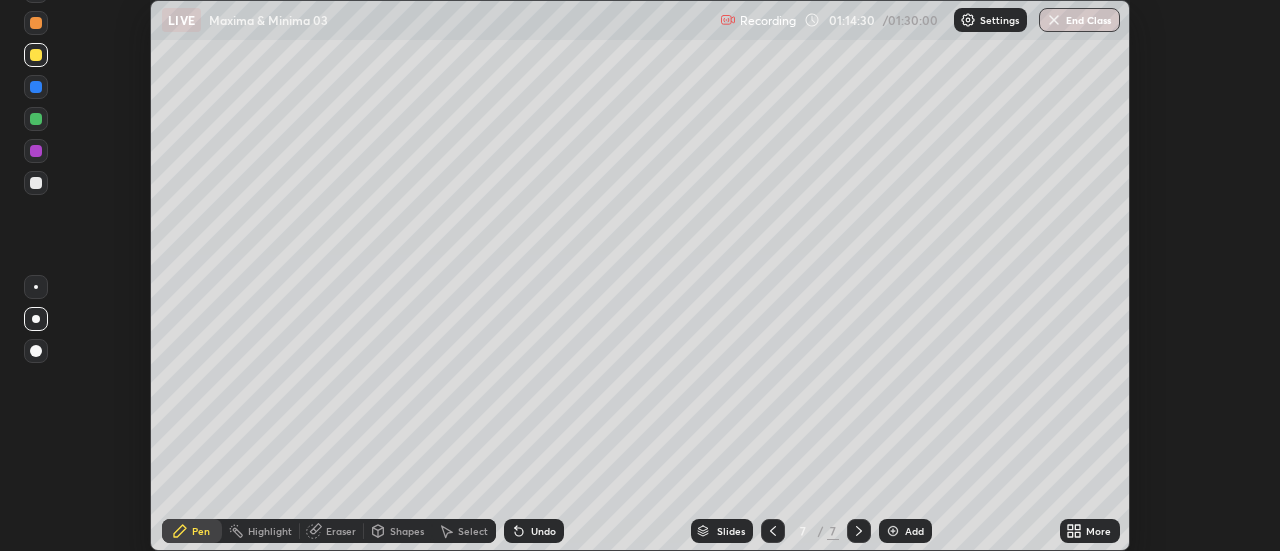 click 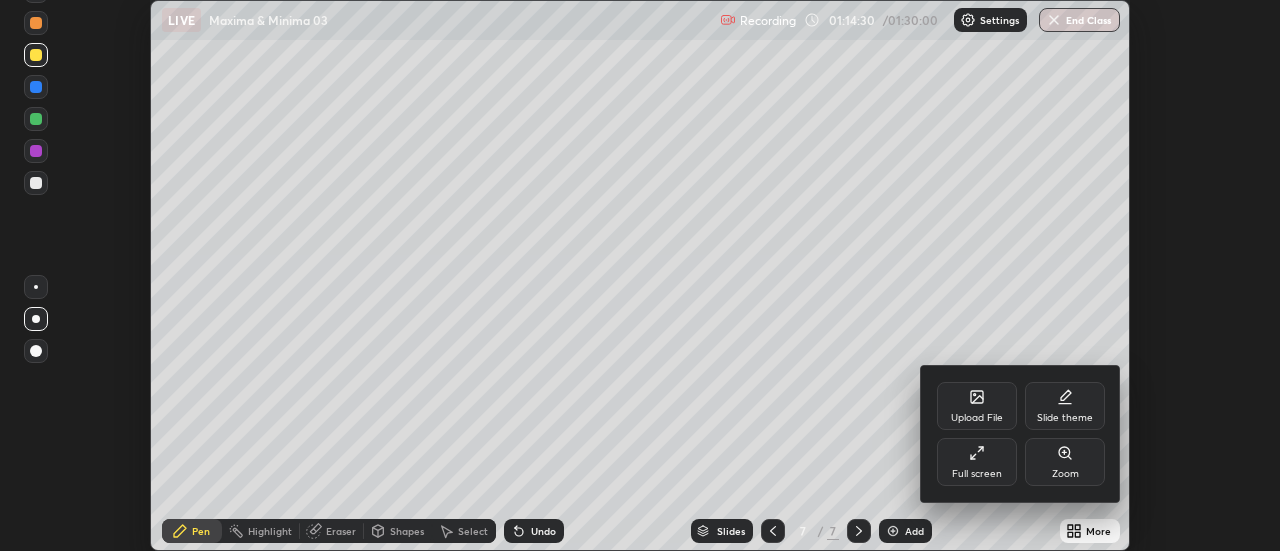 click on "Full screen" at bounding box center (977, 462) 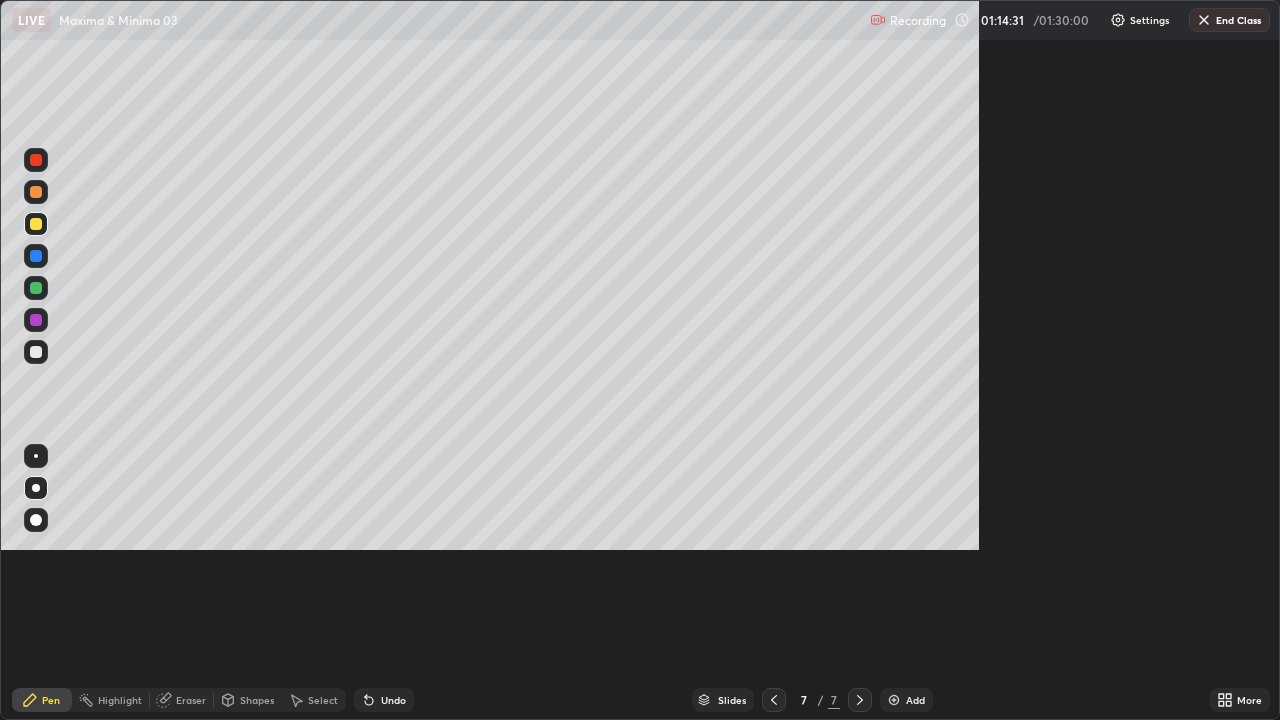 scroll, scrollTop: 99280, scrollLeft: 98720, axis: both 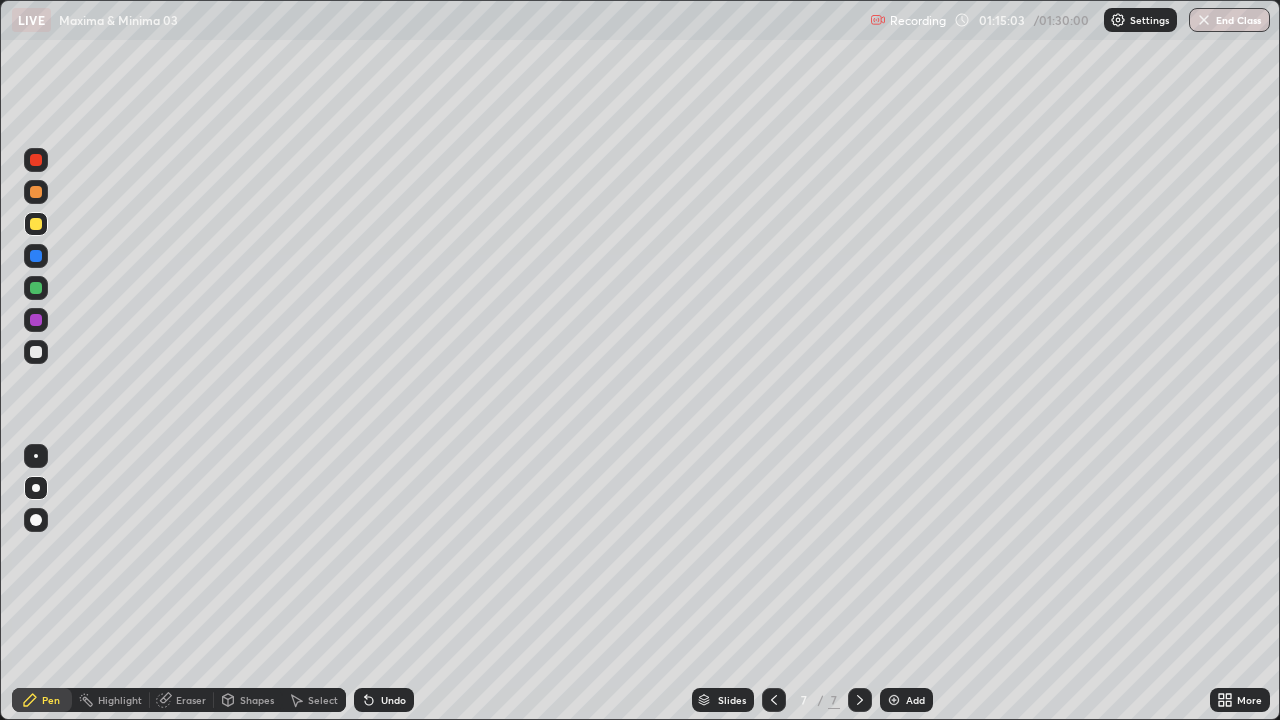 click 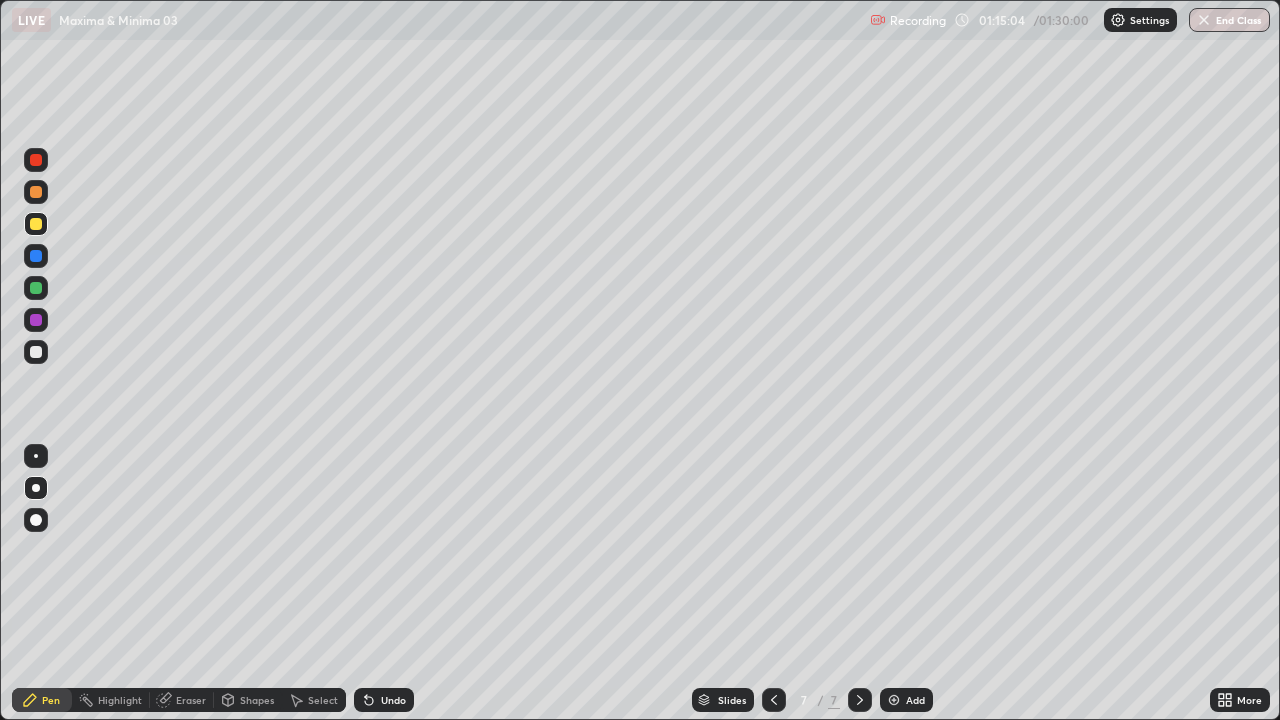 click on "Undo" at bounding box center (384, 700) 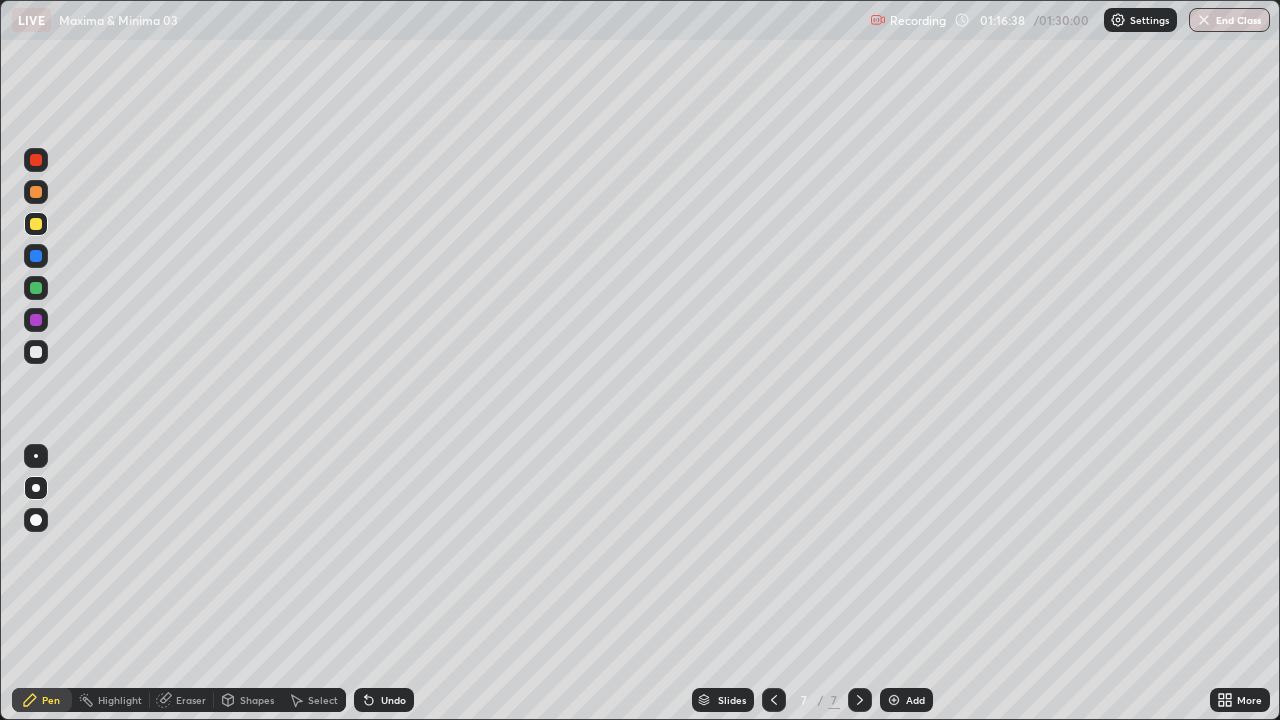 click 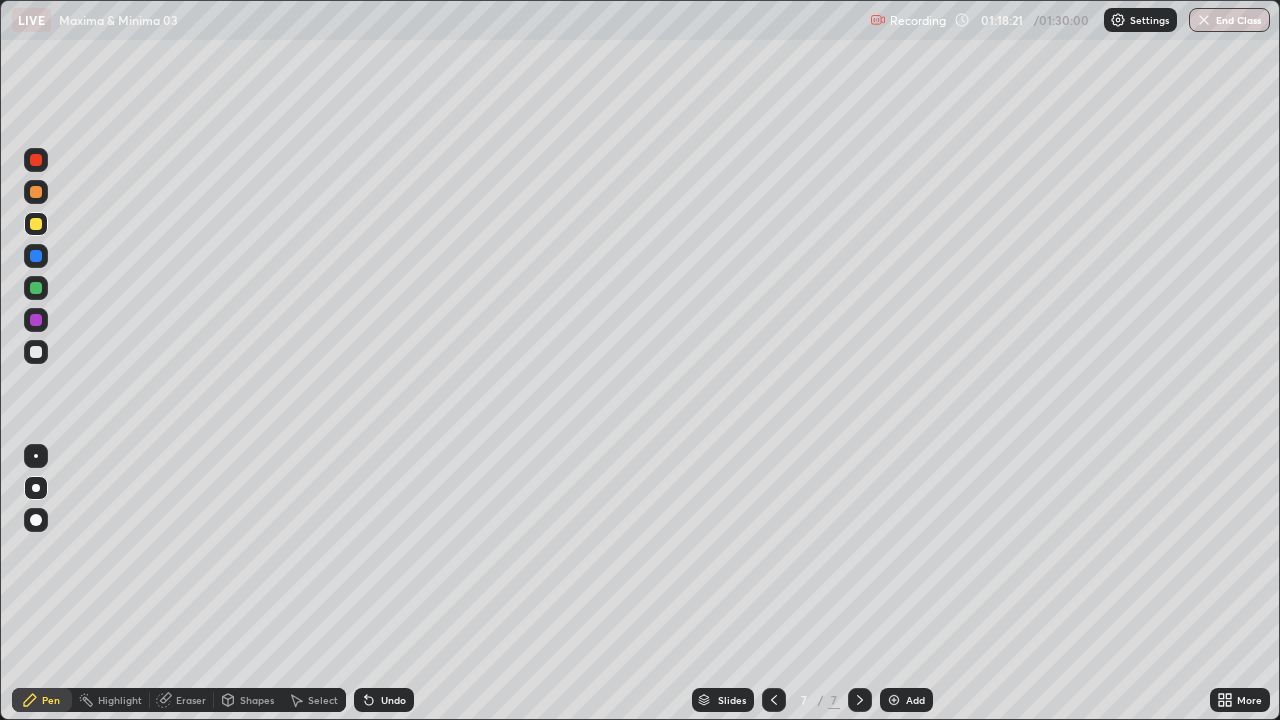 click on "Undo" at bounding box center (393, 700) 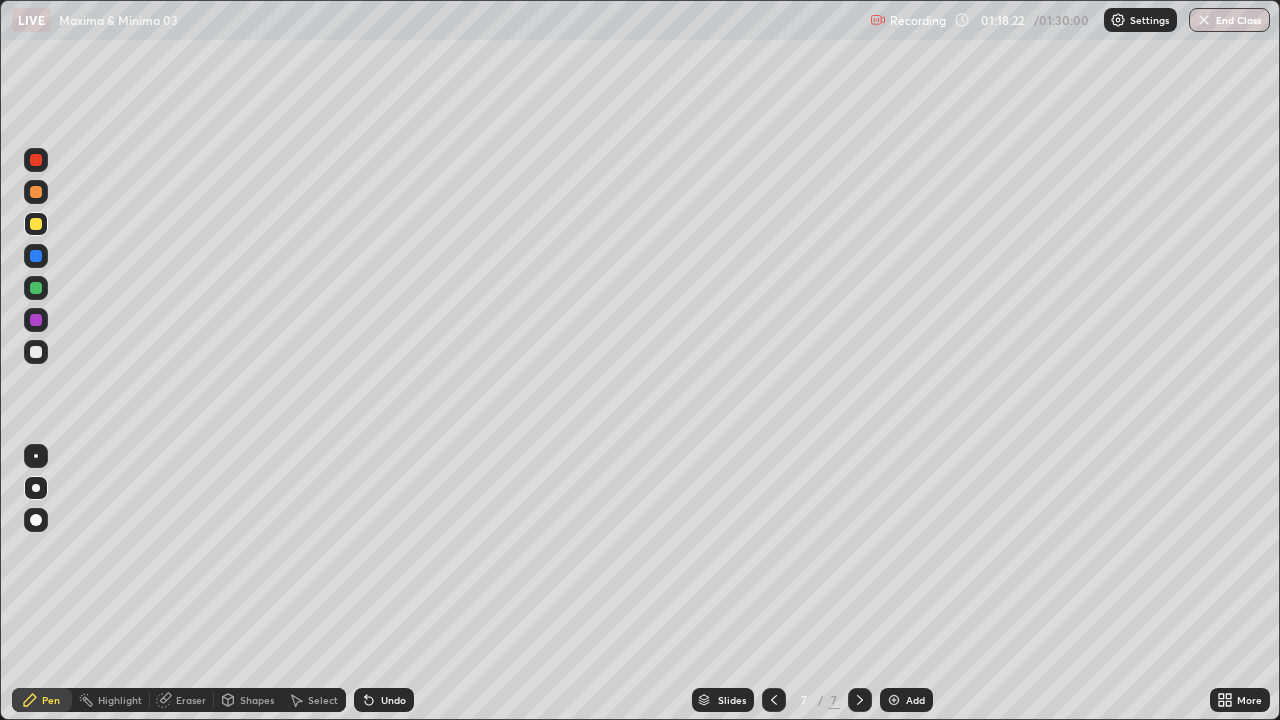 click on "Undo" at bounding box center [393, 700] 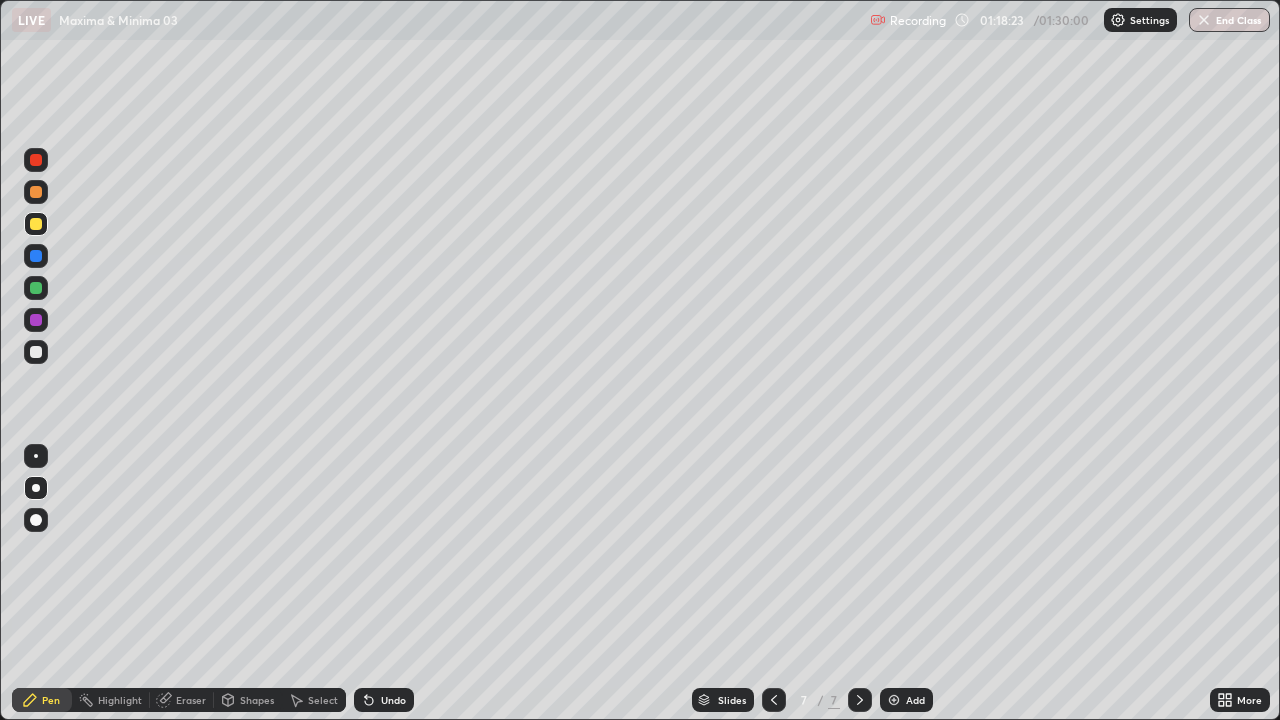 click on "Undo" at bounding box center (393, 700) 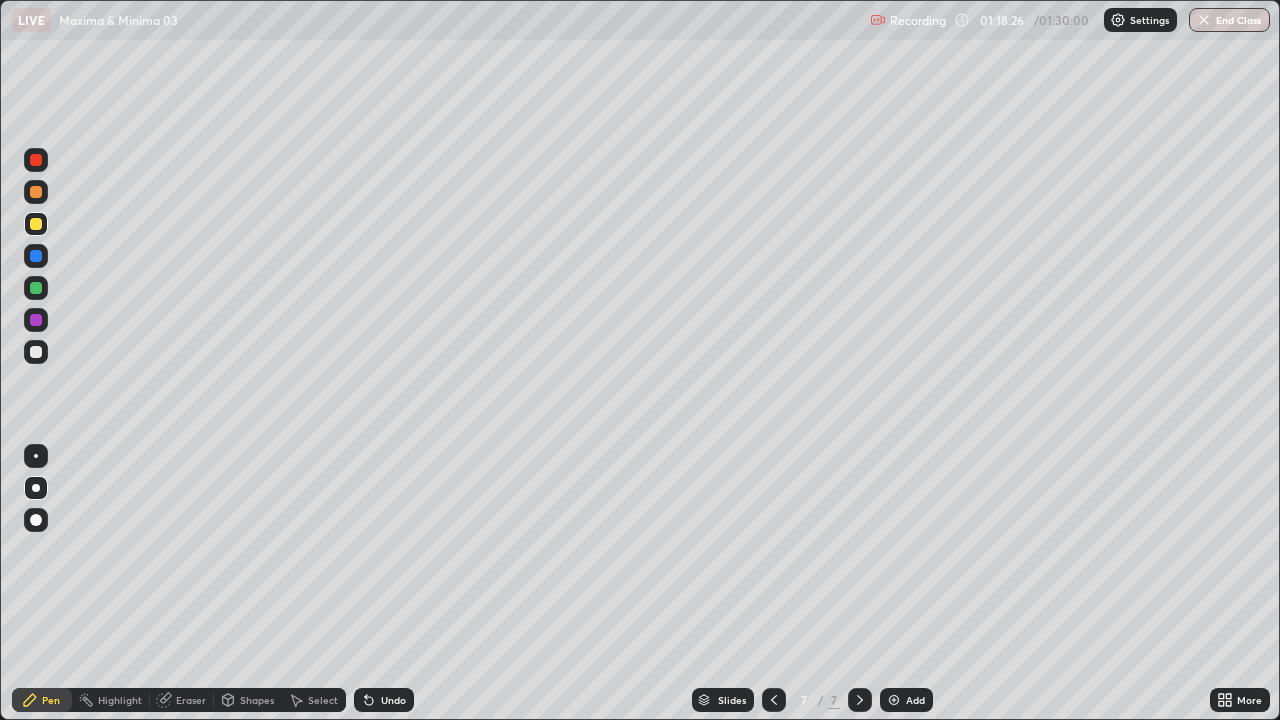 click on "Eraser" at bounding box center [191, 700] 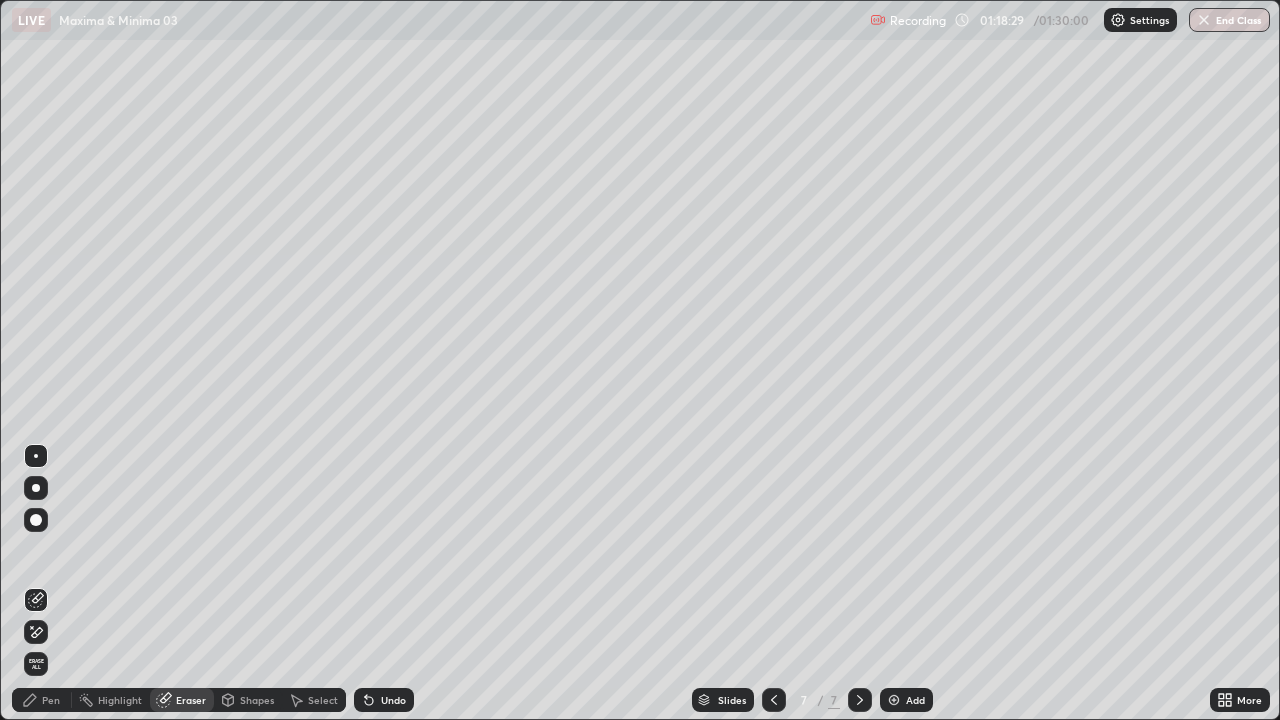 click on "Pen" at bounding box center [42, 700] 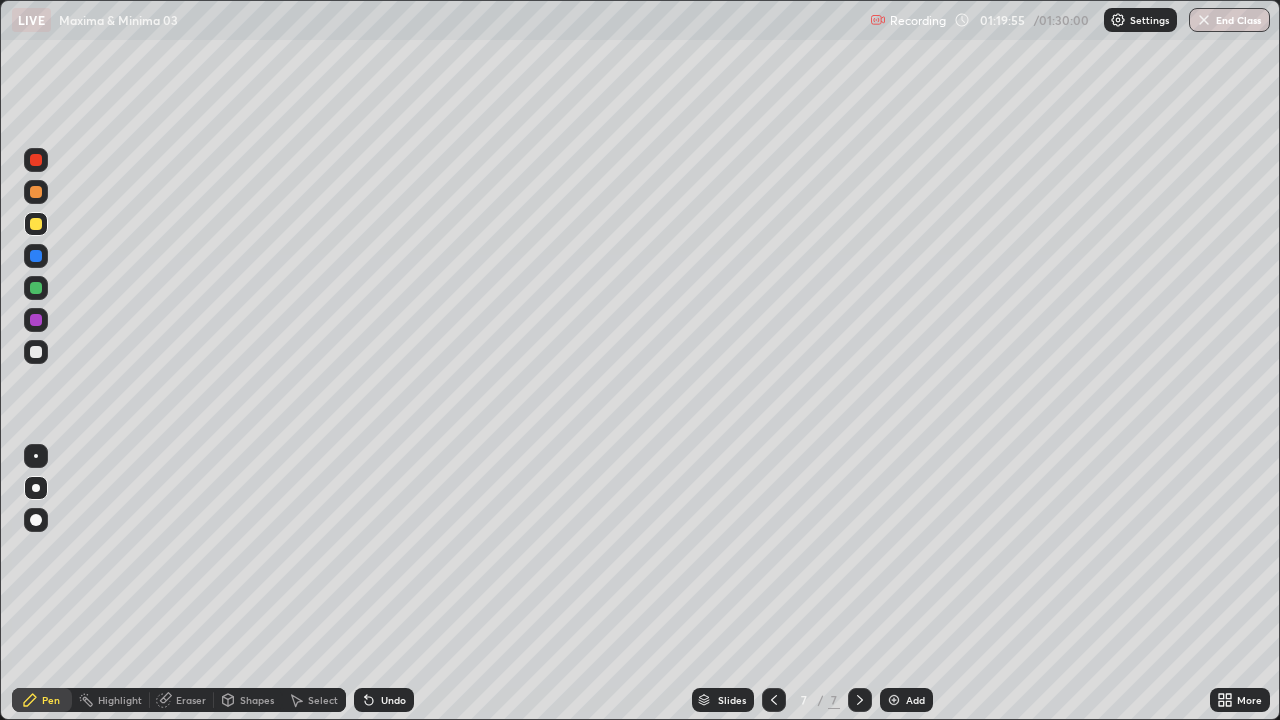 click on "Add" at bounding box center (915, 700) 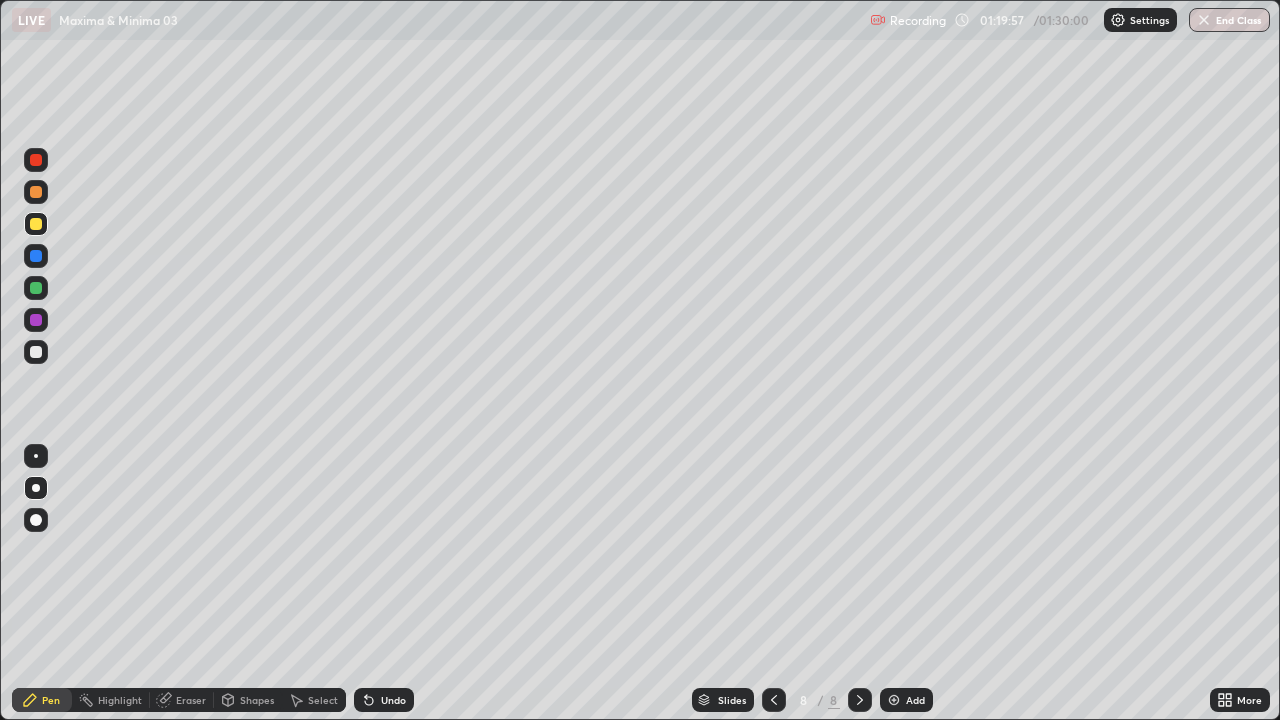 click at bounding box center (36, 352) 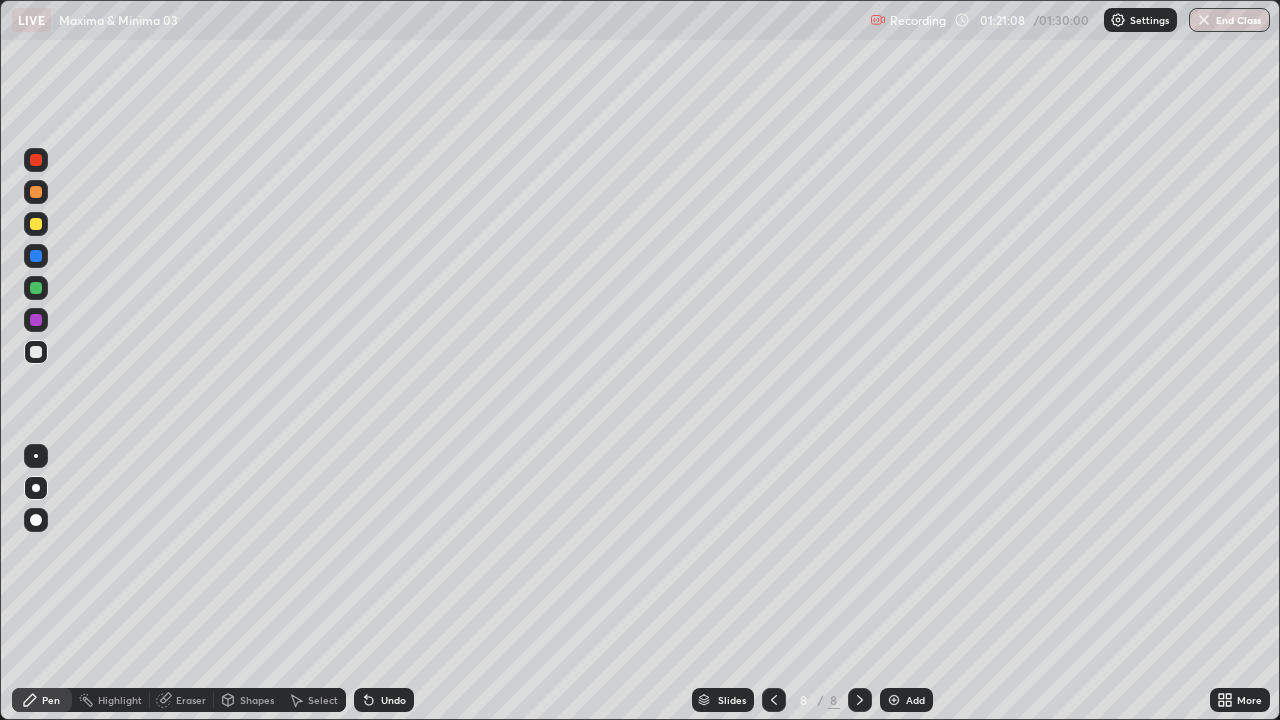 click 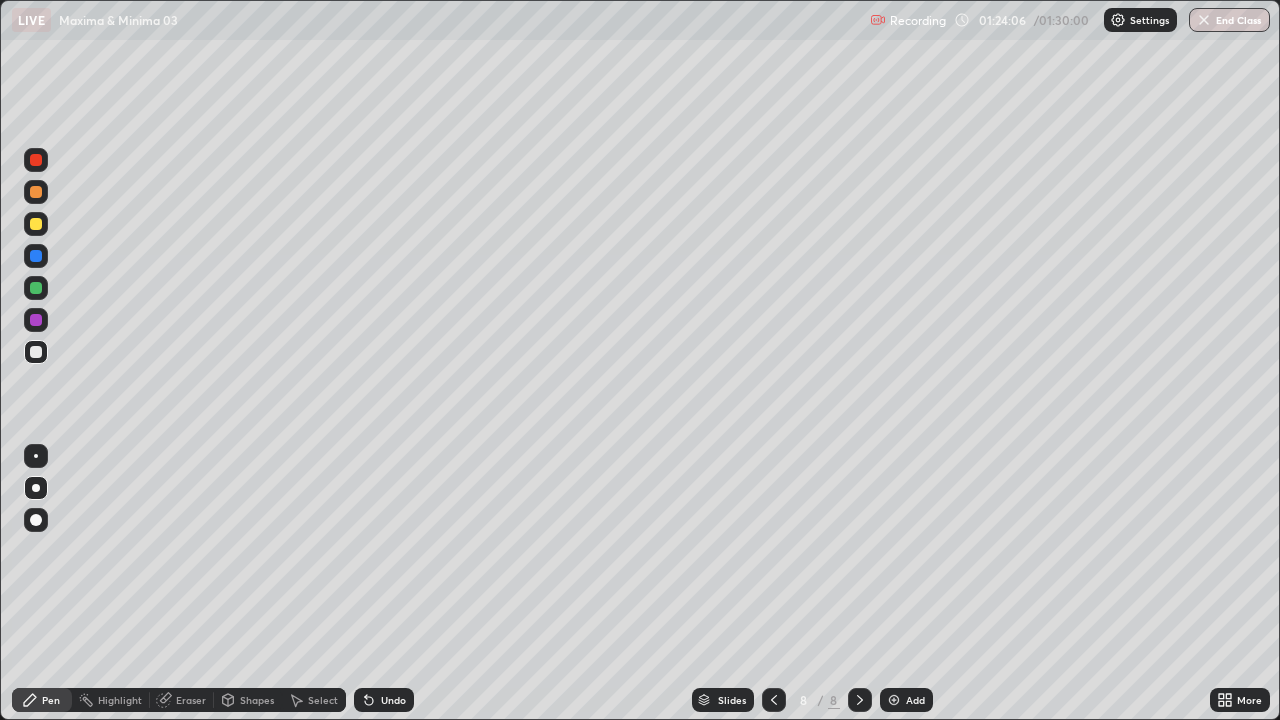 click 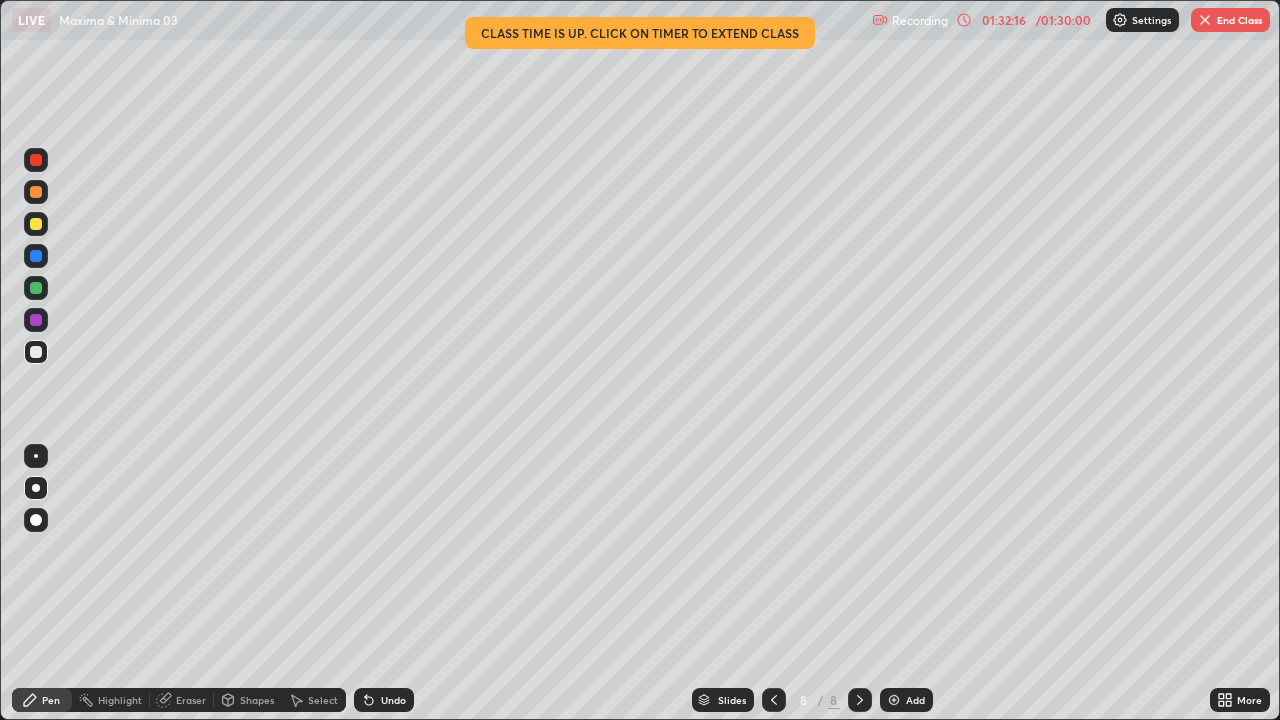 click on "End Class" at bounding box center [1230, 20] 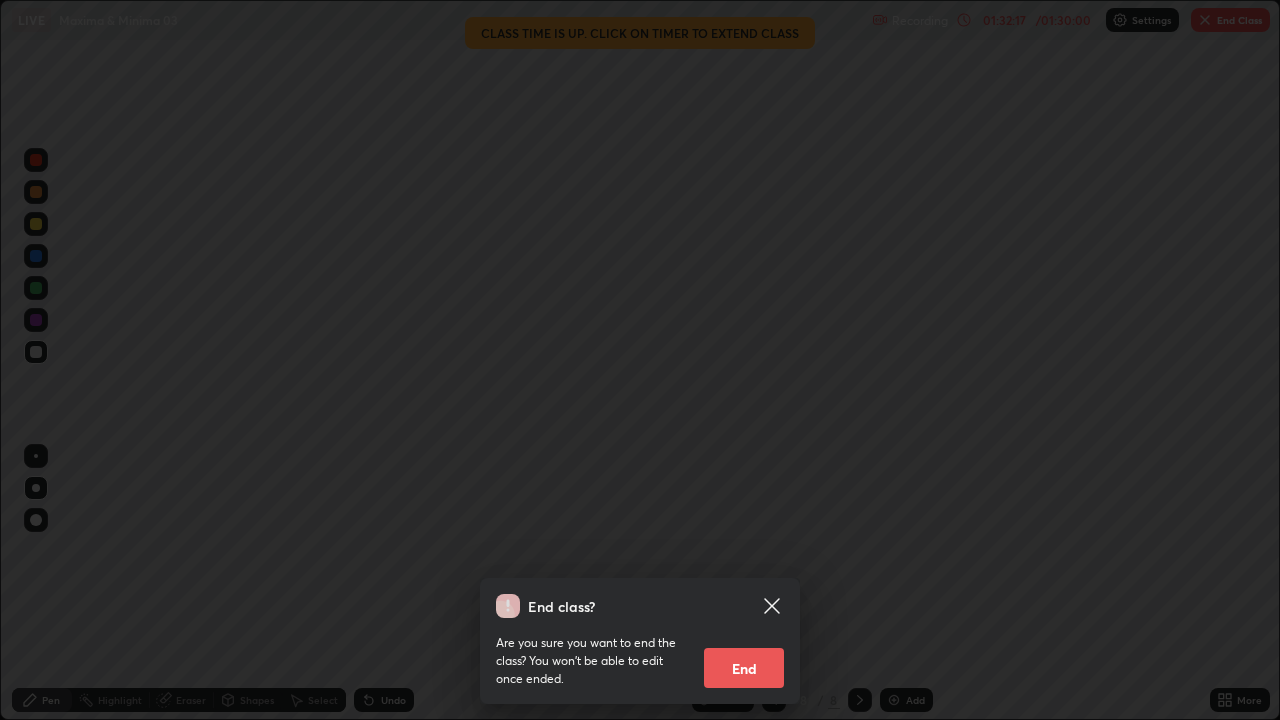 click on "End" at bounding box center [744, 668] 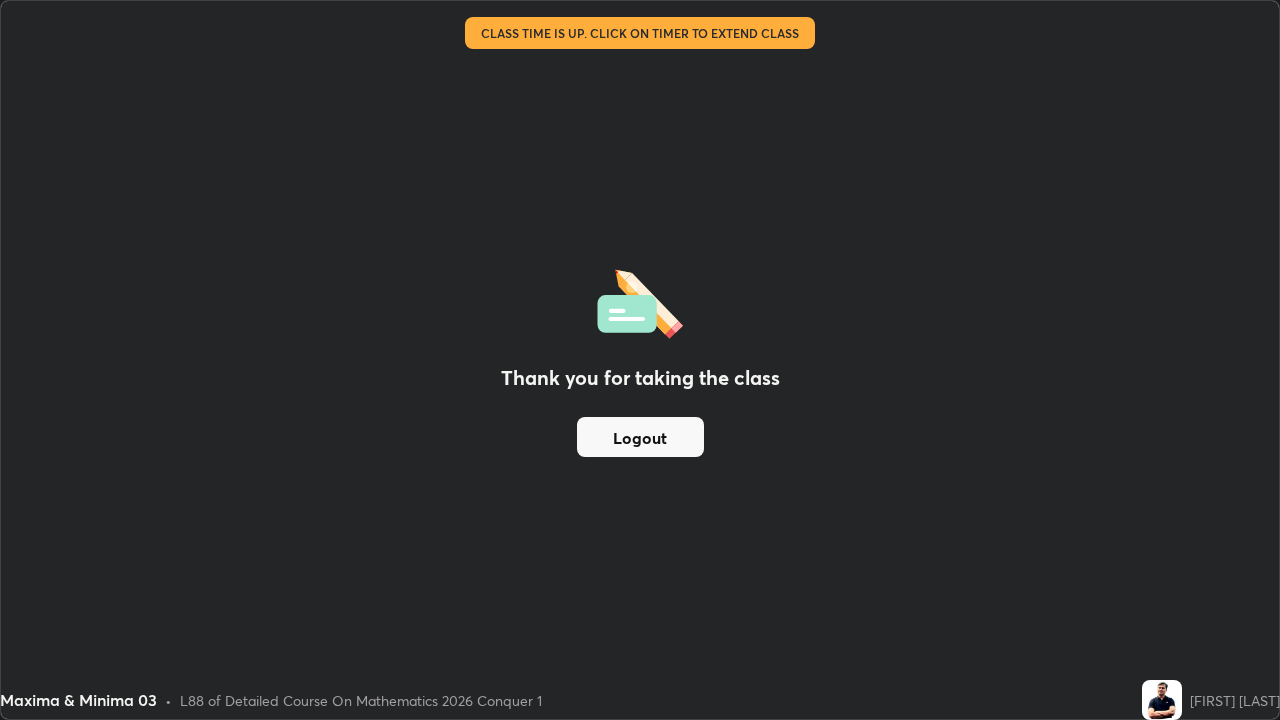 click on "Logout" at bounding box center (640, 437) 